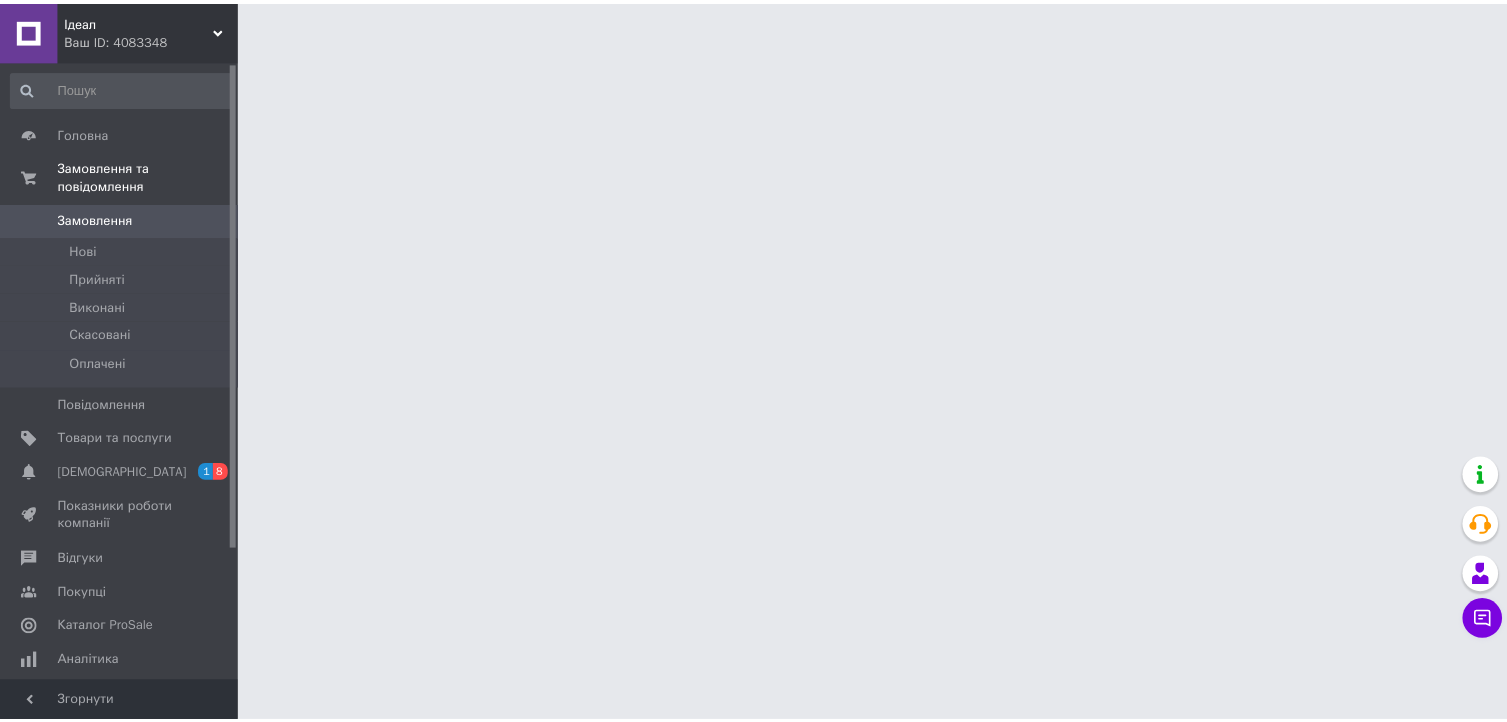 scroll, scrollTop: 0, scrollLeft: 0, axis: both 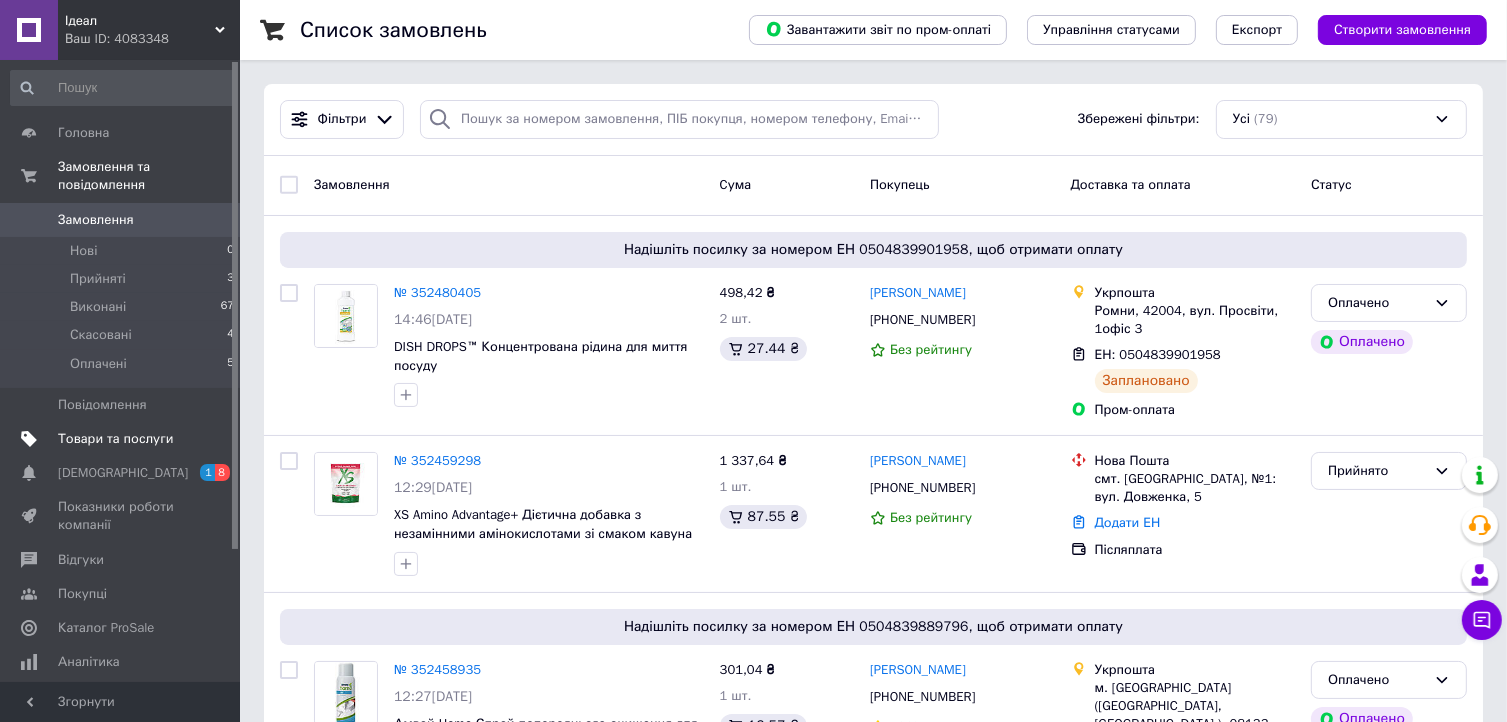 click on "Товари та послуги" at bounding box center [115, 439] 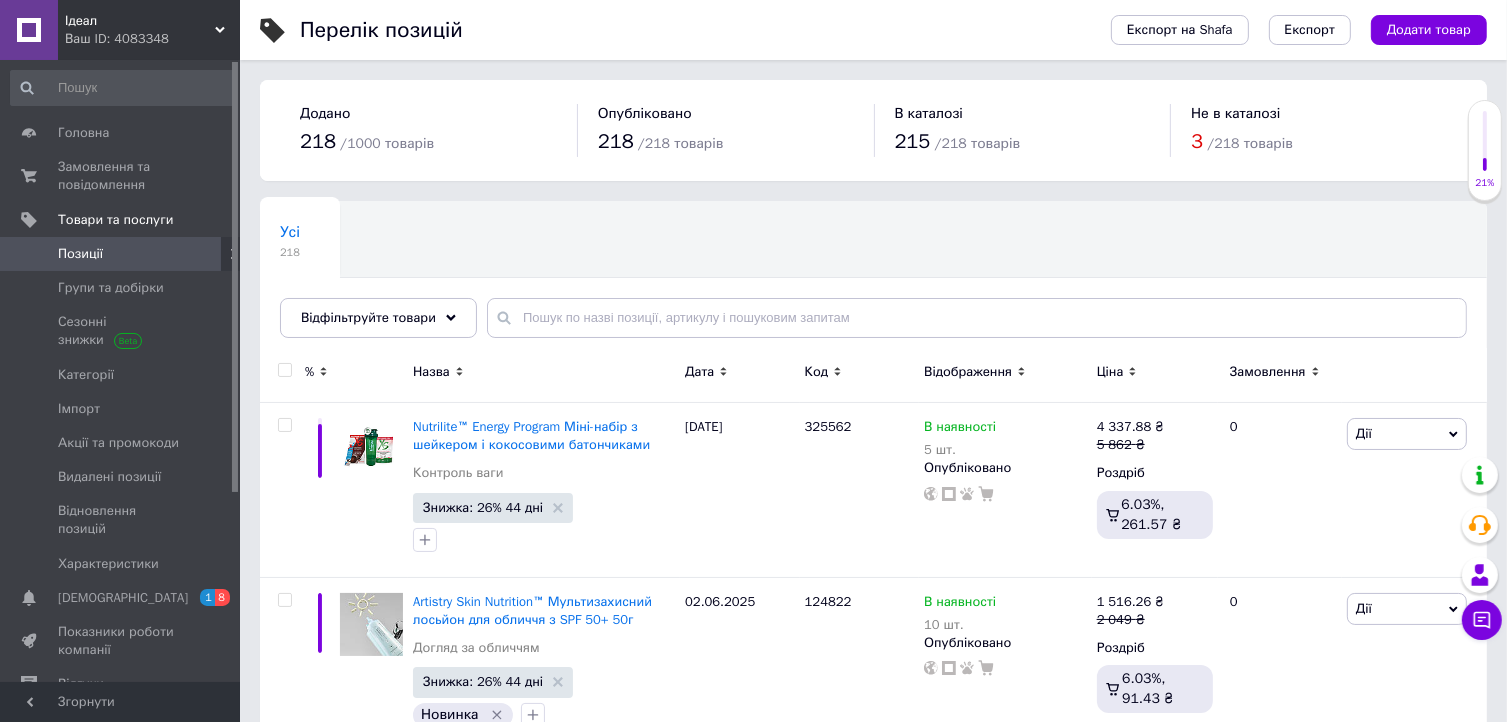 click at bounding box center (284, 370) 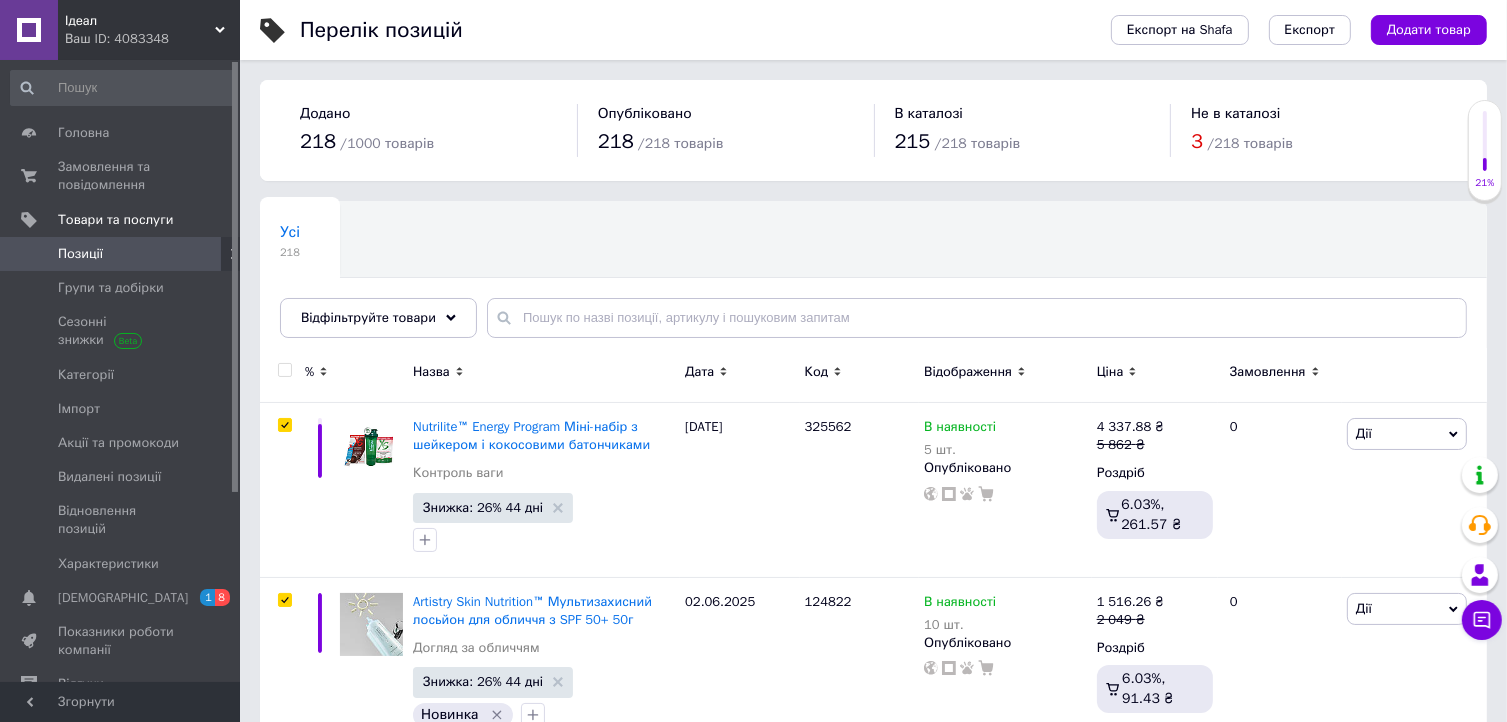 checkbox on "true" 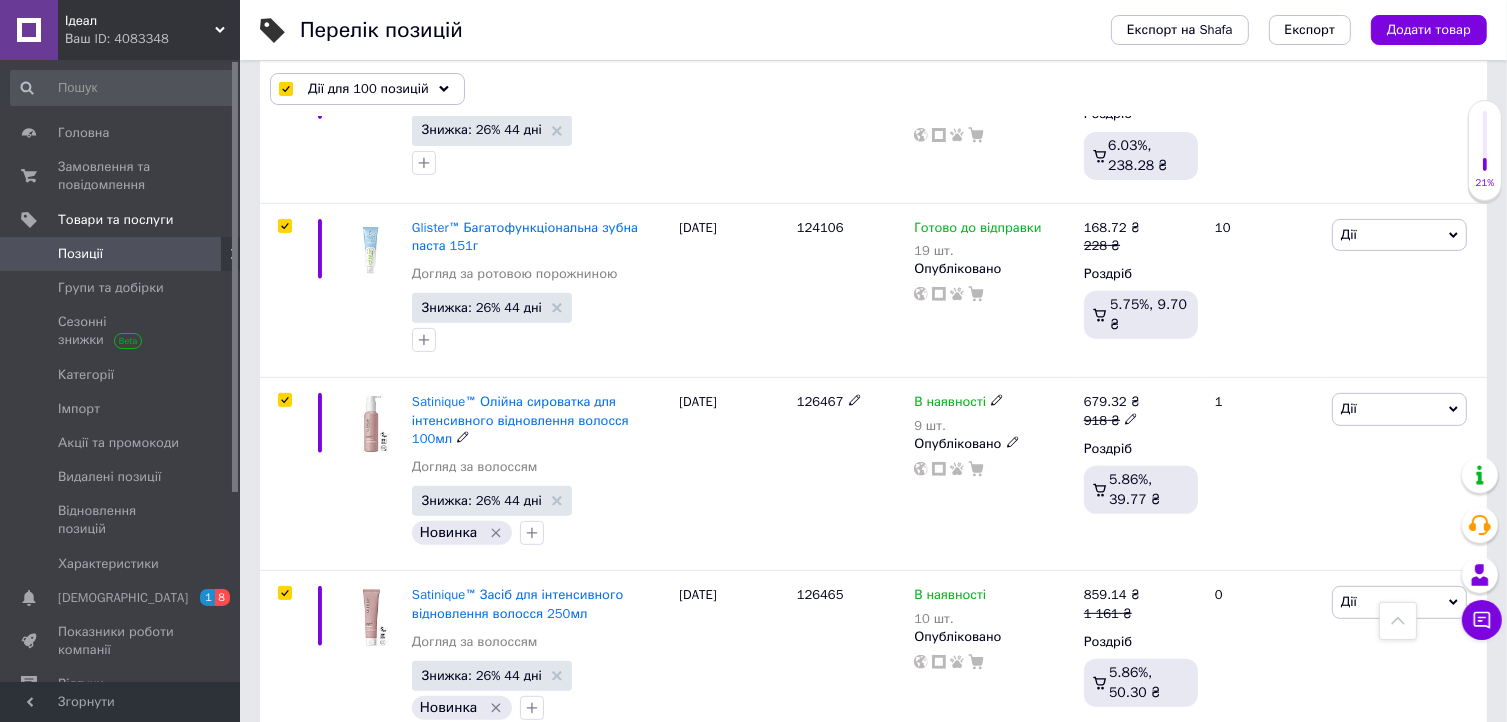 scroll, scrollTop: 704, scrollLeft: 0, axis: vertical 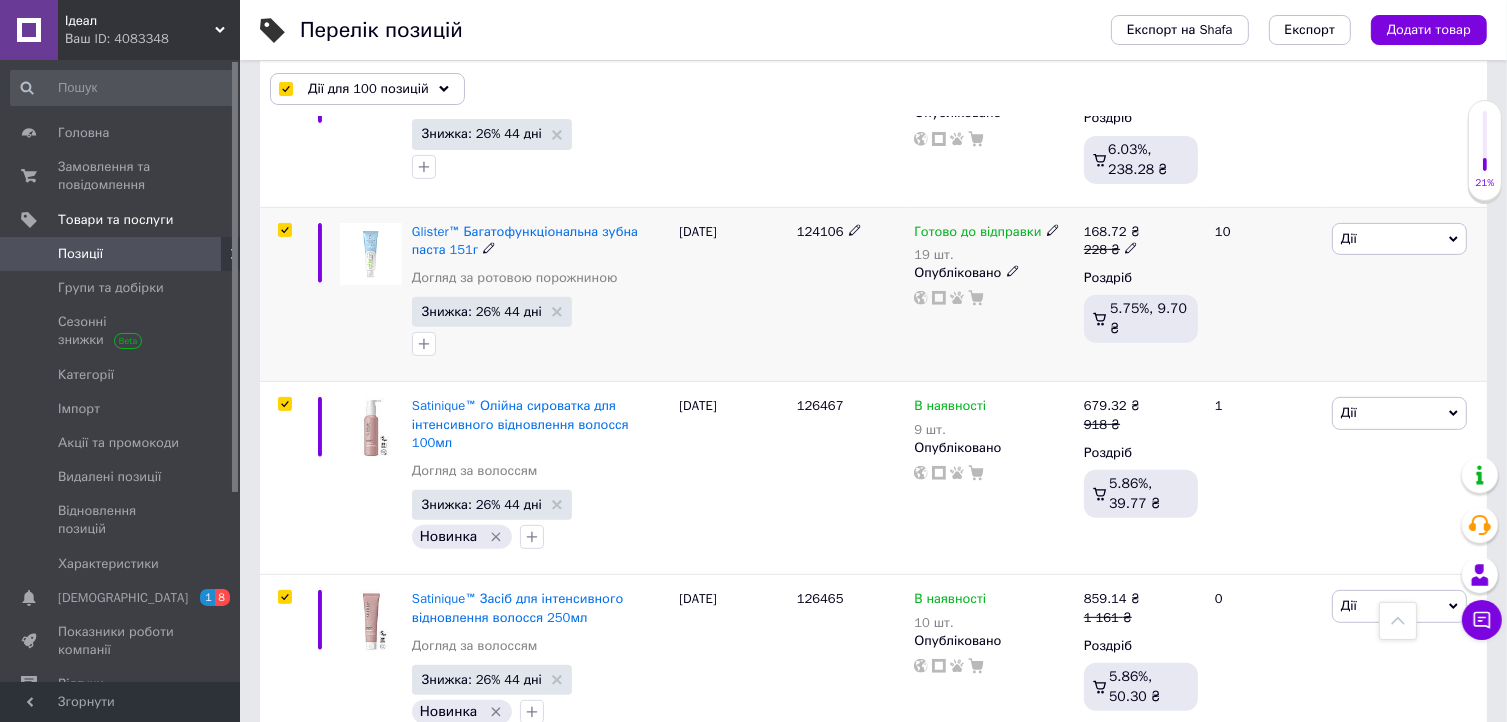 click at bounding box center [284, 230] 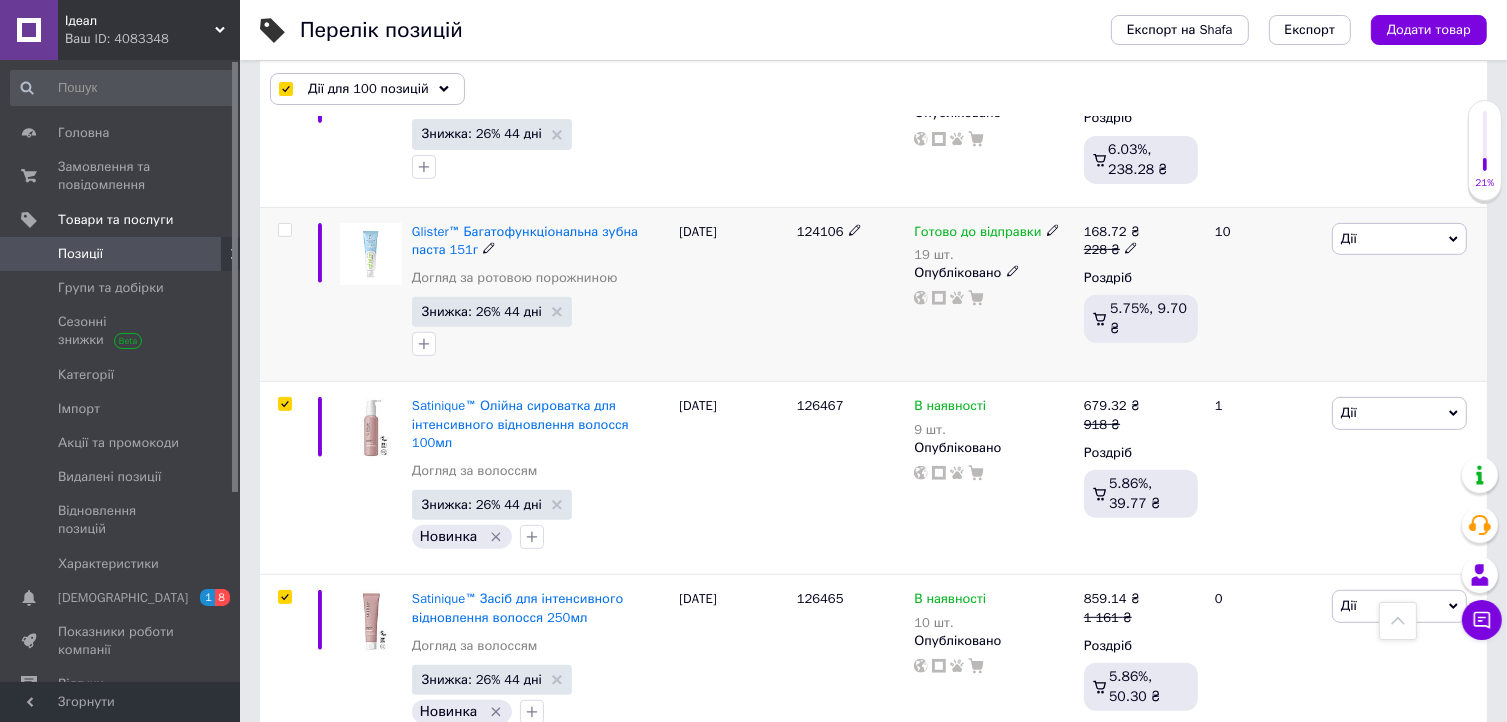checkbox on "false" 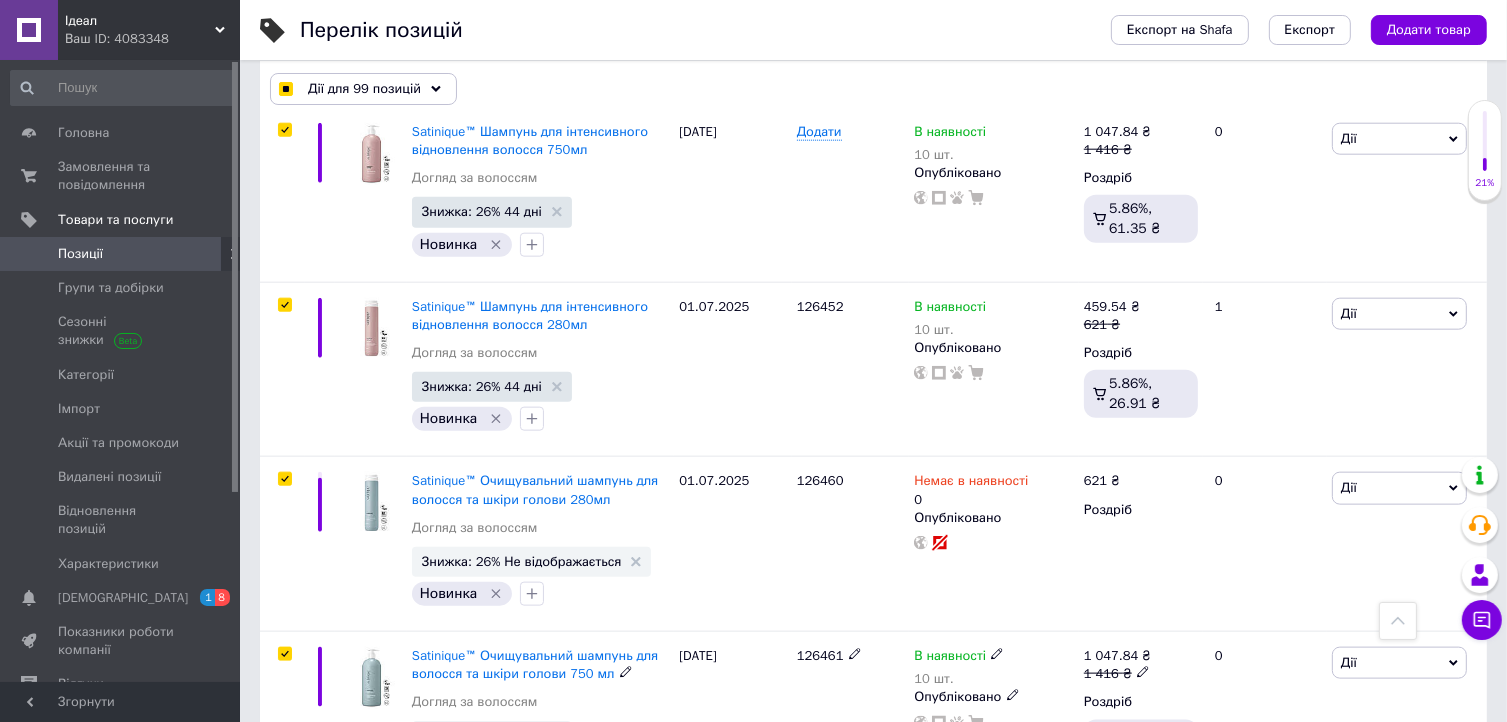 scroll, scrollTop: 2220, scrollLeft: 0, axis: vertical 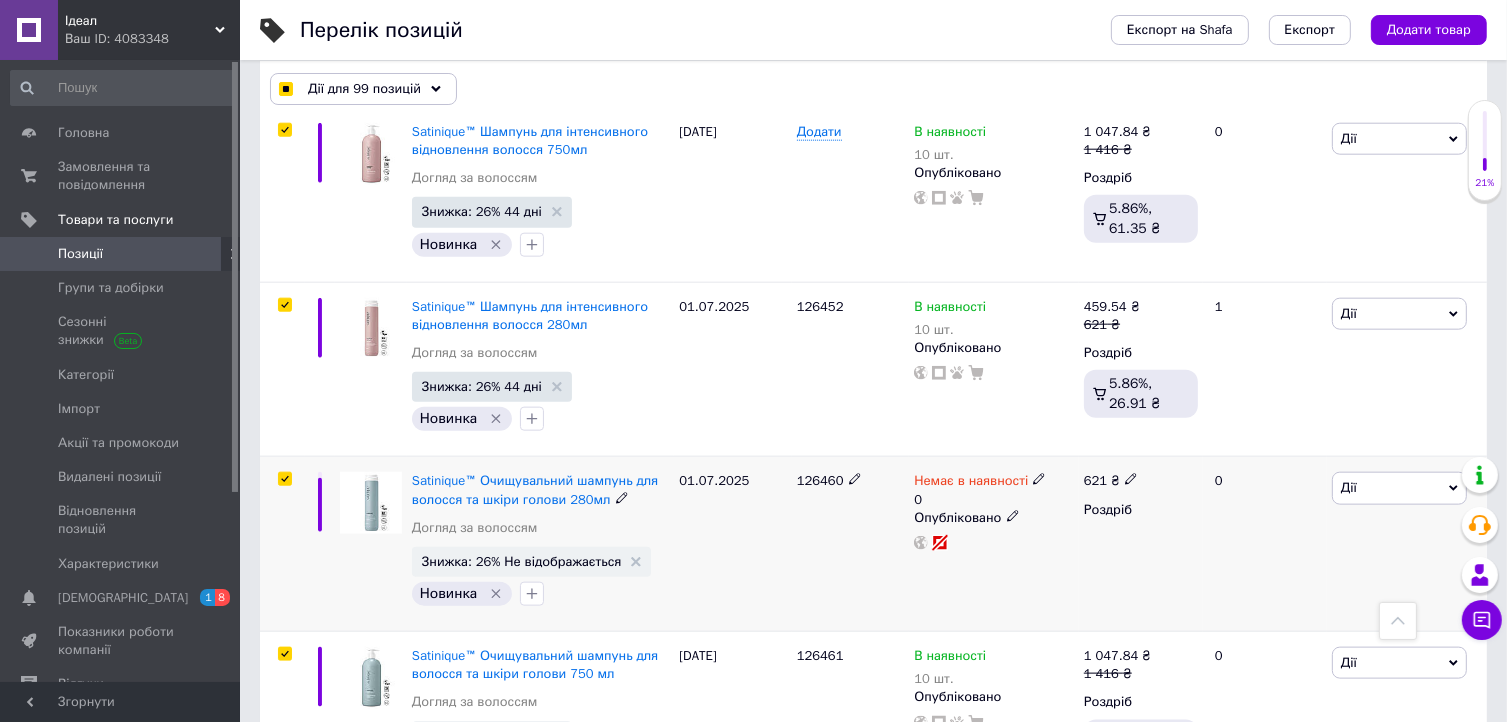 click at bounding box center [284, 479] 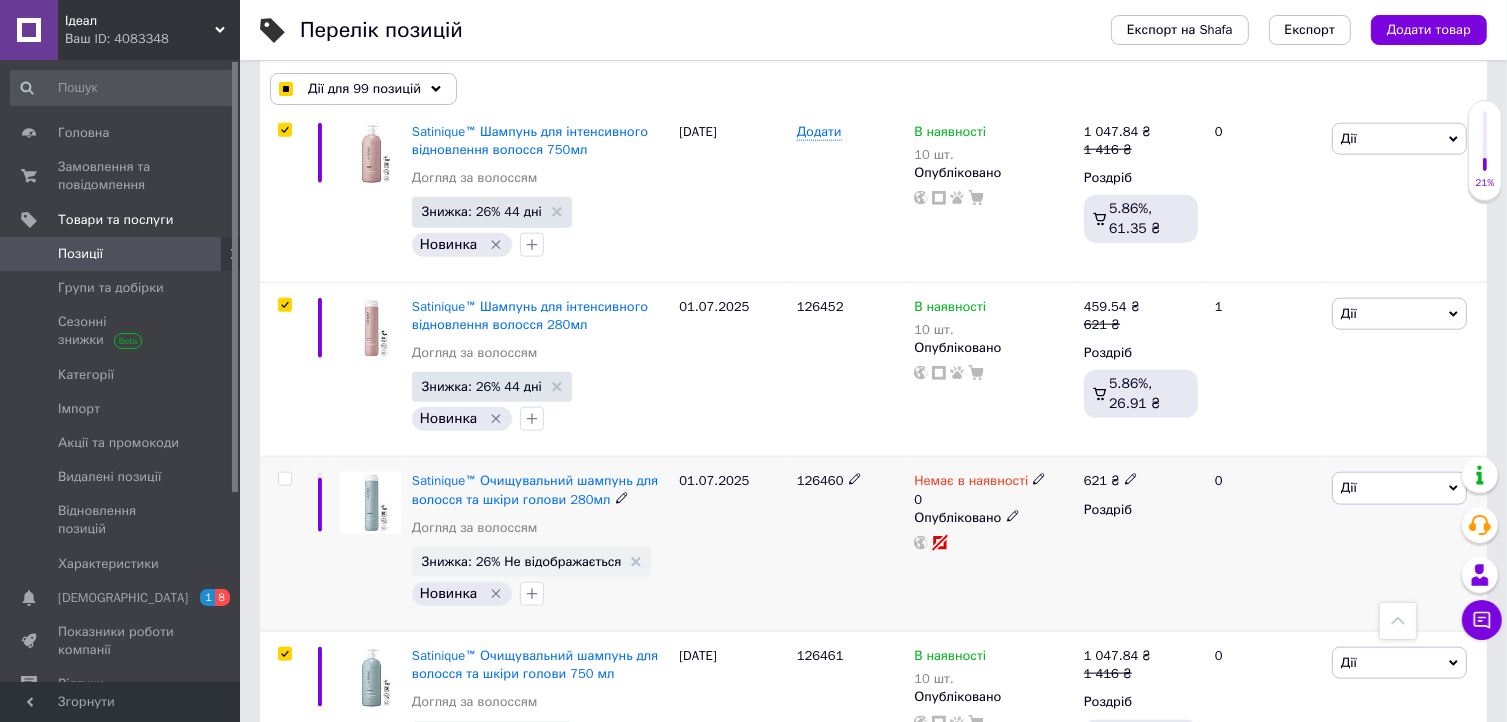 checkbox on "false" 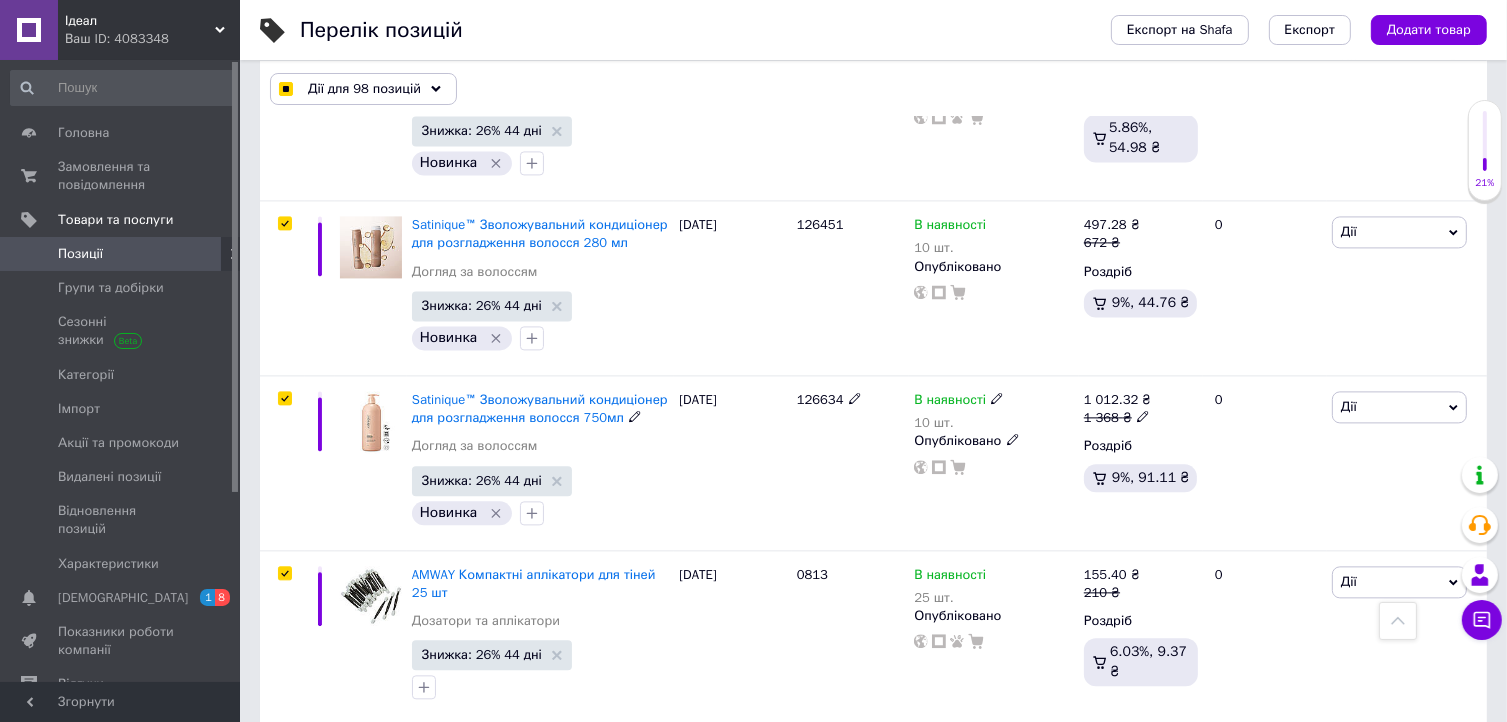 scroll, scrollTop: 4307, scrollLeft: 0, axis: vertical 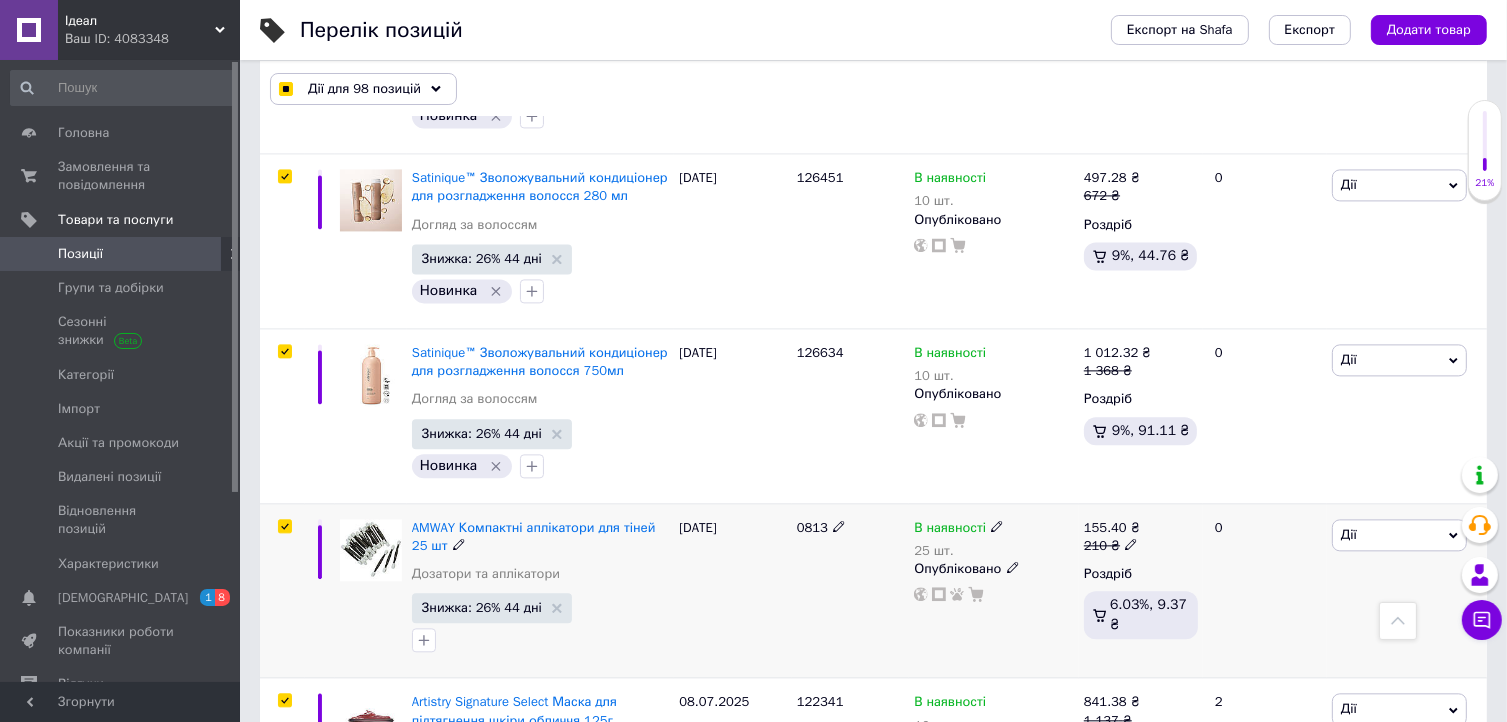 click at bounding box center (284, 526) 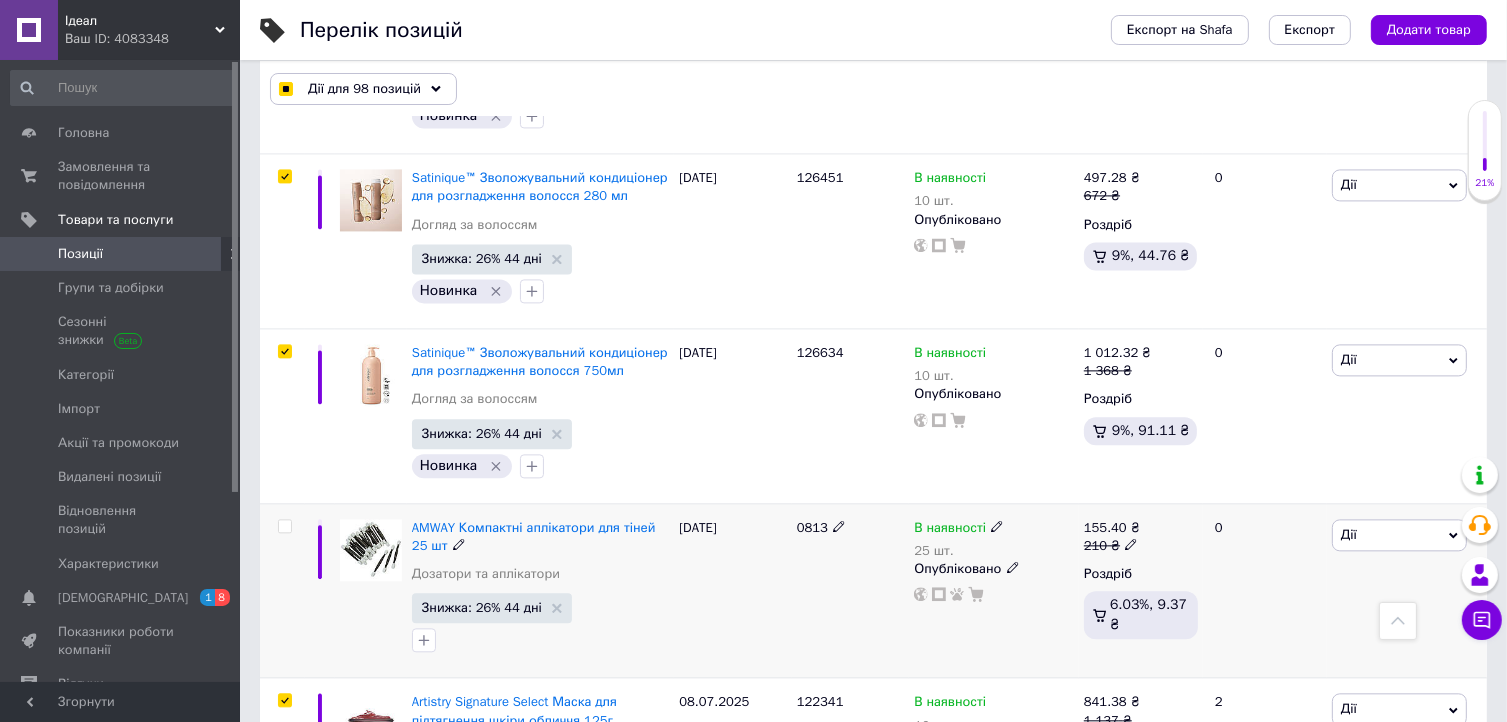 checkbox on "false" 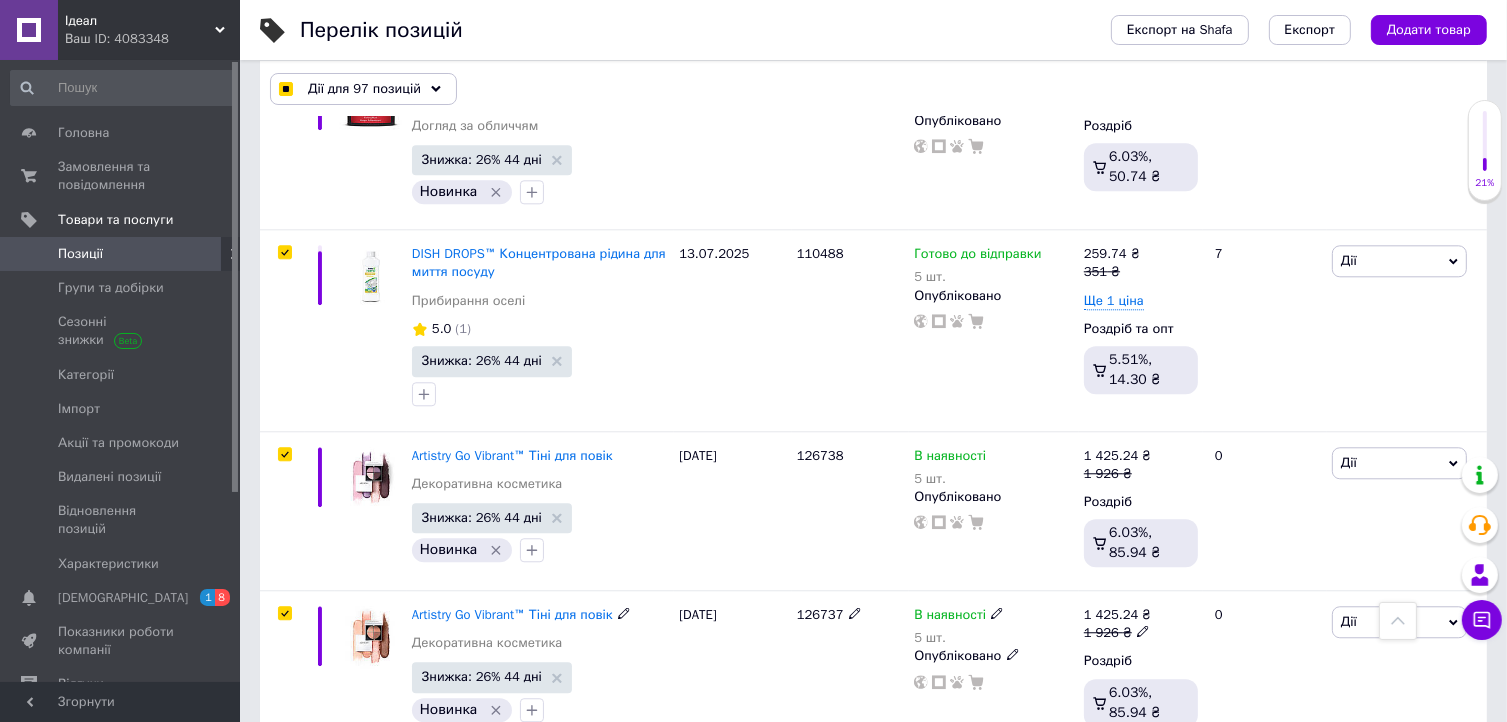 scroll, scrollTop: 4928, scrollLeft: 0, axis: vertical 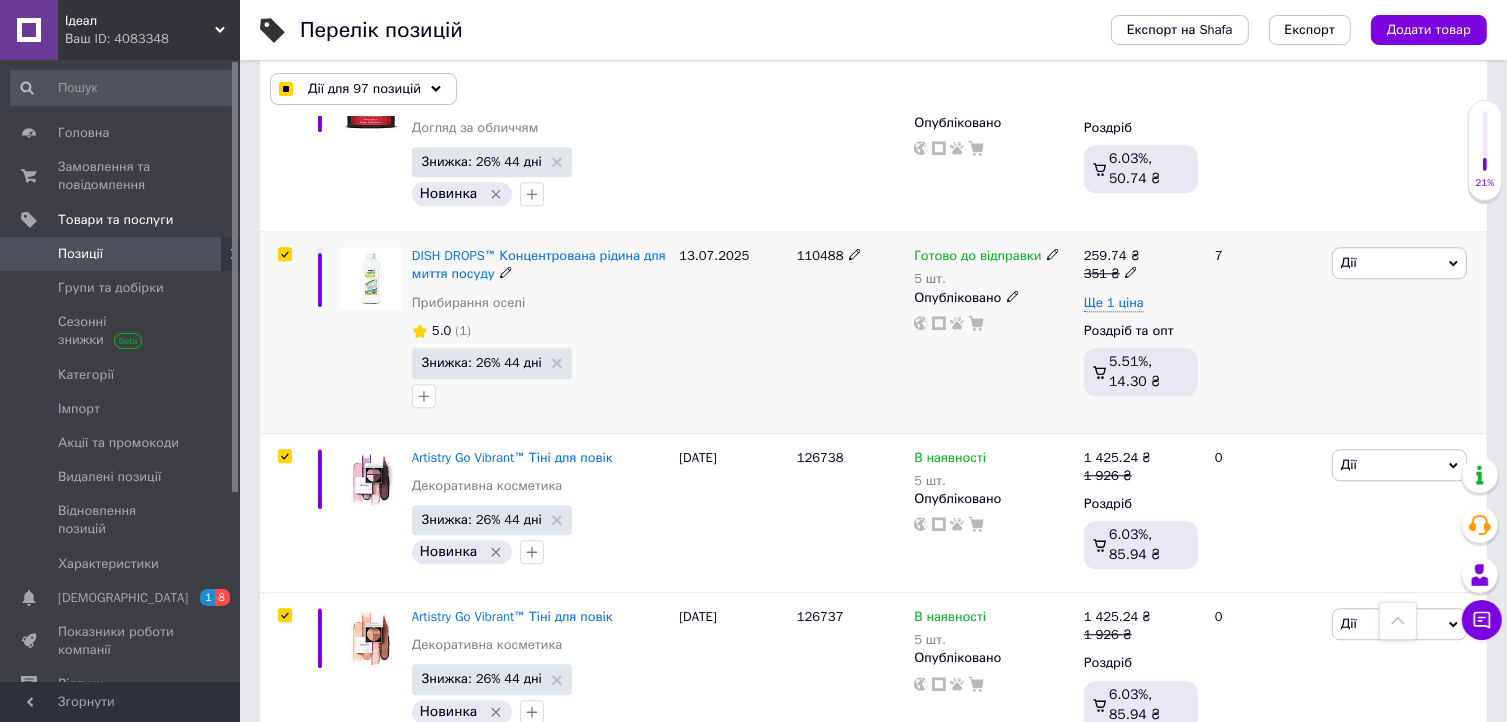 click at bounding box center (284, 254) 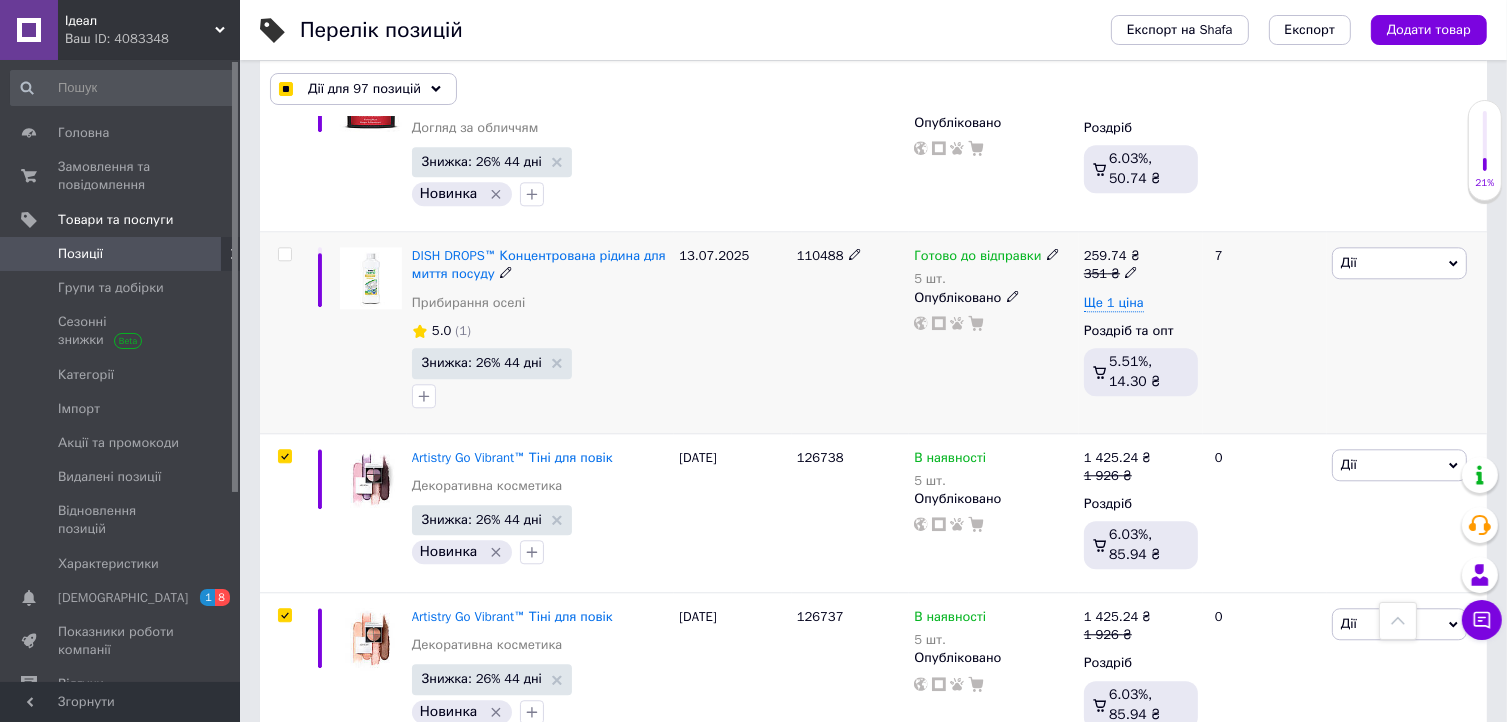 checkbox on "false" 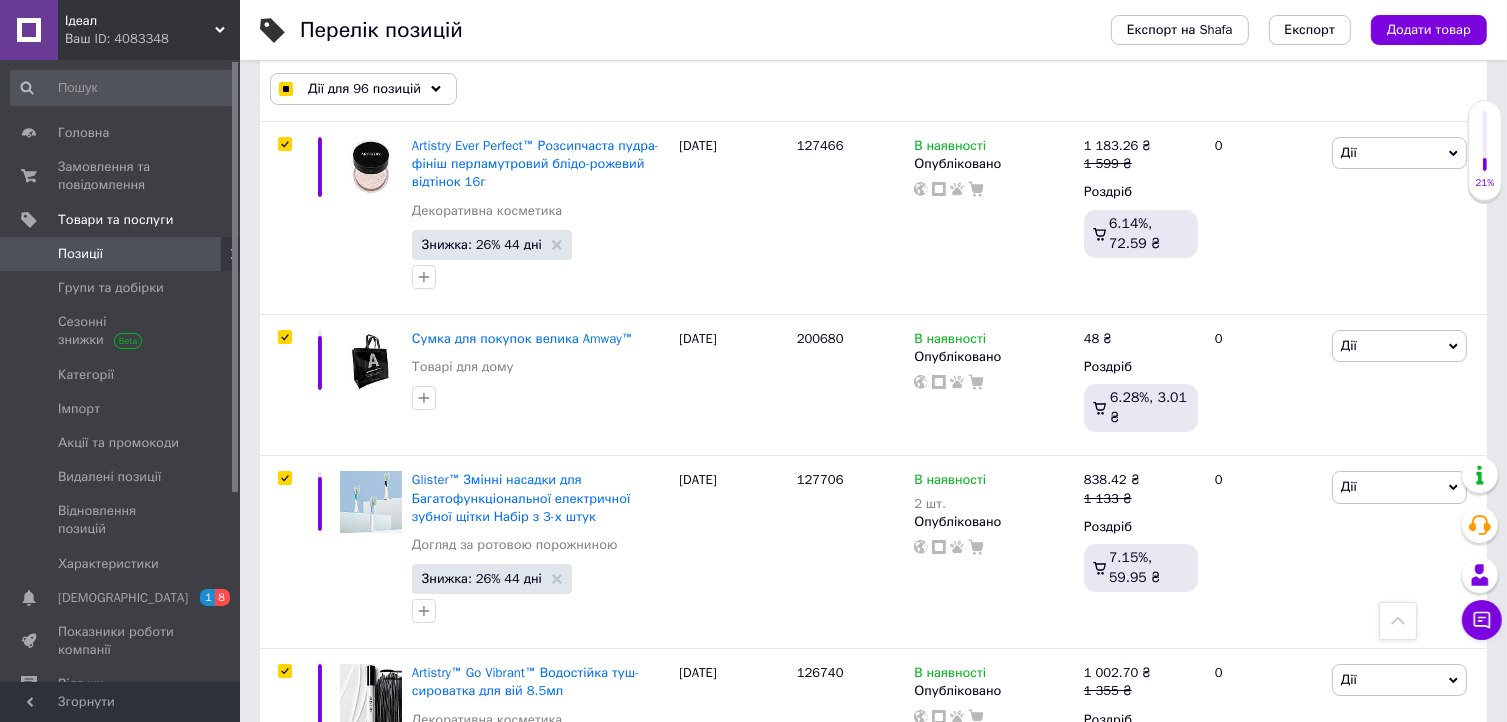scroll, scrollTop: 7003, scrollLeft: 0, axis: vertical 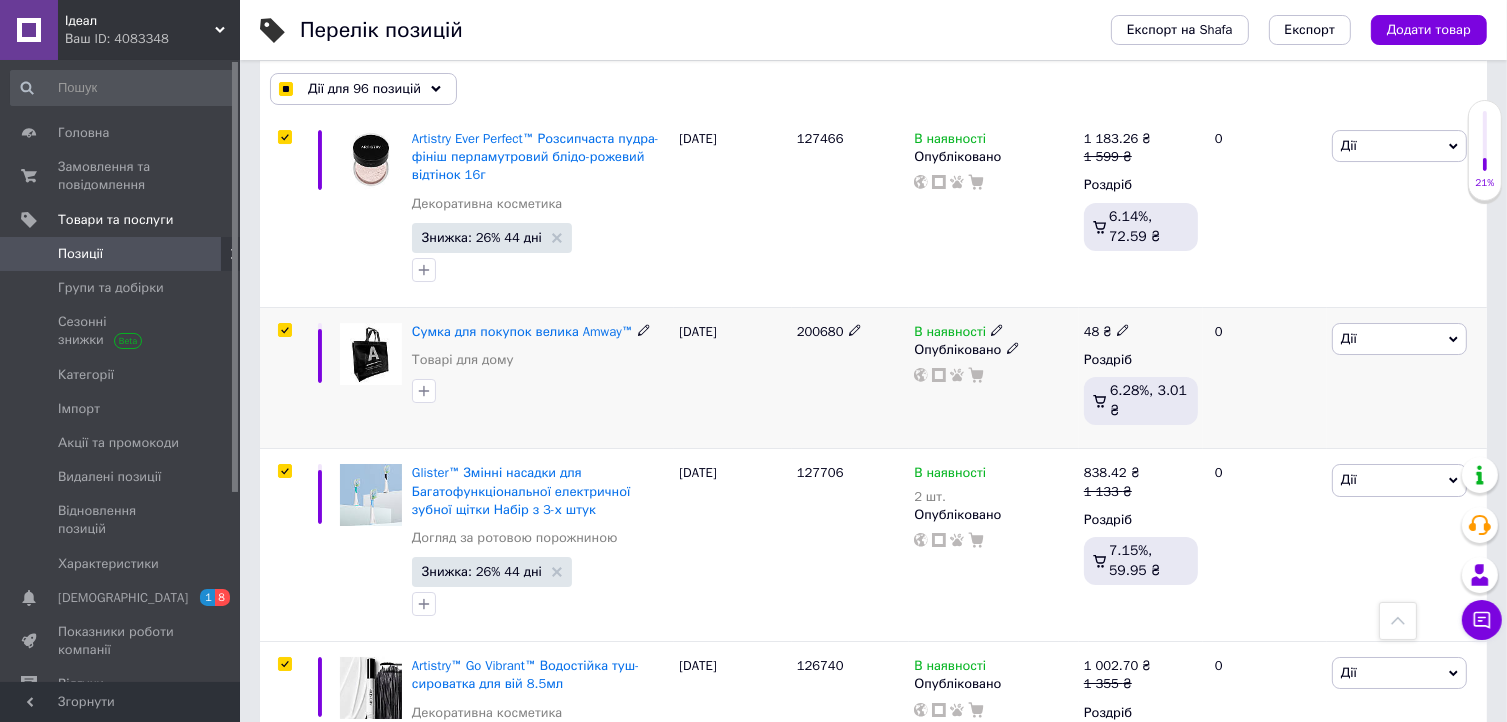 click at bounding box center (284, 330) 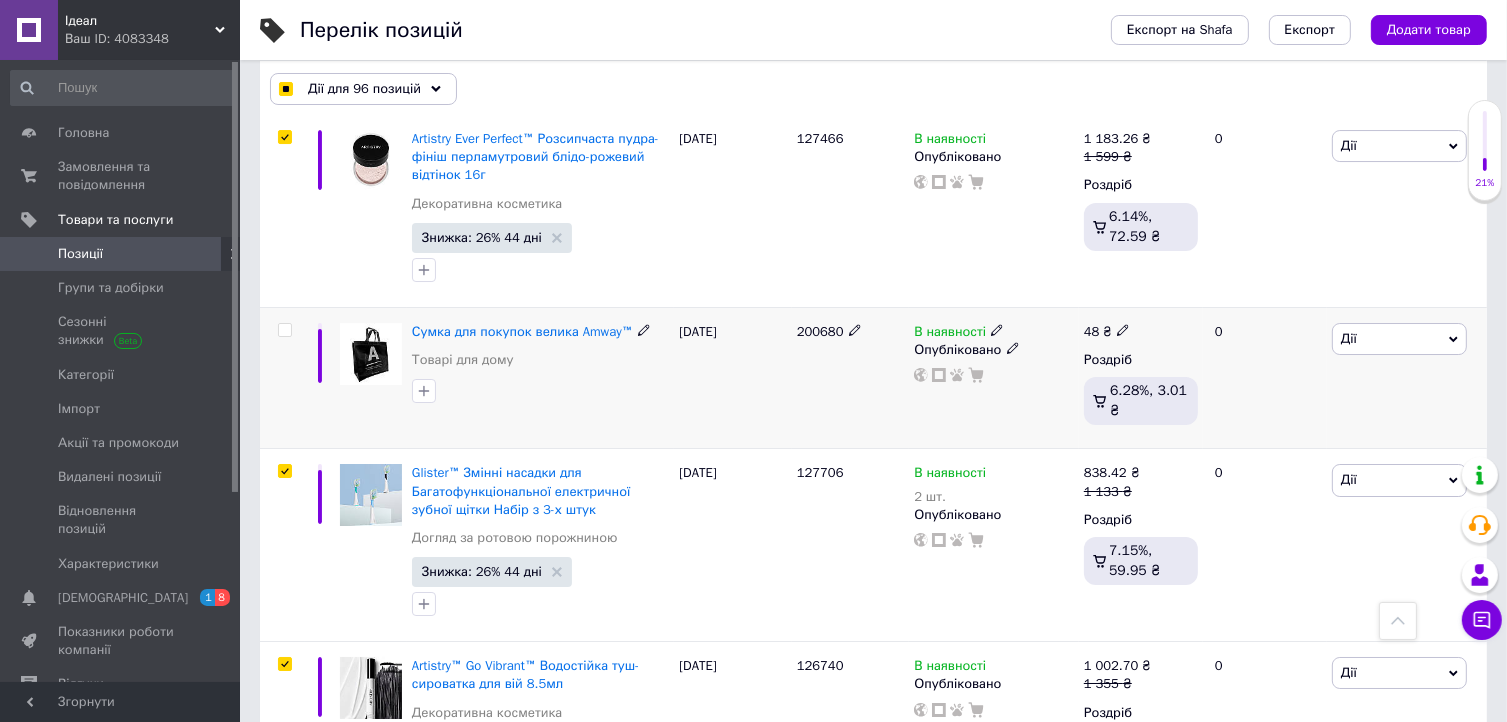 checkbox on "false" 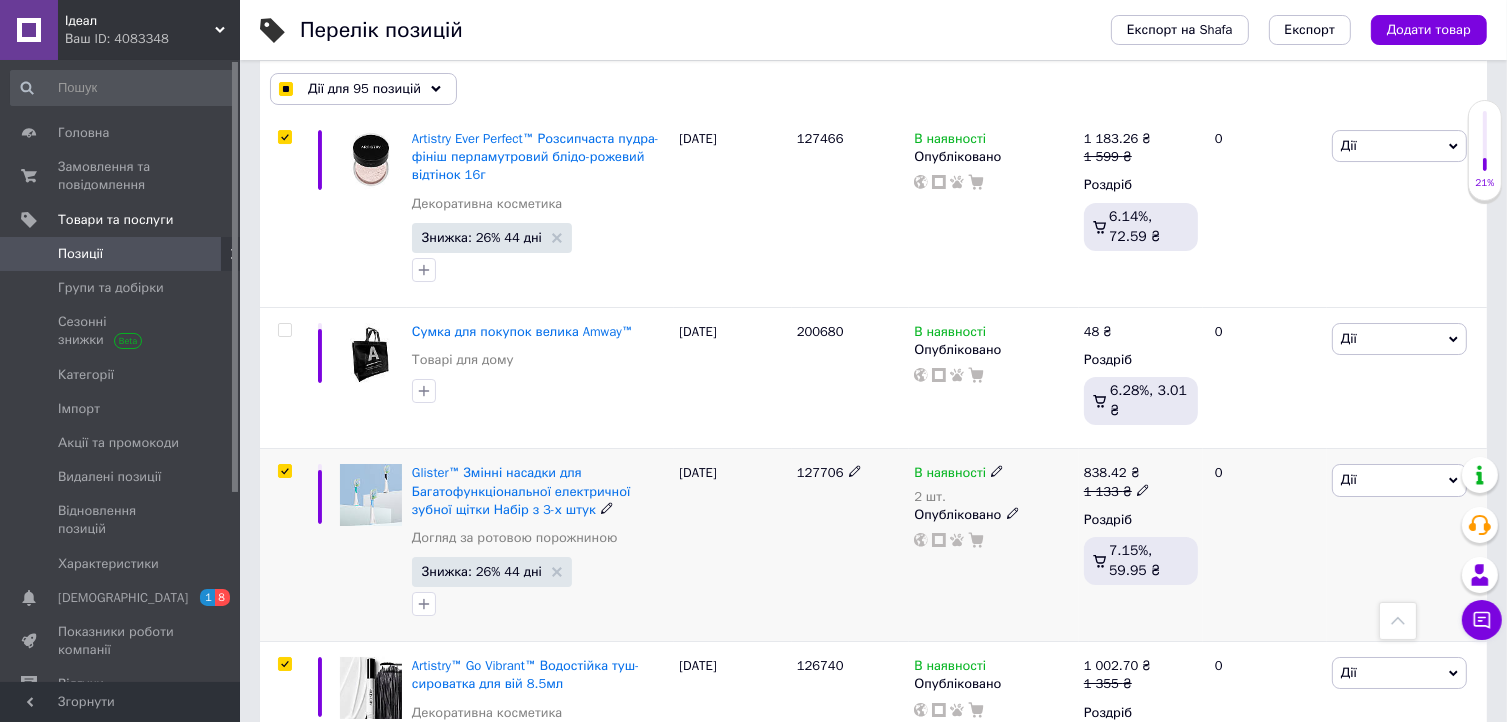 click at bounding box center (284, 471) 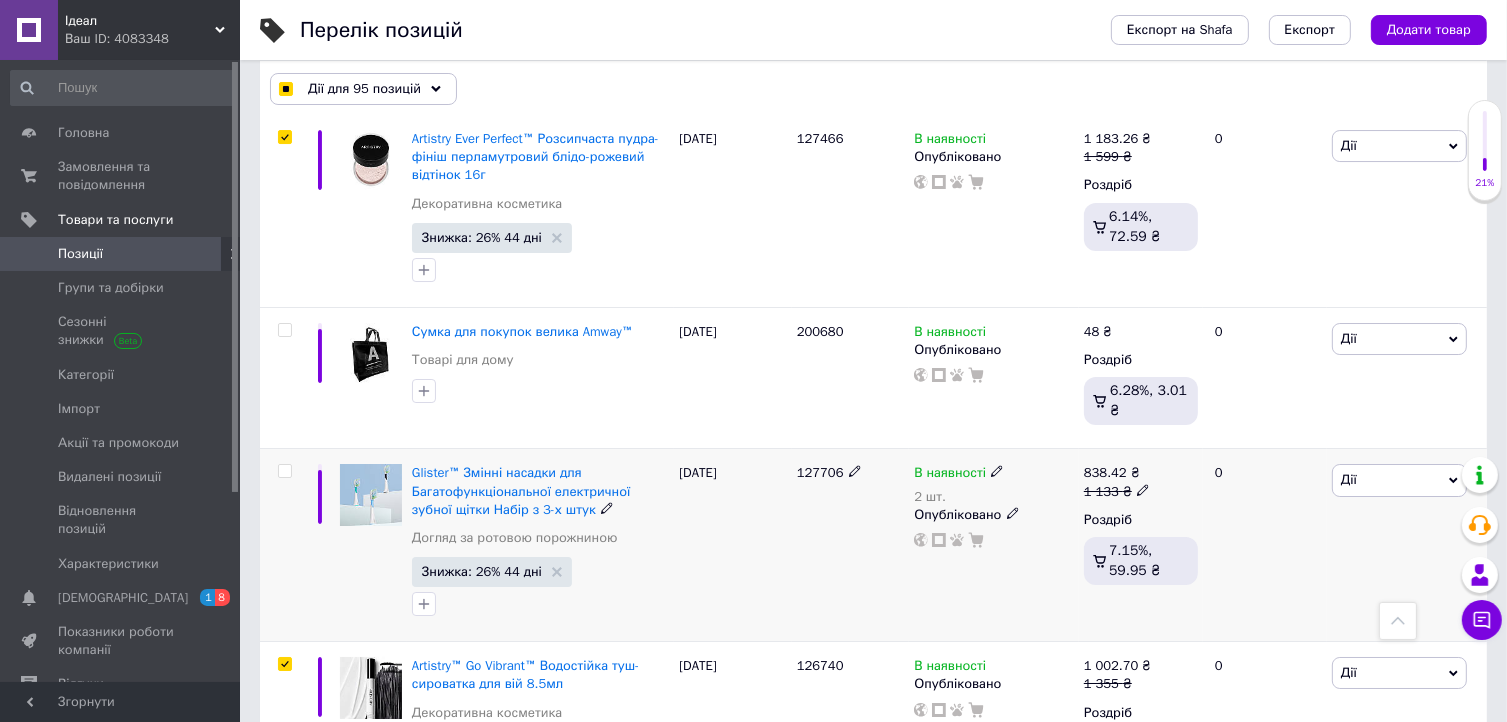checkbox on "false" 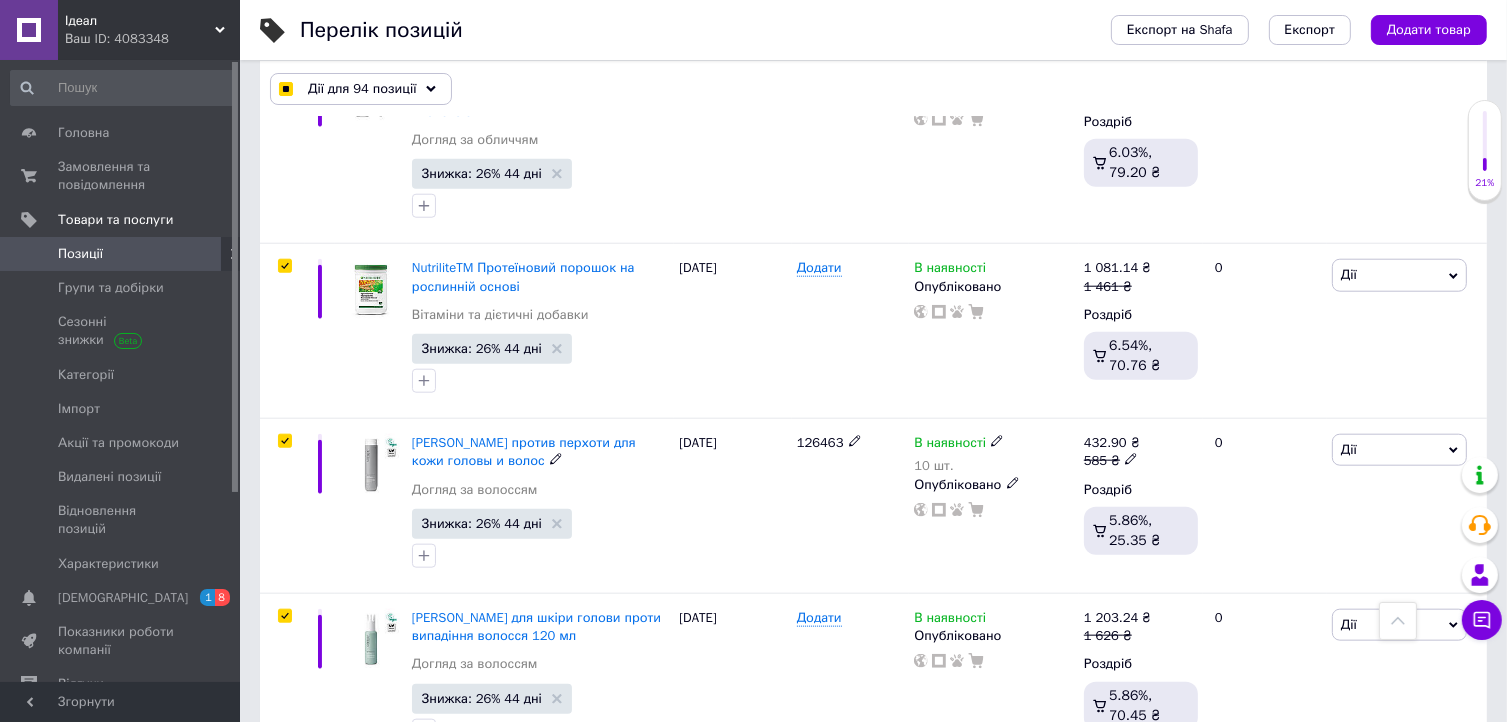 scroll, scrollTop: 9520, scrollLeft: 0, axis: vertical 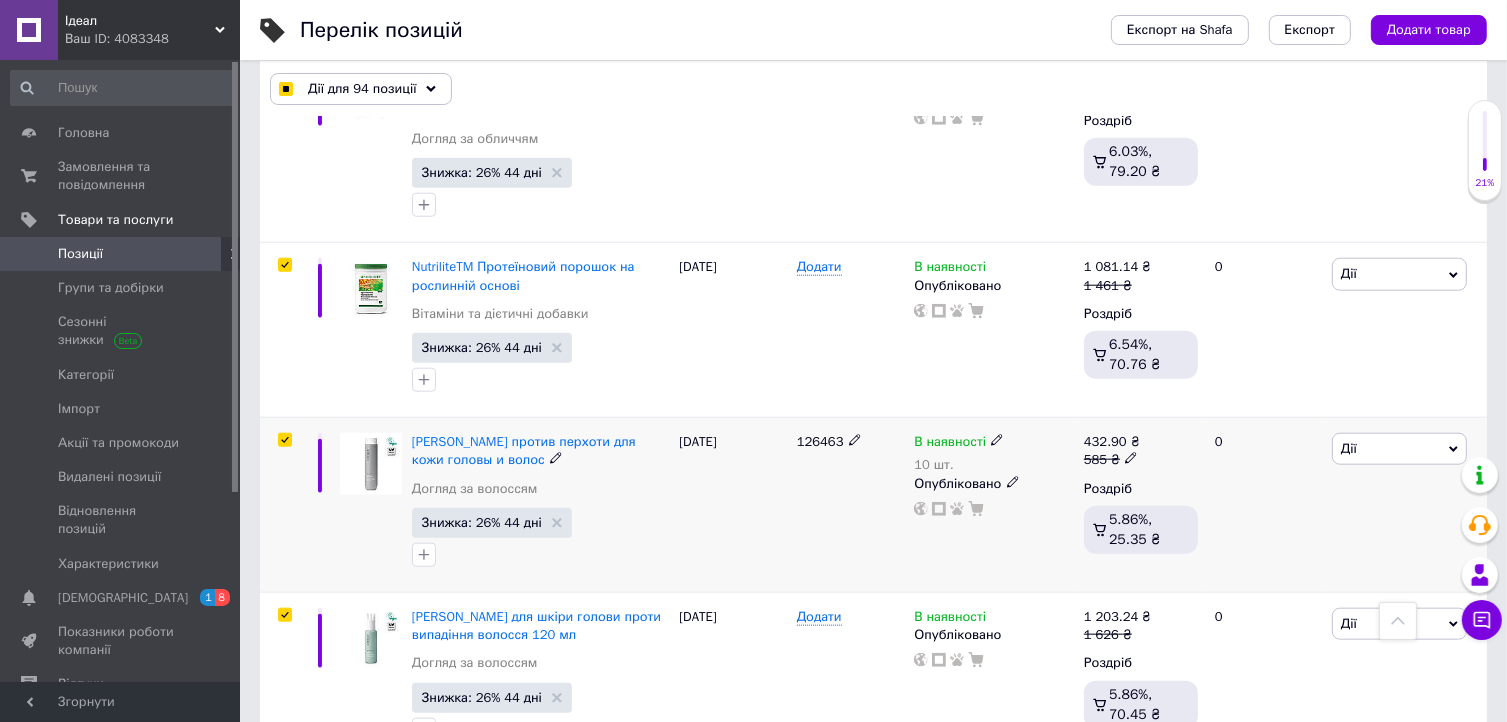 click at bounding box center [284, 440] 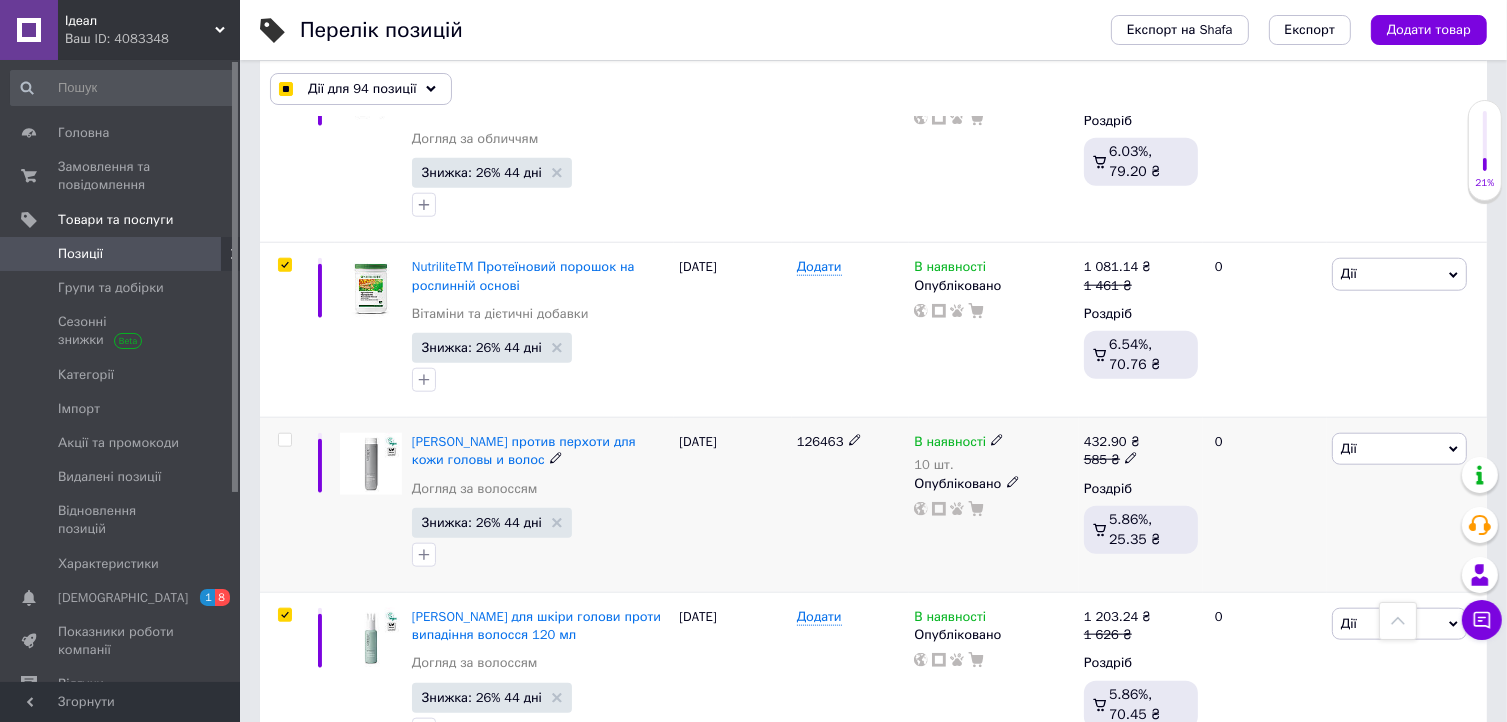 checkbox on "false" 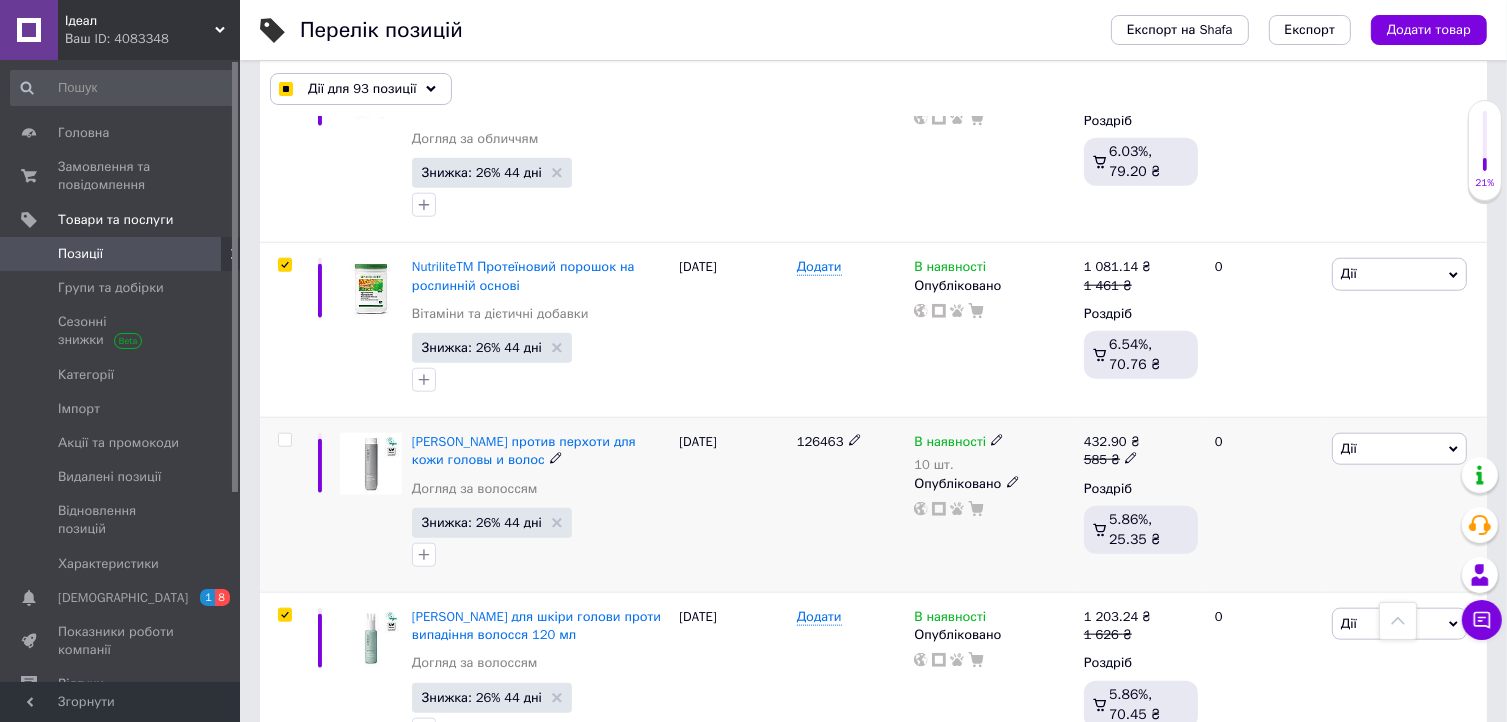click at bounding box center (284, 440) 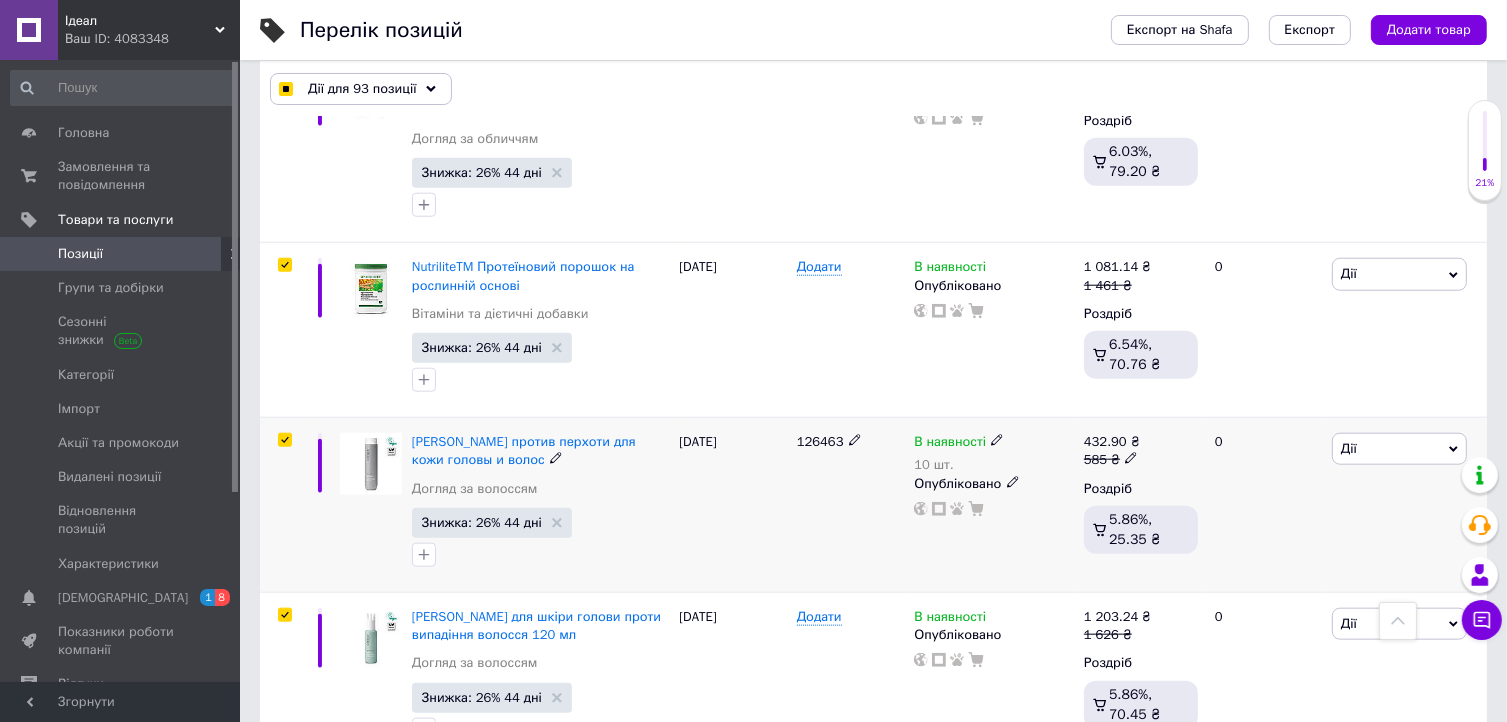 checkbox on "true" 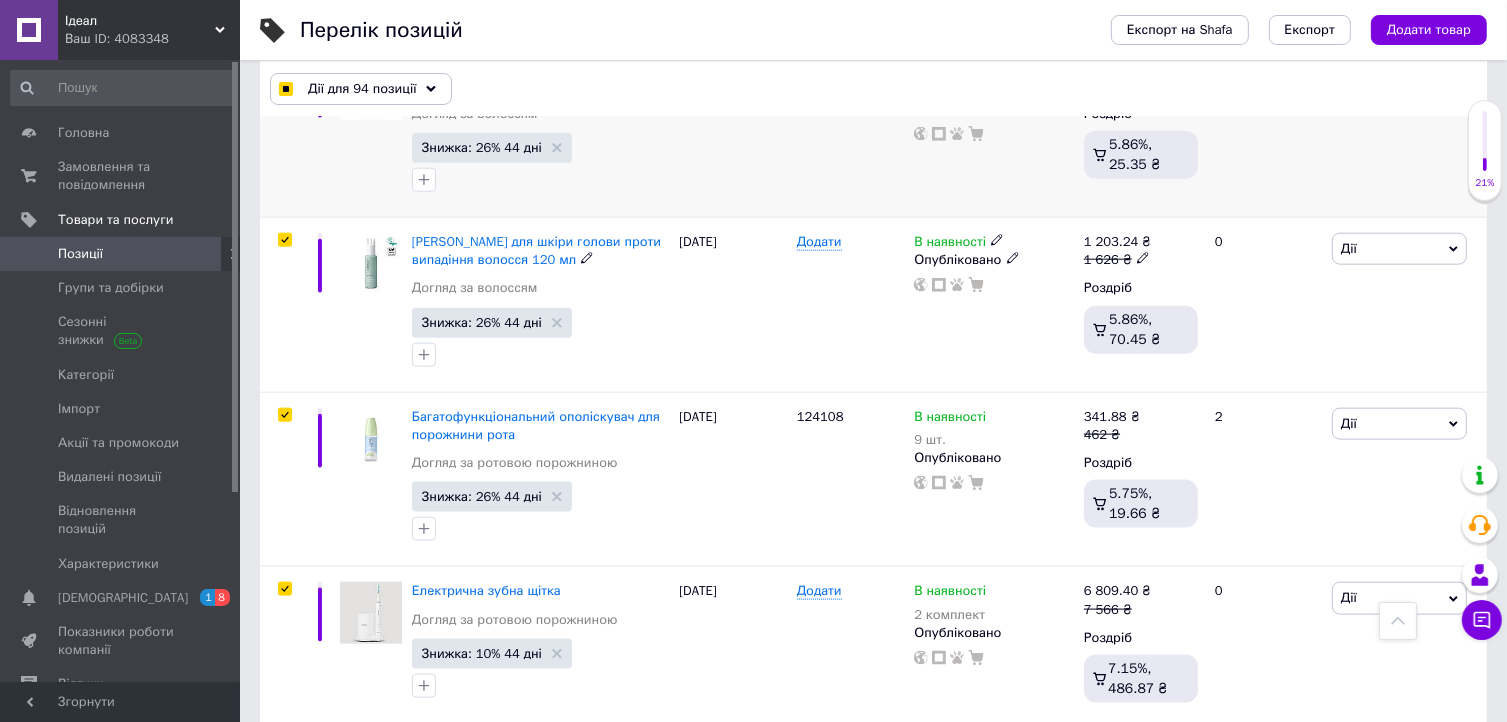 scroll, scrollTop: 9906, scrollLeft: 0, axis: vertical 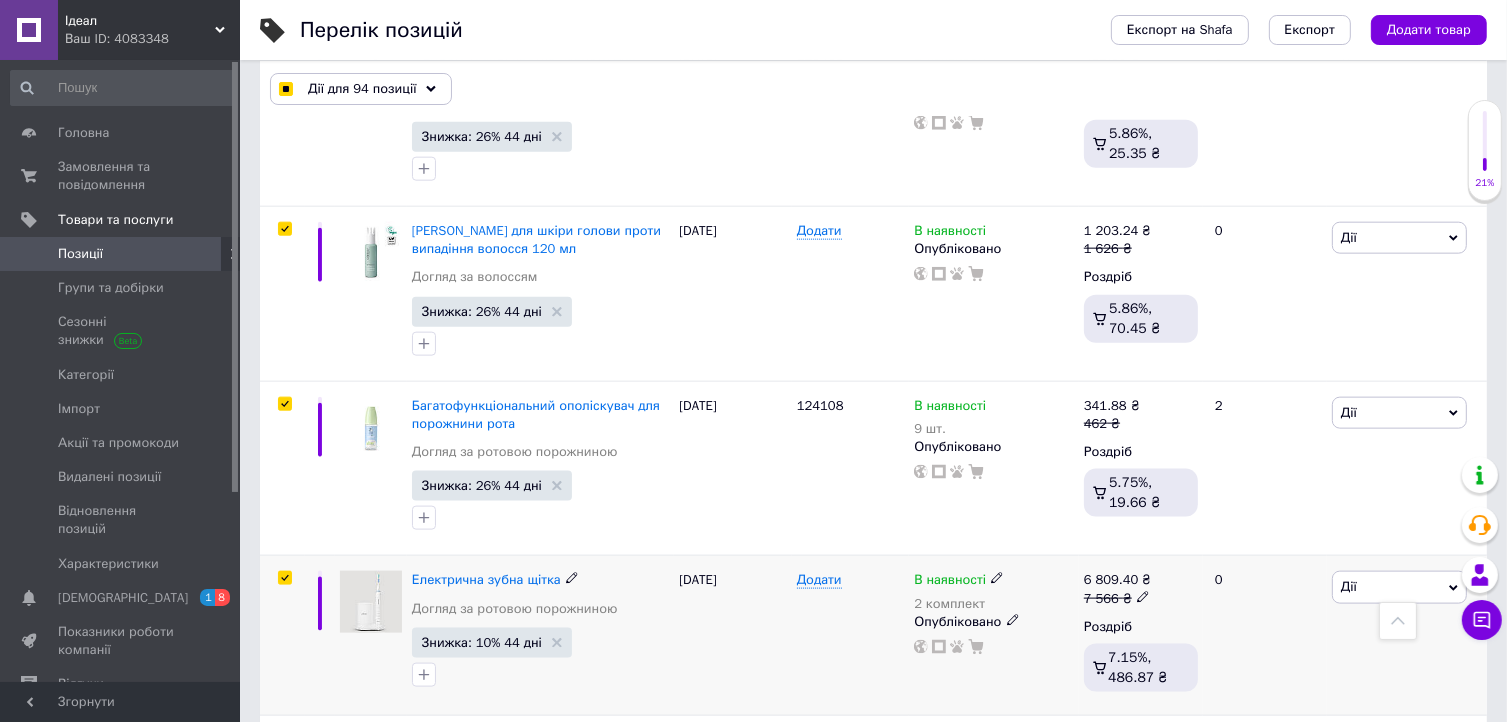 click at bounding box center (284, 578) 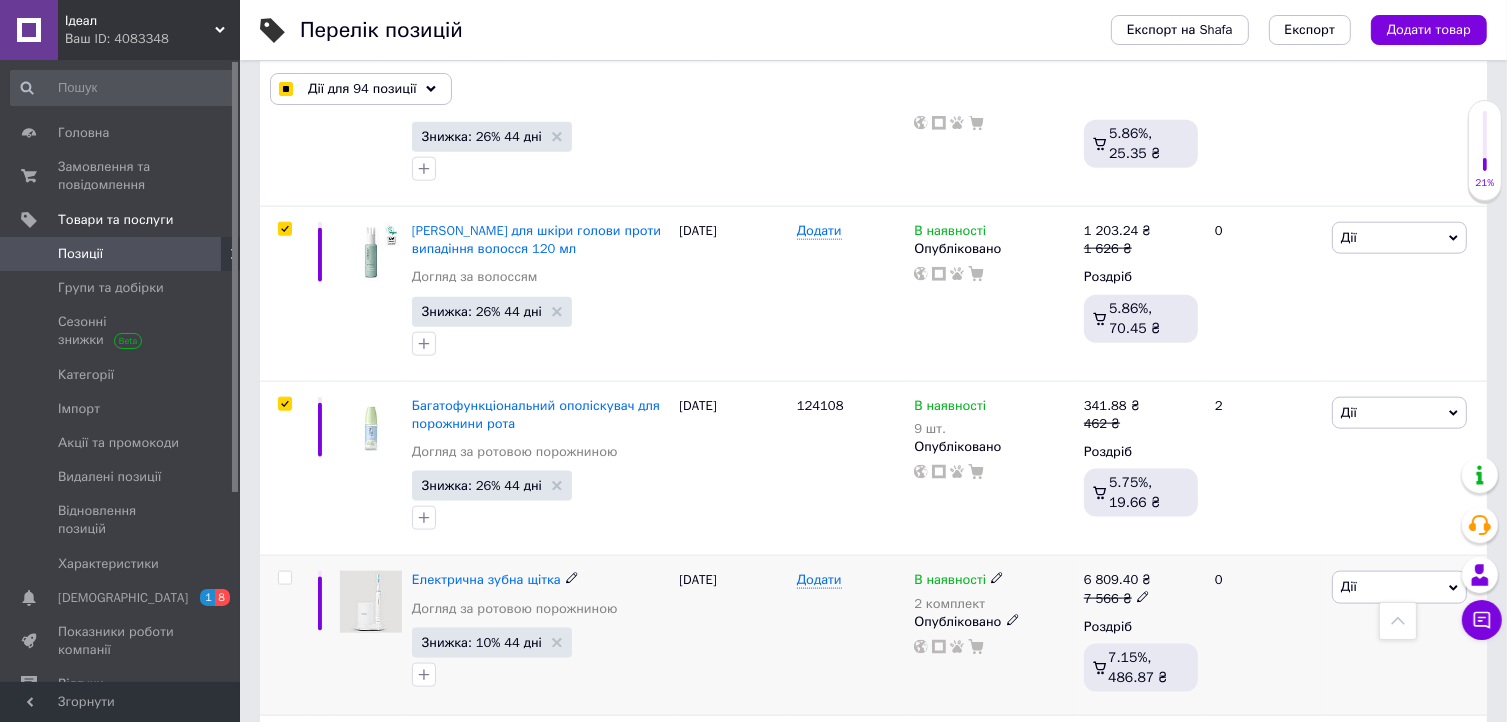 checkbox on "false" 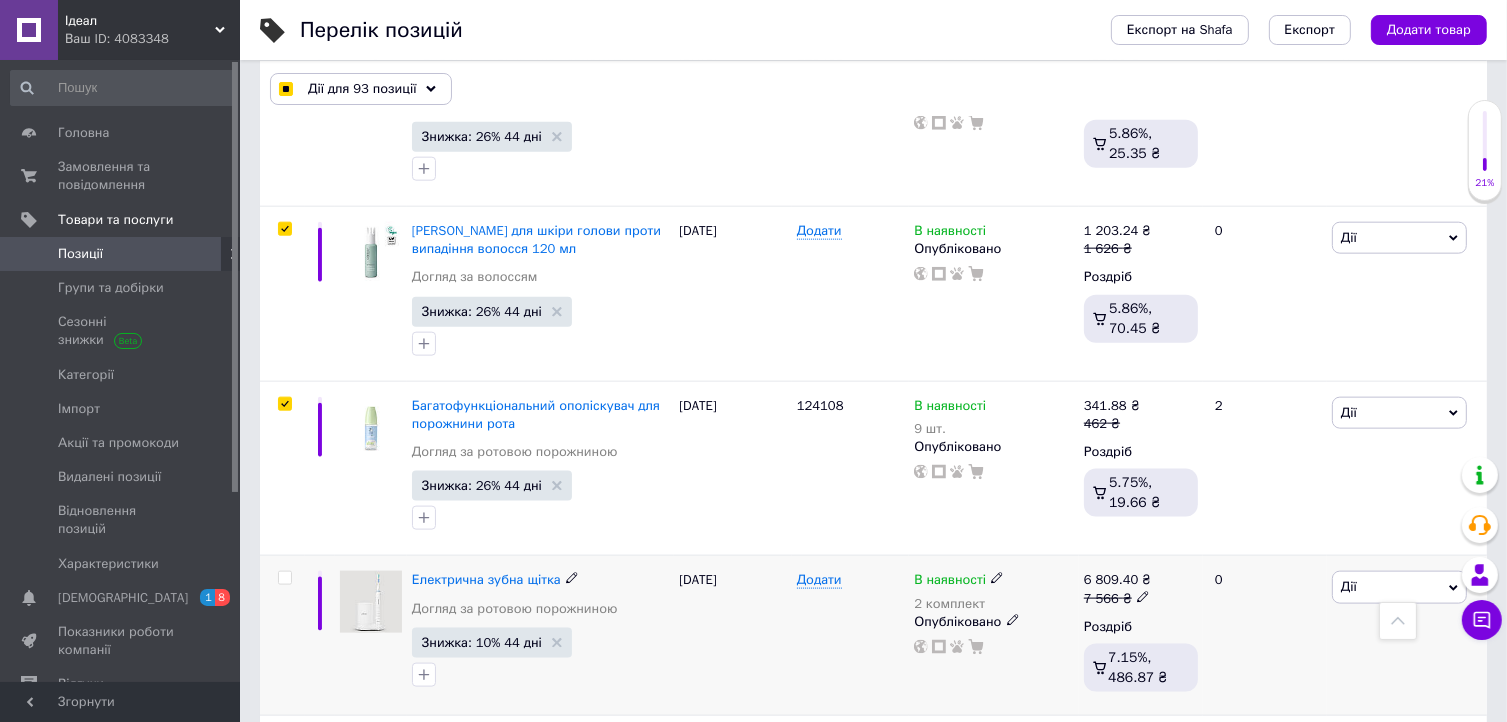checkbox on "true" 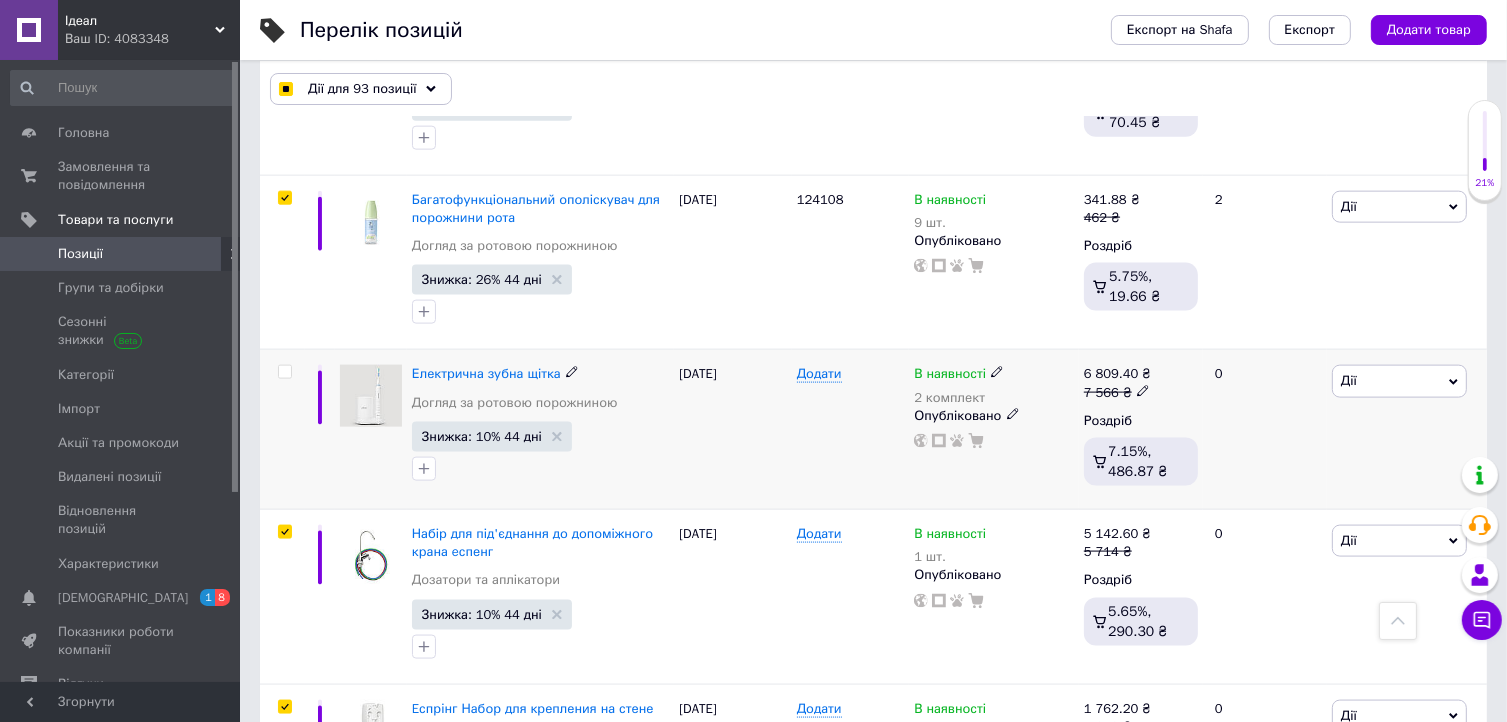 scroll, scrollTop: 10115, scrollLeft: 0, axis: vertical 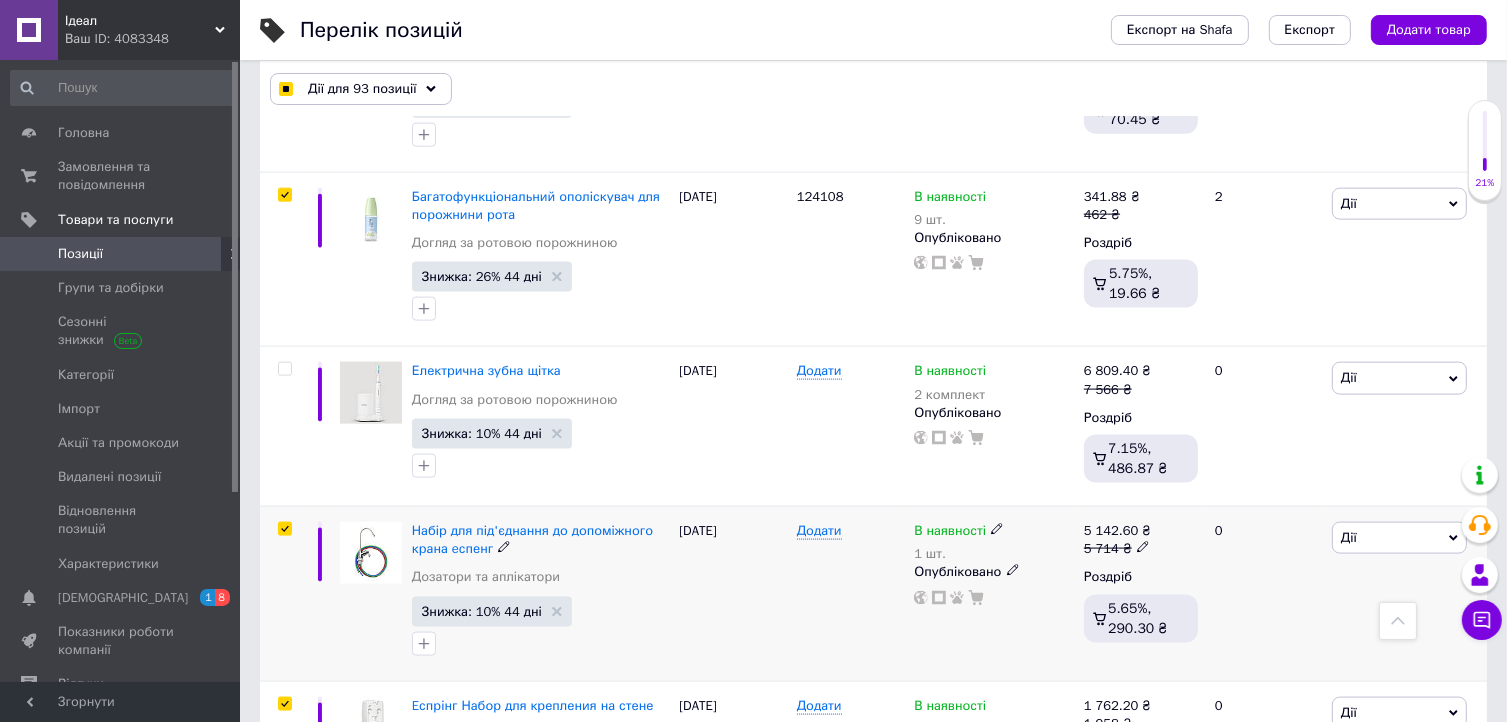click at bounding box center (284, 529) 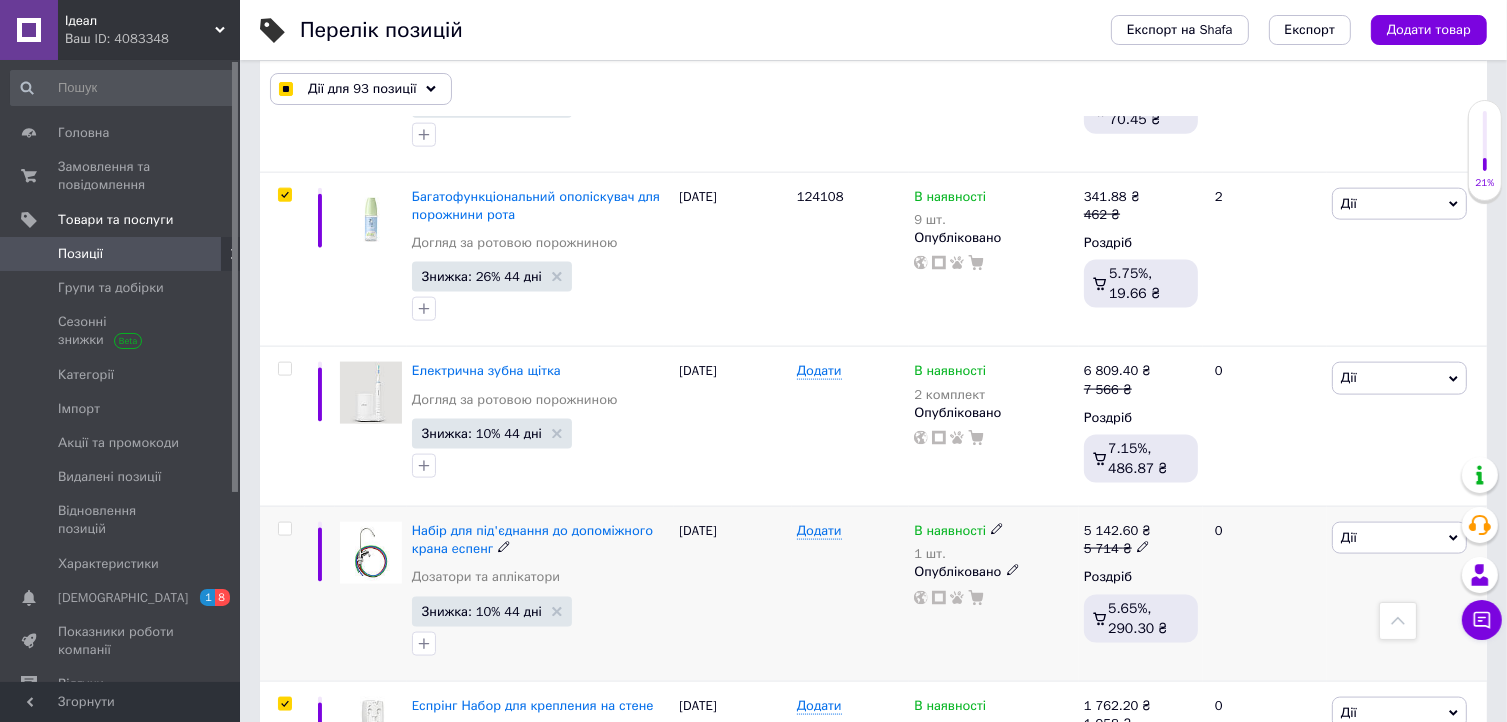 checkbox on "false" 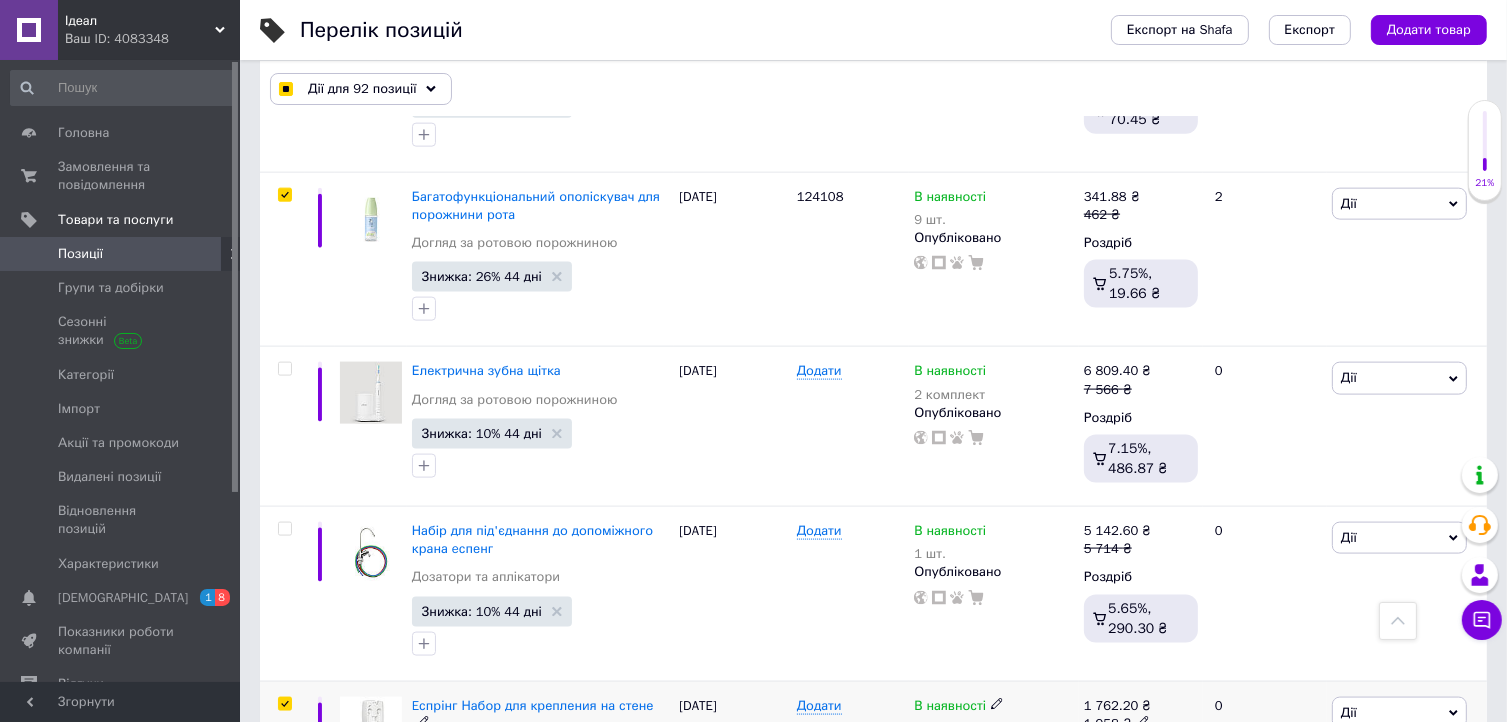 click at bounding box center [284, 704] 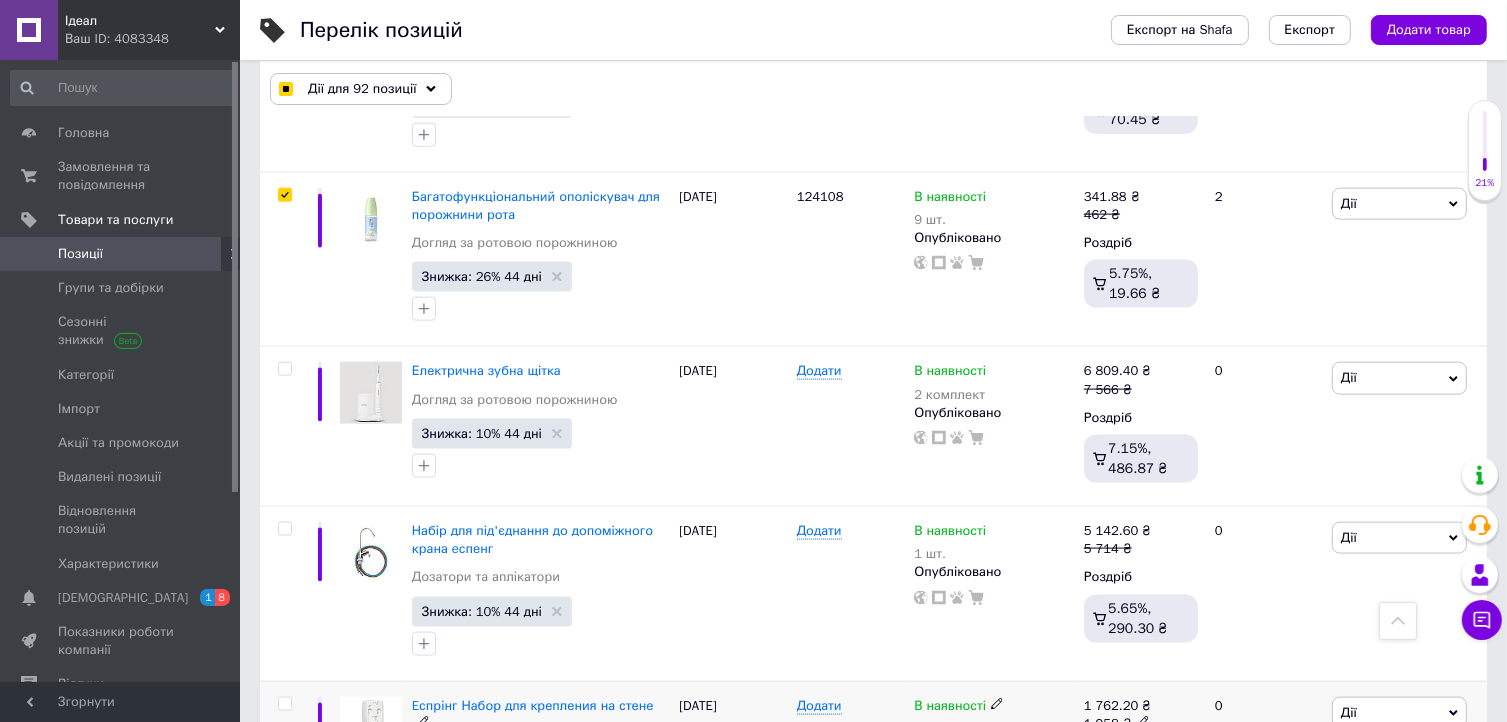 checkbox on "false" 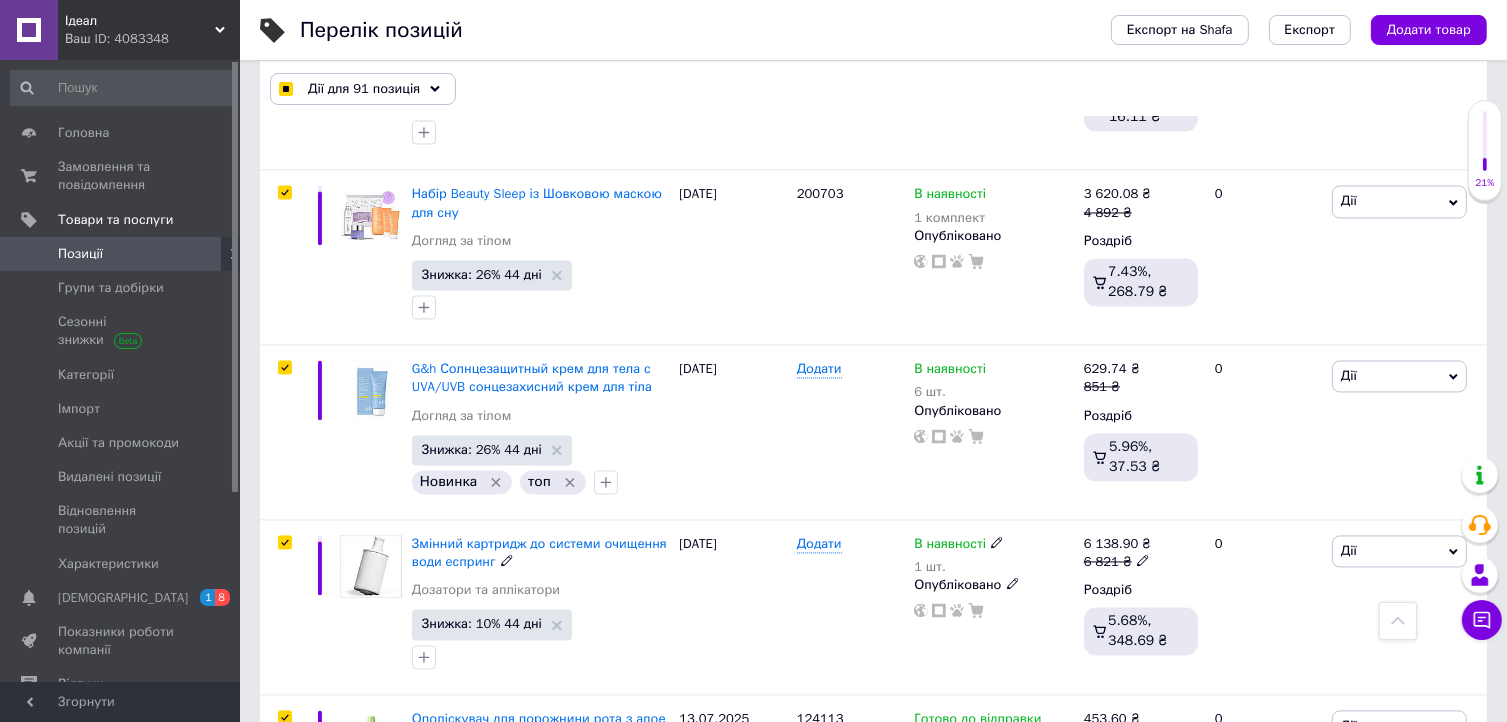 scroll, scrollTop: 11331, scrollLeft: 0, axis: vertical 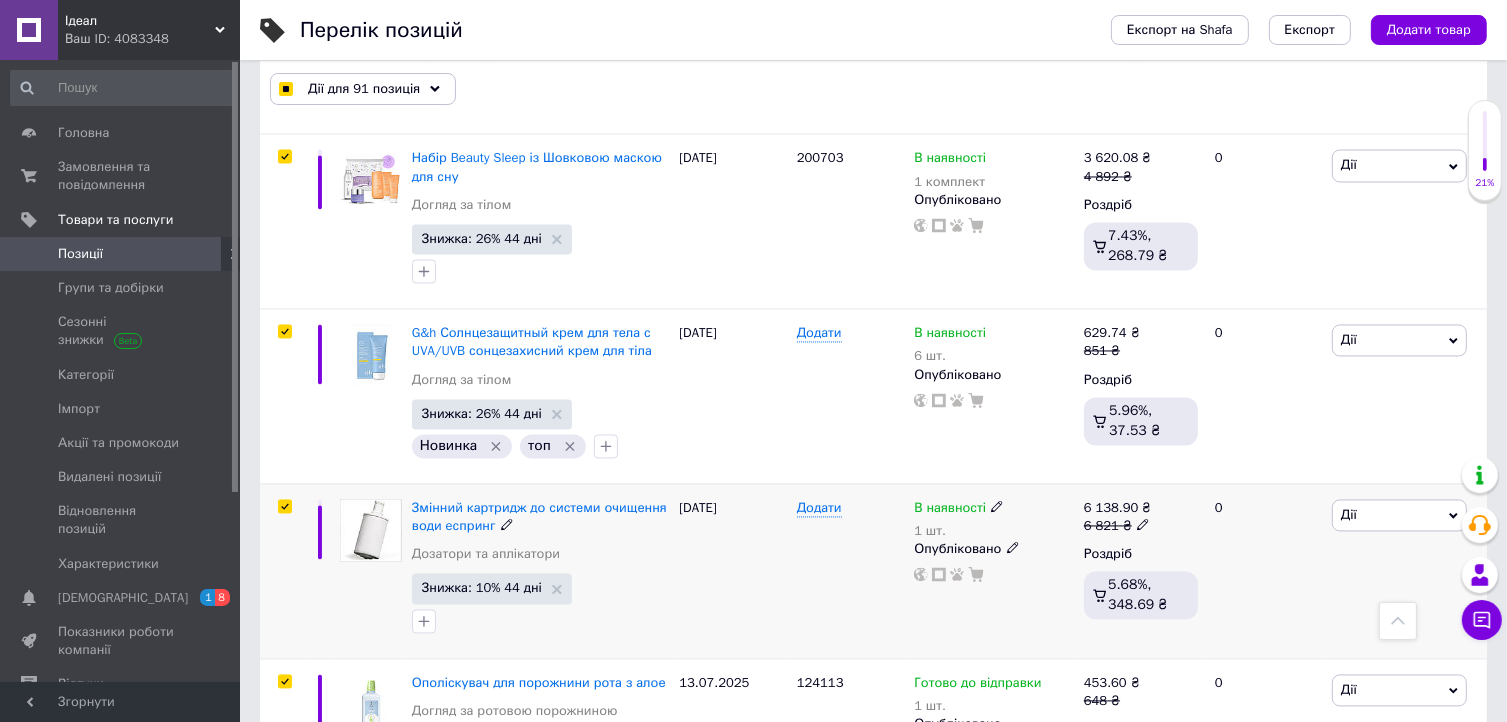 click at bounding box center [284, 506] 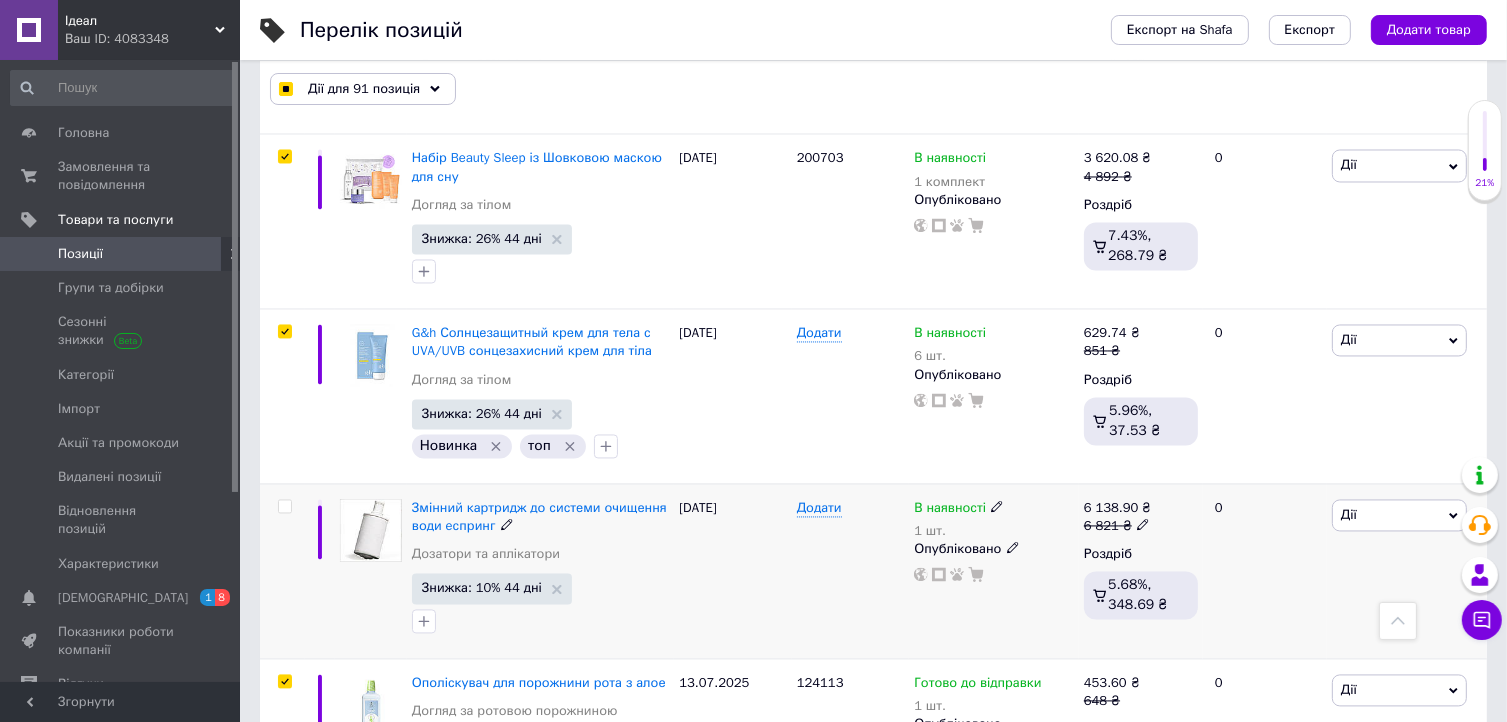 checkbox on "false" 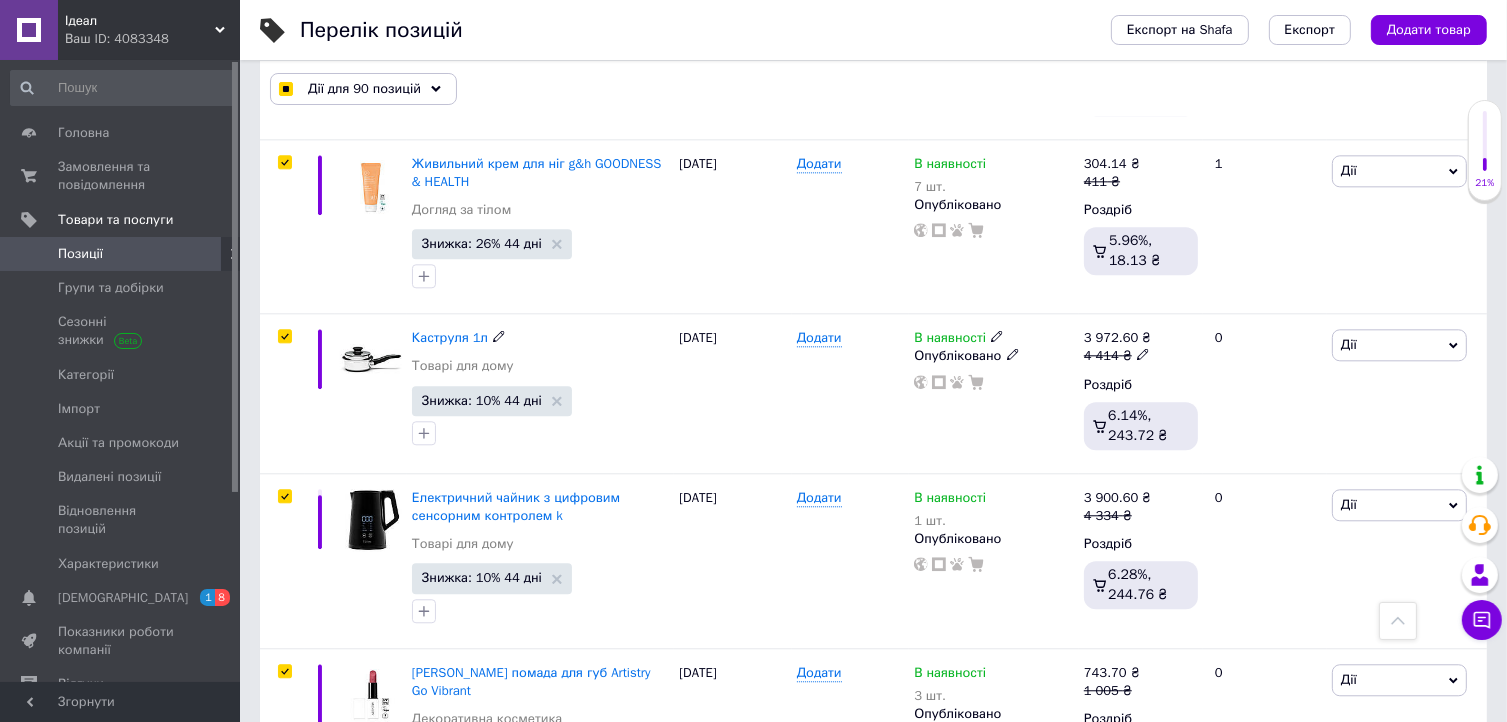 scroll, scrollTop: 12346, scrollLeft: 0, axis: vertical 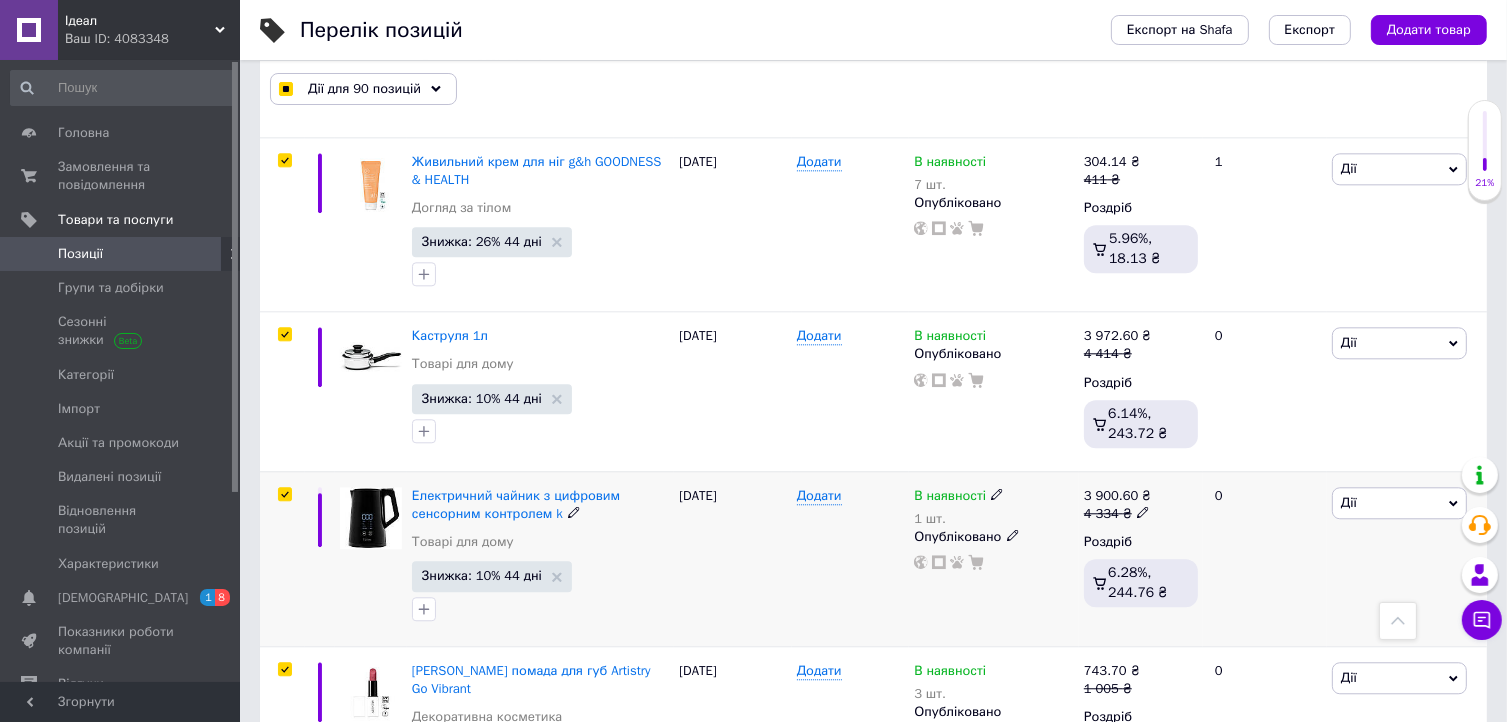 click at bounding box center [284, 494] 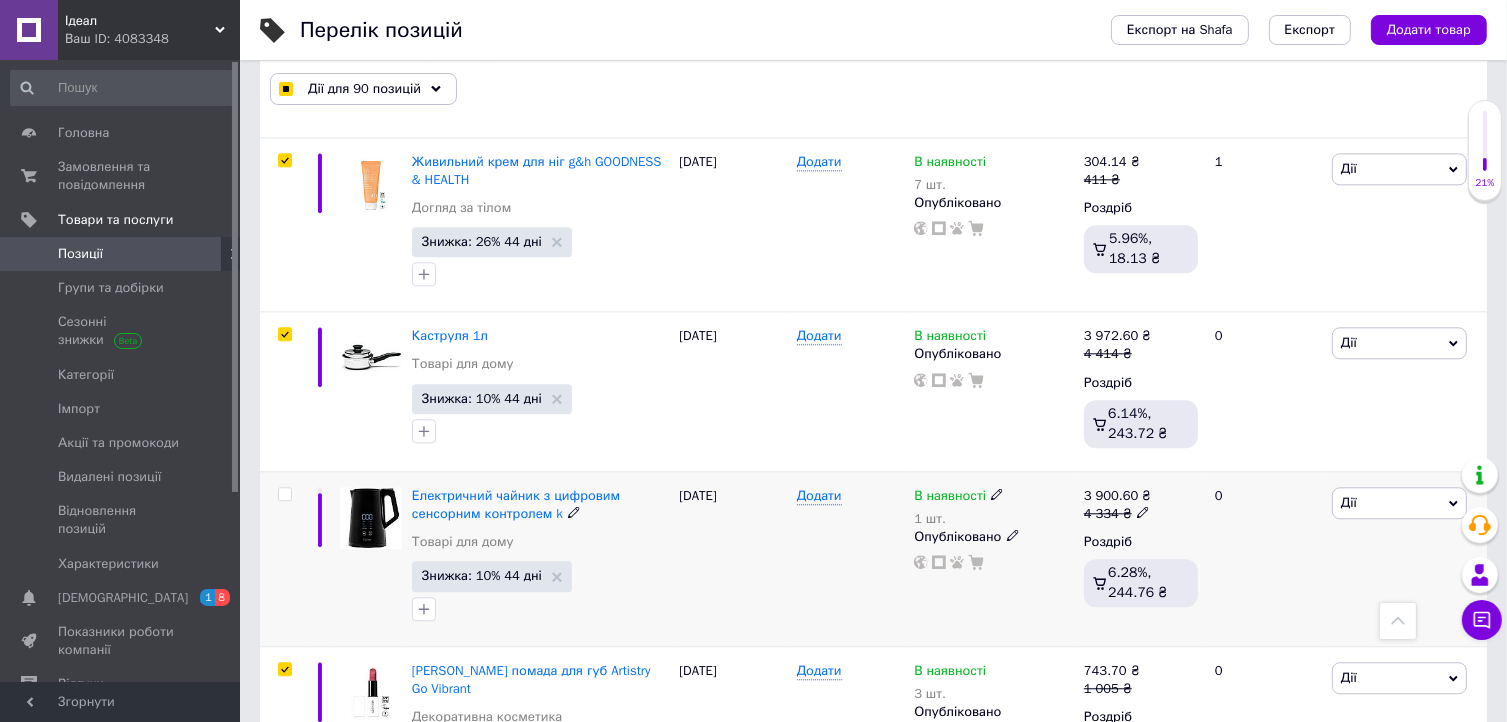 checkbox on "false" 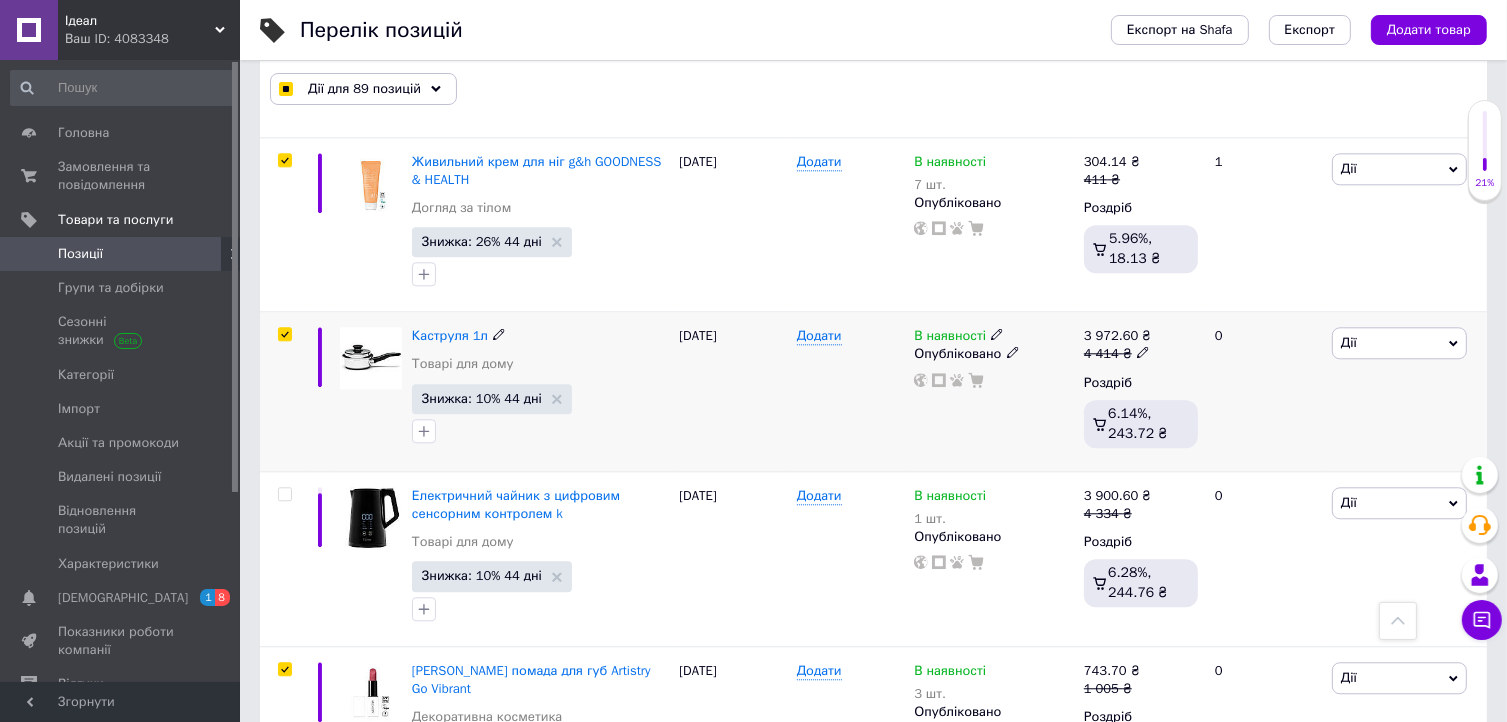click at bounding box center (284, 334) 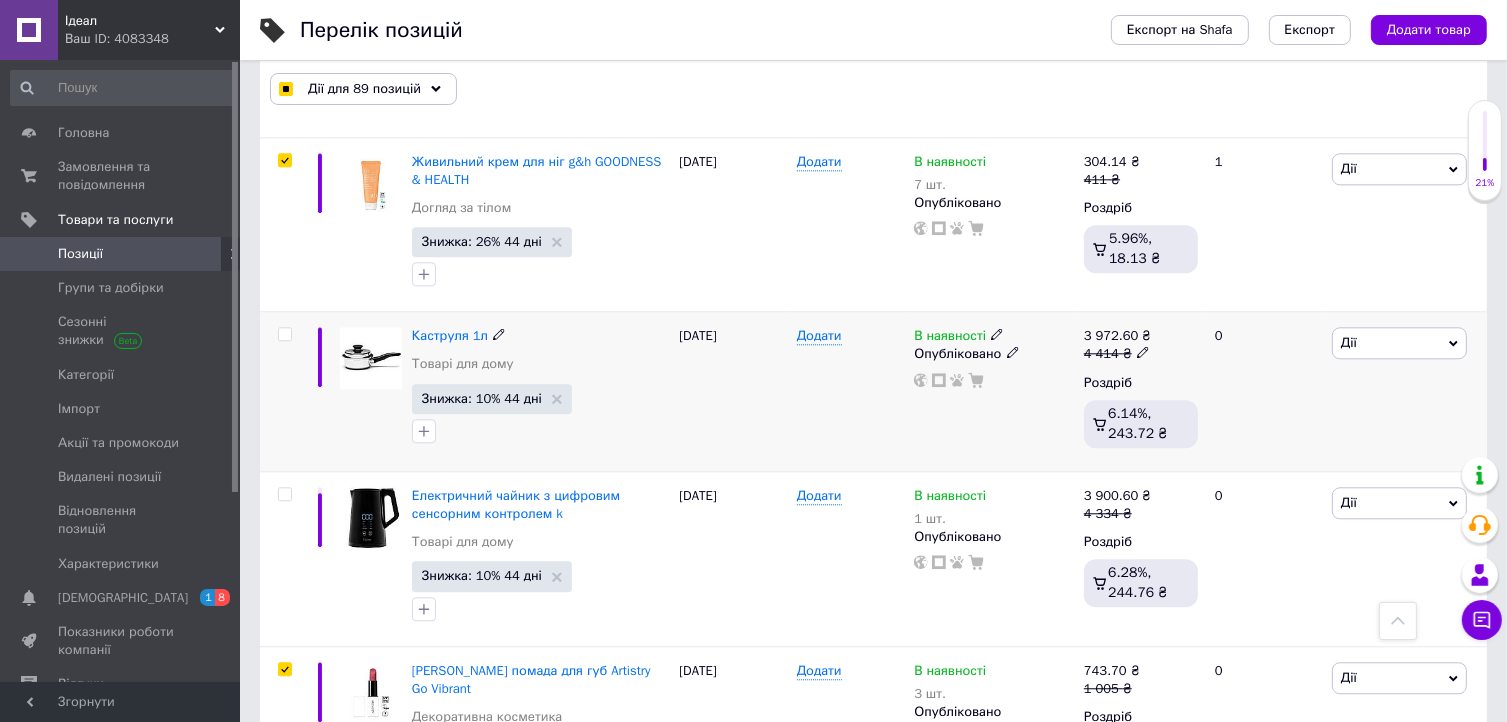checkbox on "false" 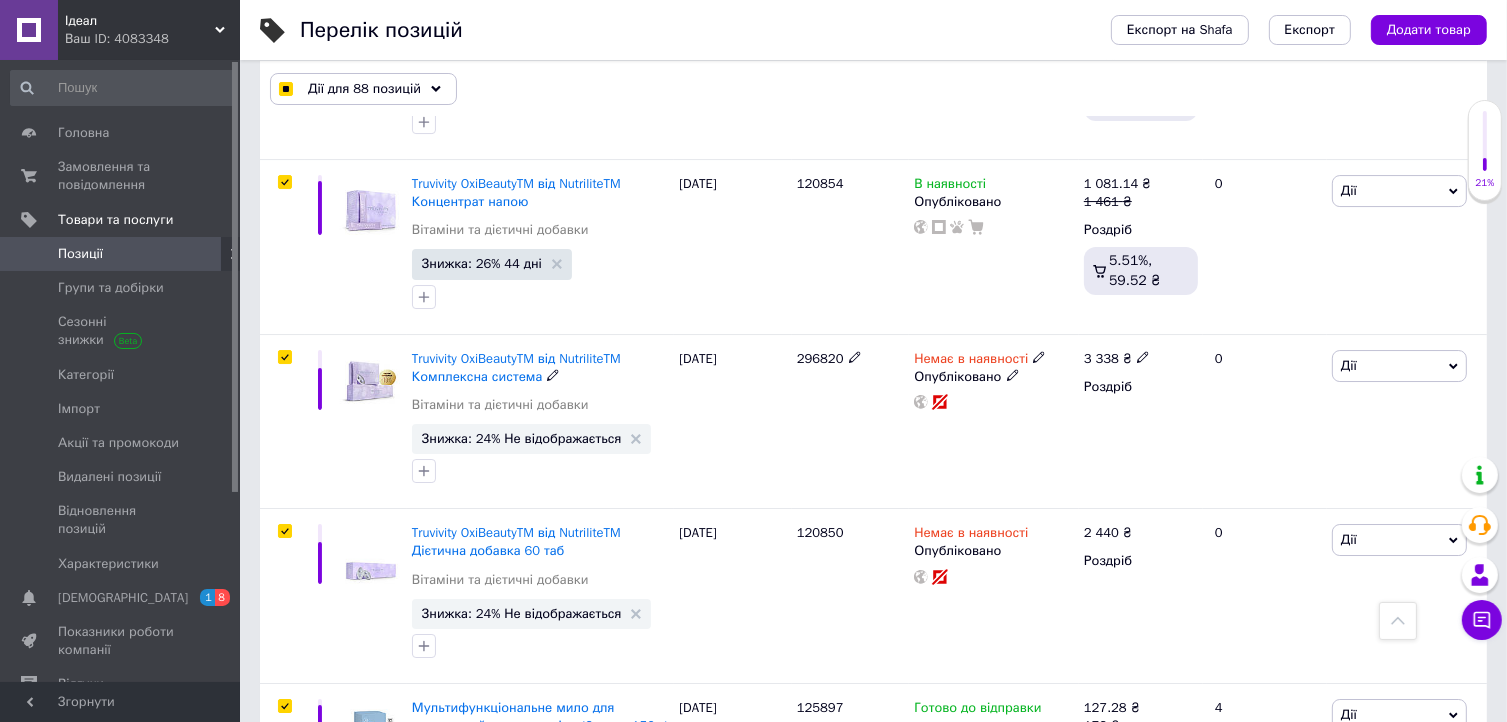 scroll, scrollTop: 14359, scrollLeft: 0, axis: vertical 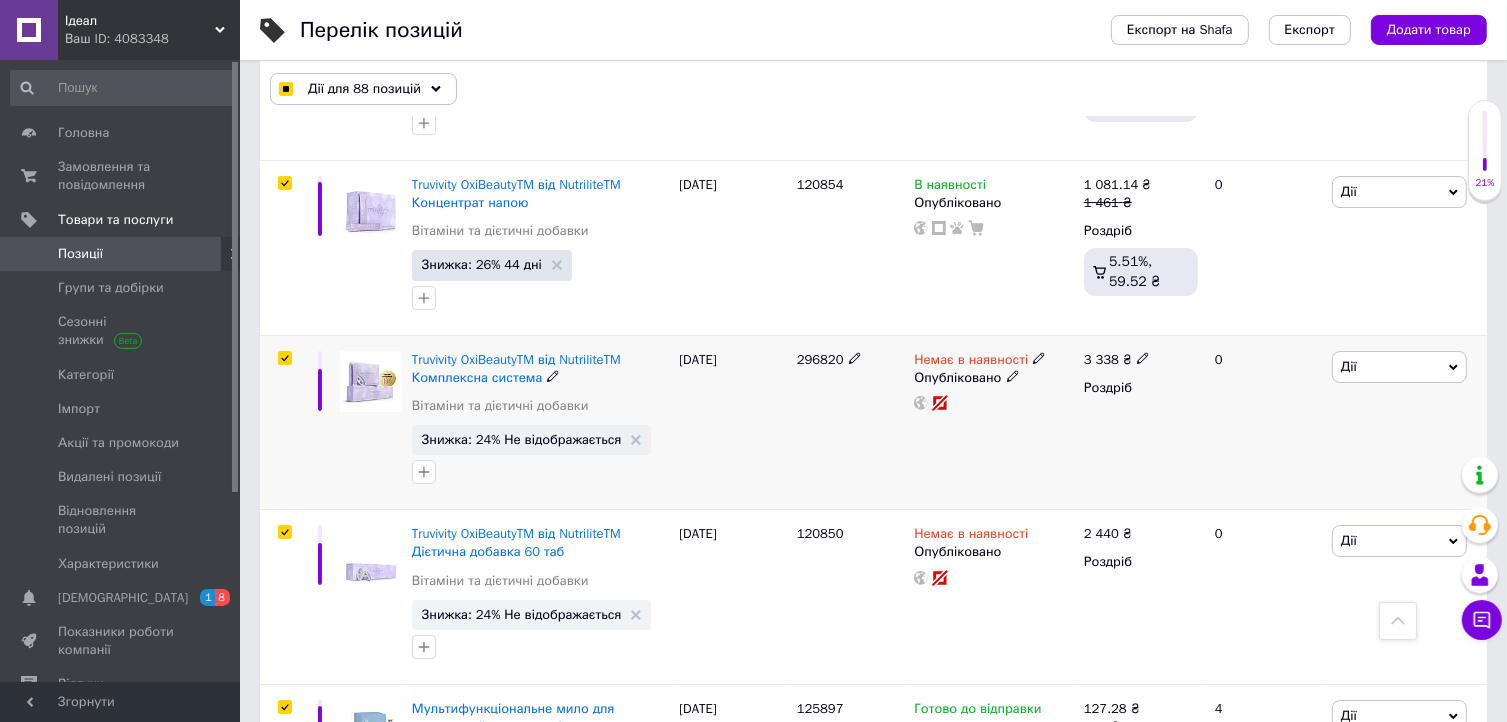click at bounding box center [284, 358] 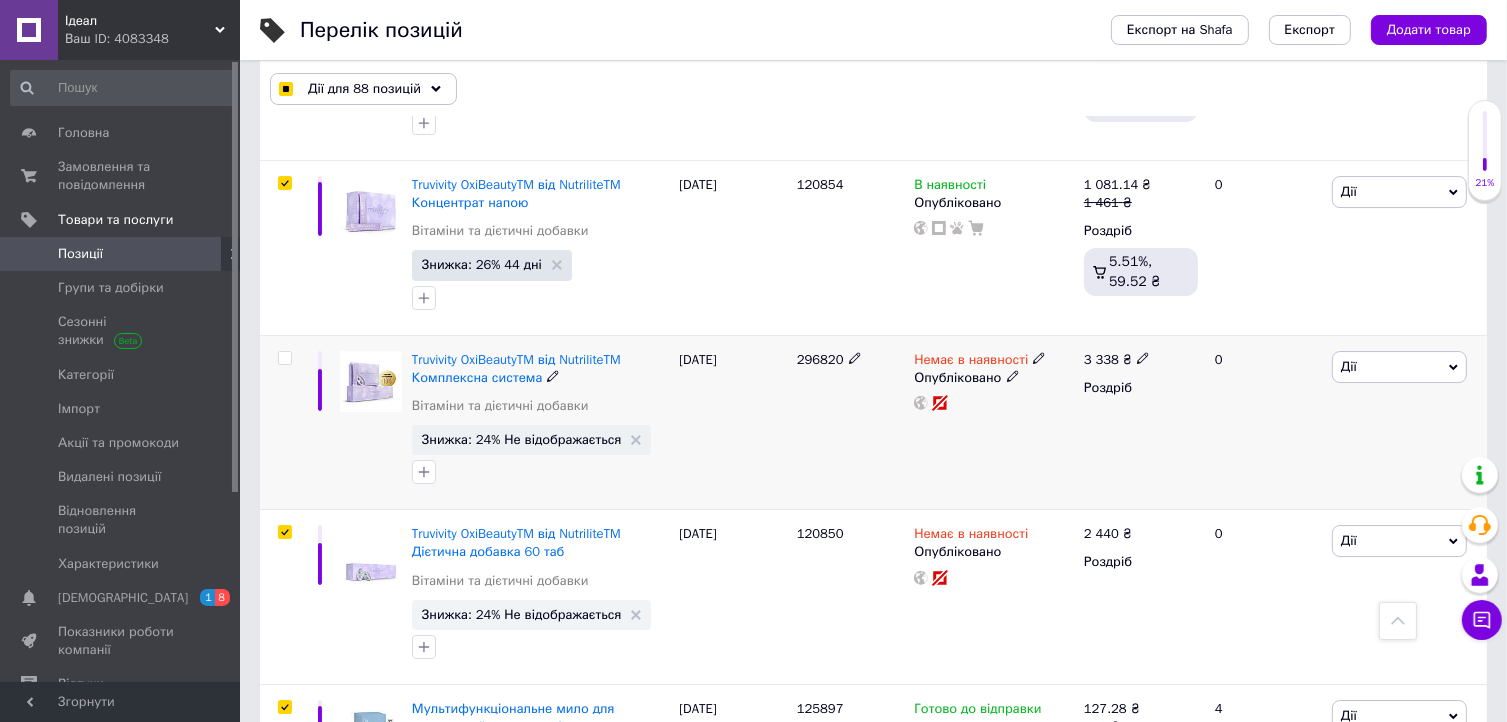 checkbox on "false" 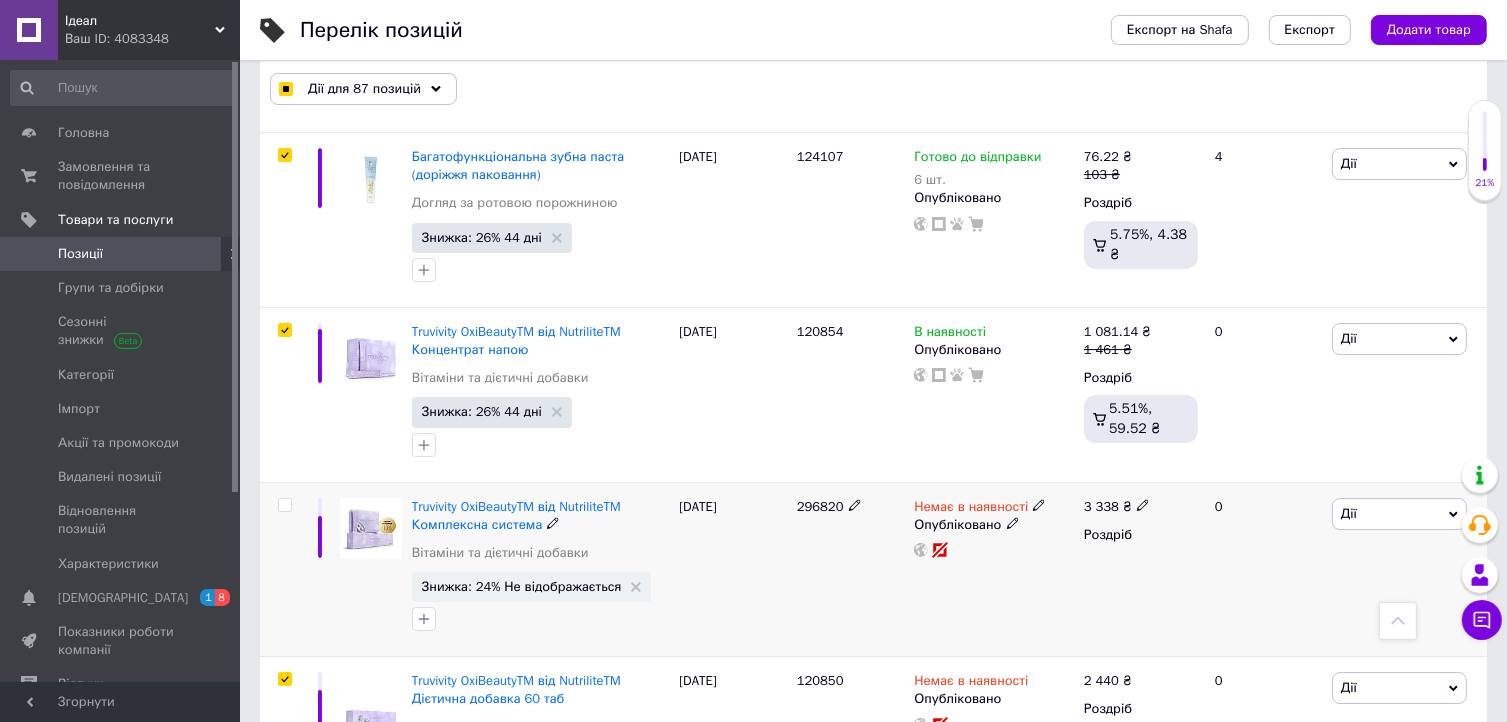 scroll, scrollTop: 14211, scrollLeft: 0, axis: vertical 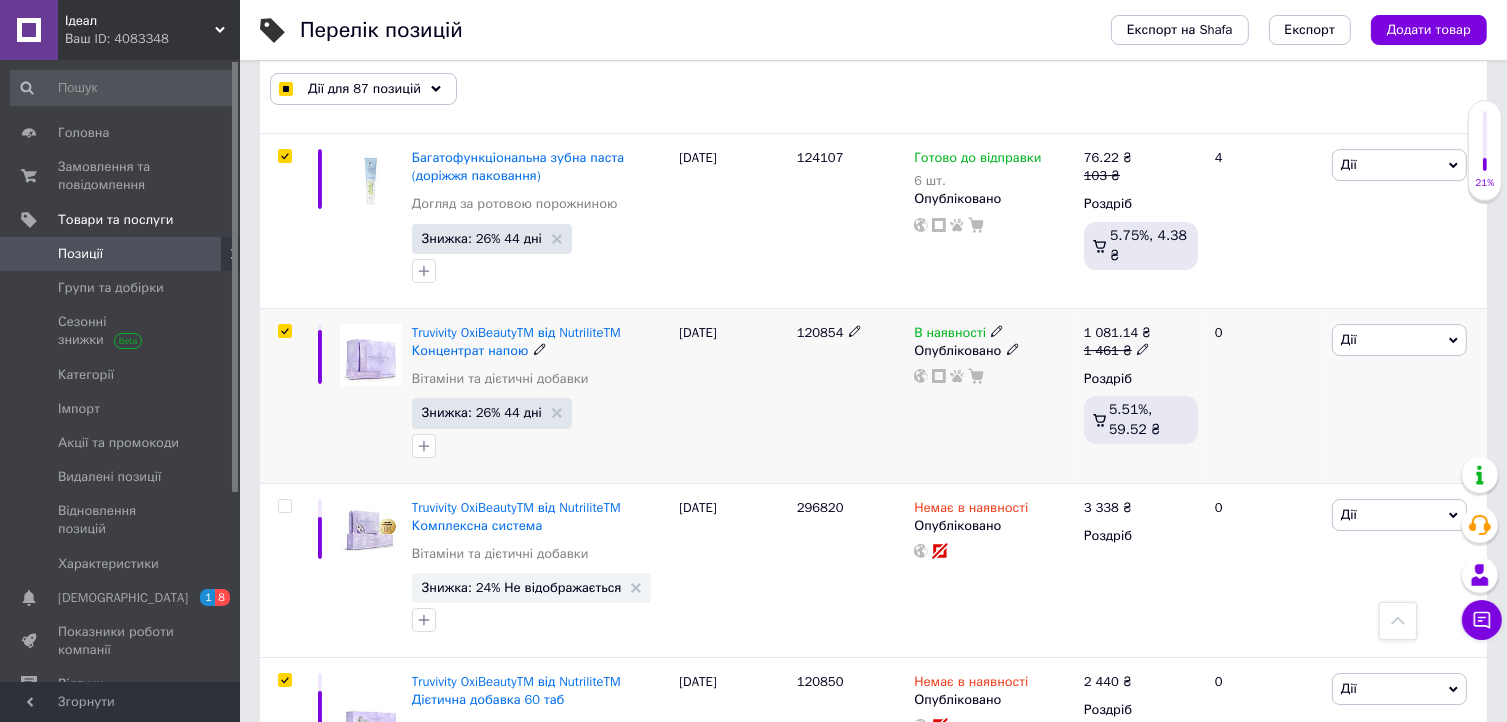 click at bounding box center [284, 331] 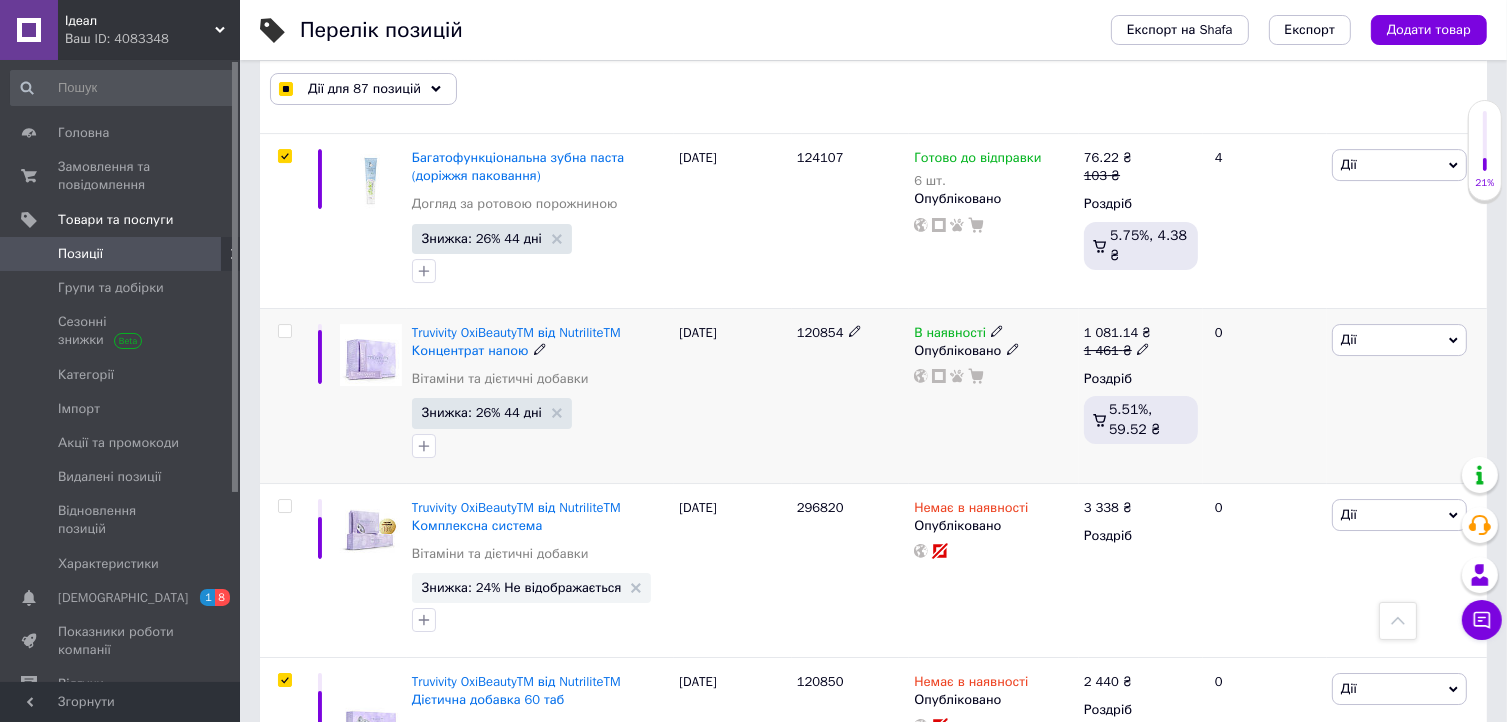 checkbox on "false" 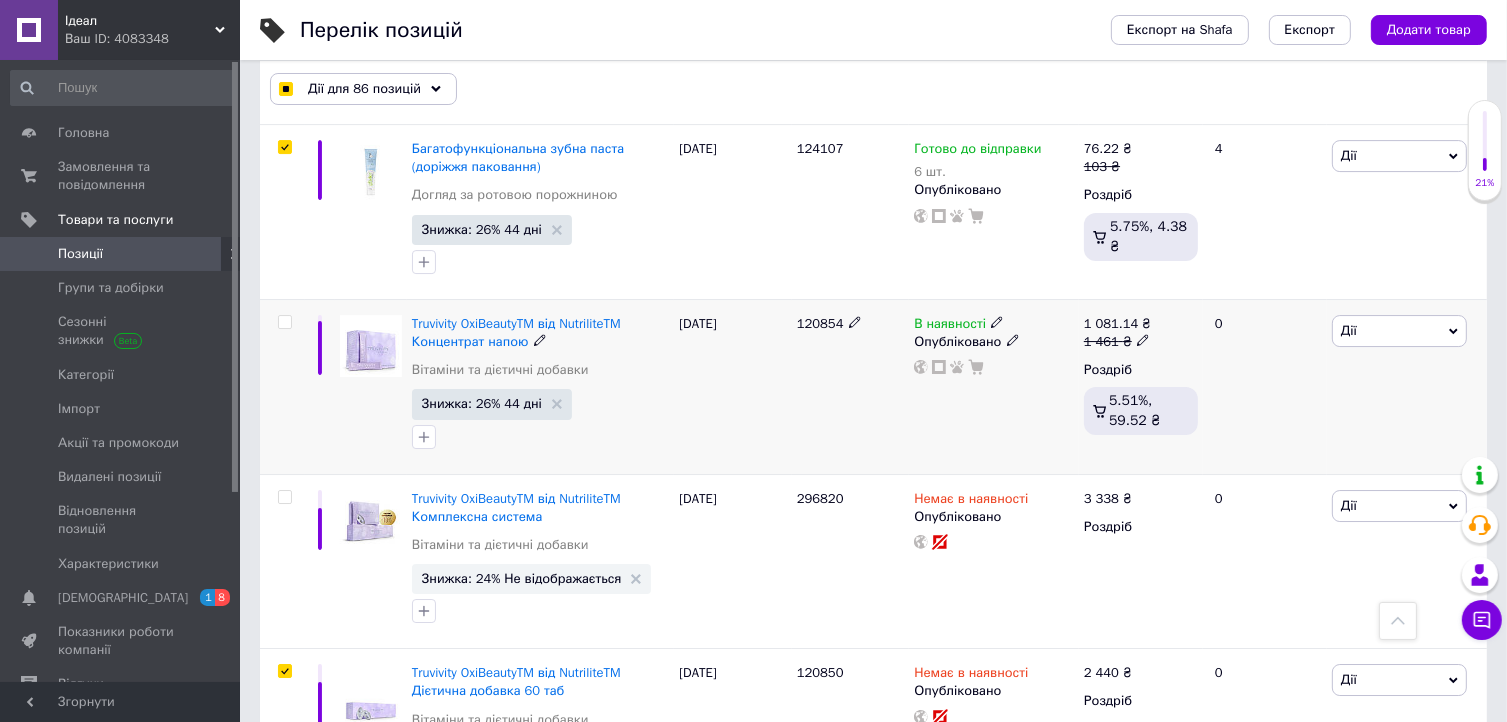 scroll, scrollTop: 14216, scrollLeft: 0, axis: vertical 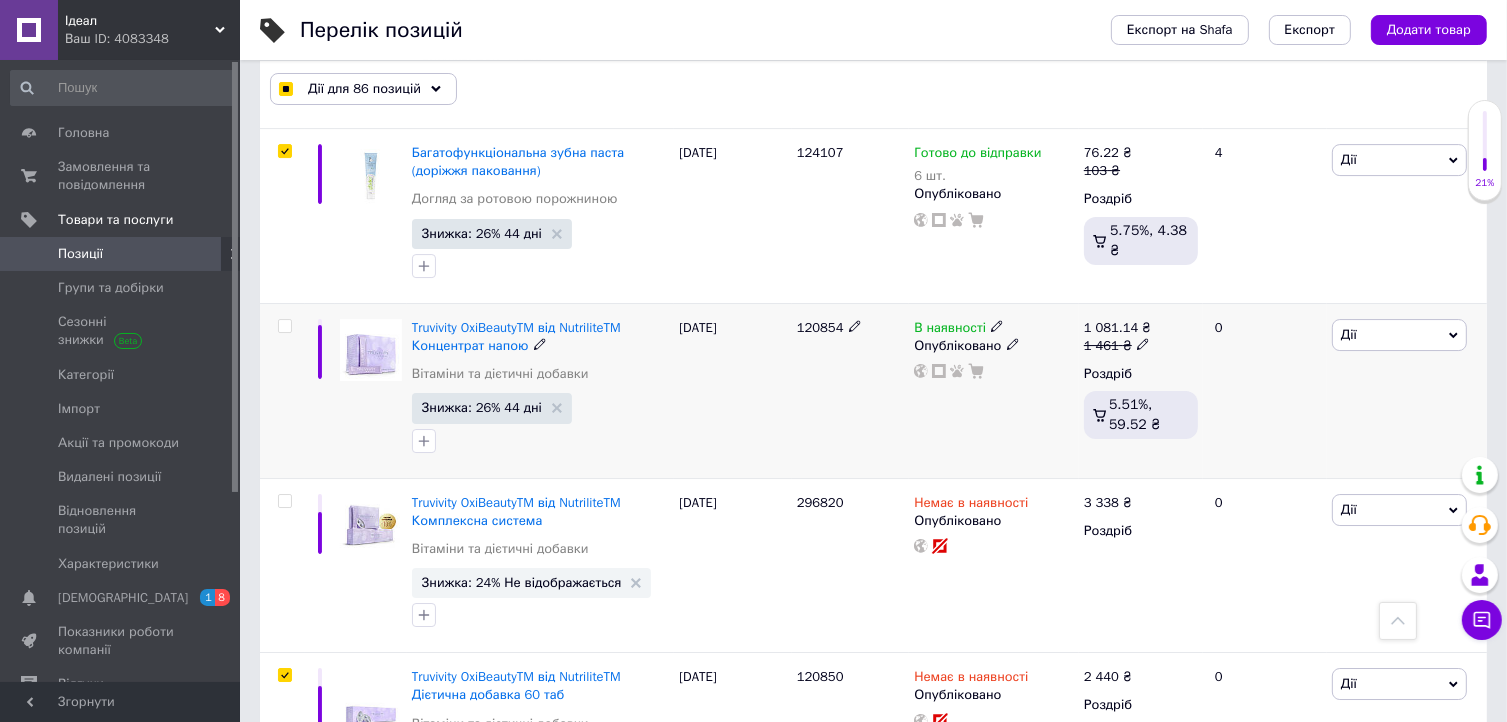 click at bounding box center (284, 326) 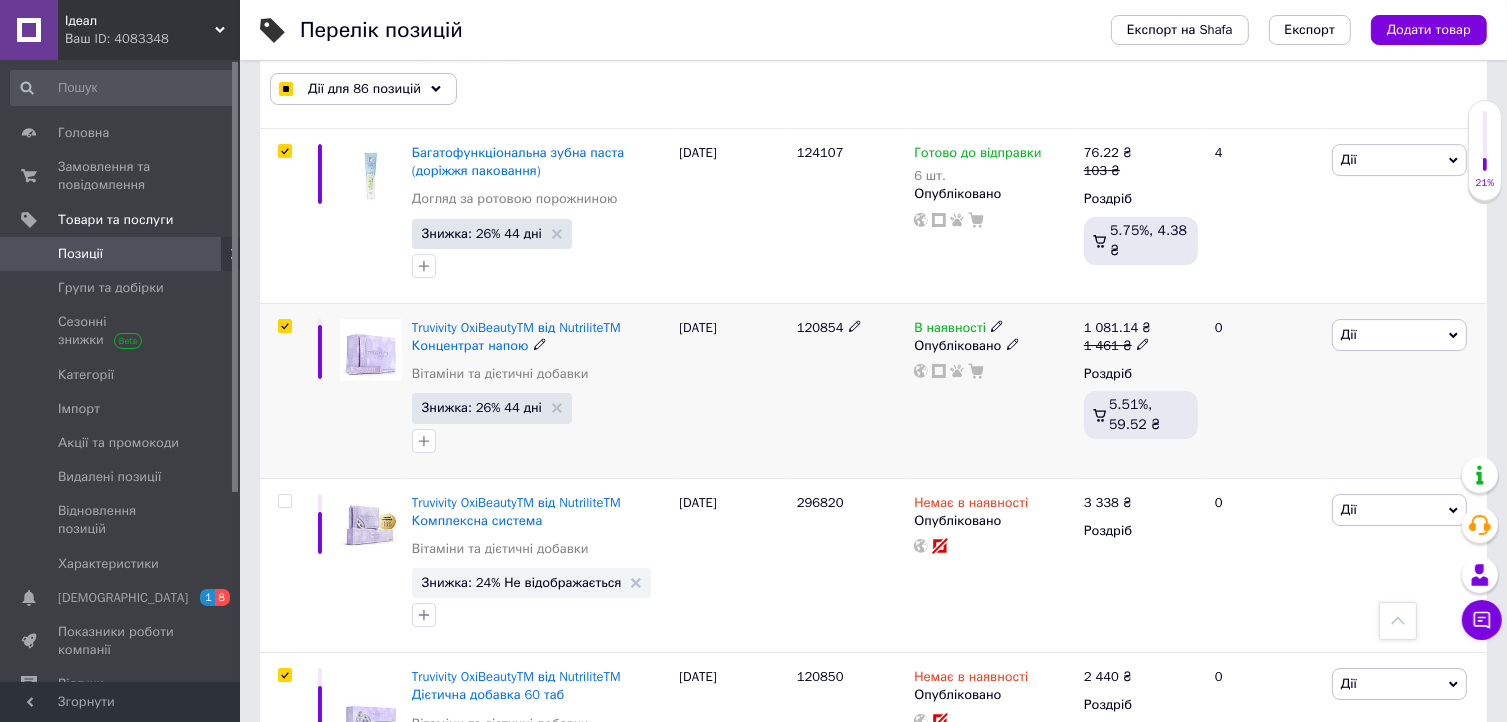 checkbox on "true" 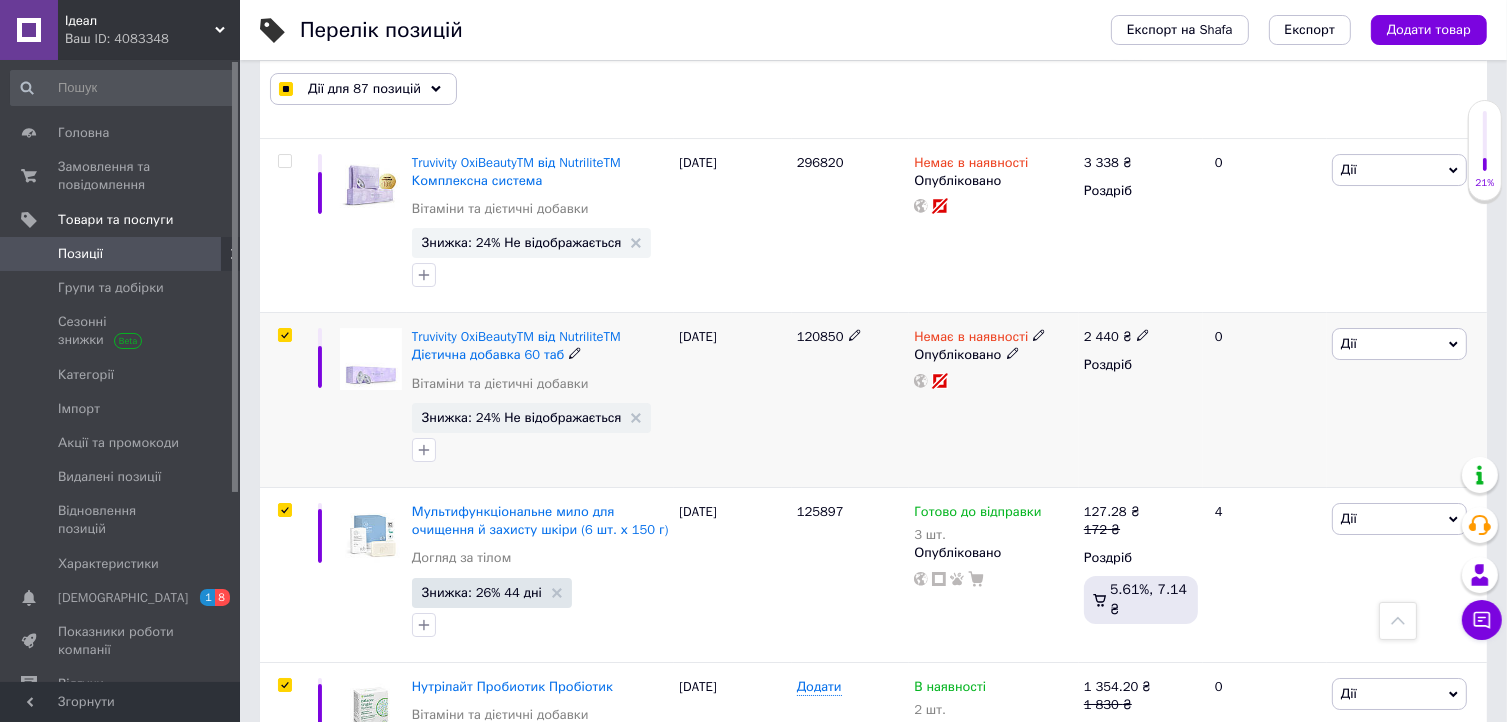 scroll, scrollTop: 14556, scrollLeft: 0, axis: vertical 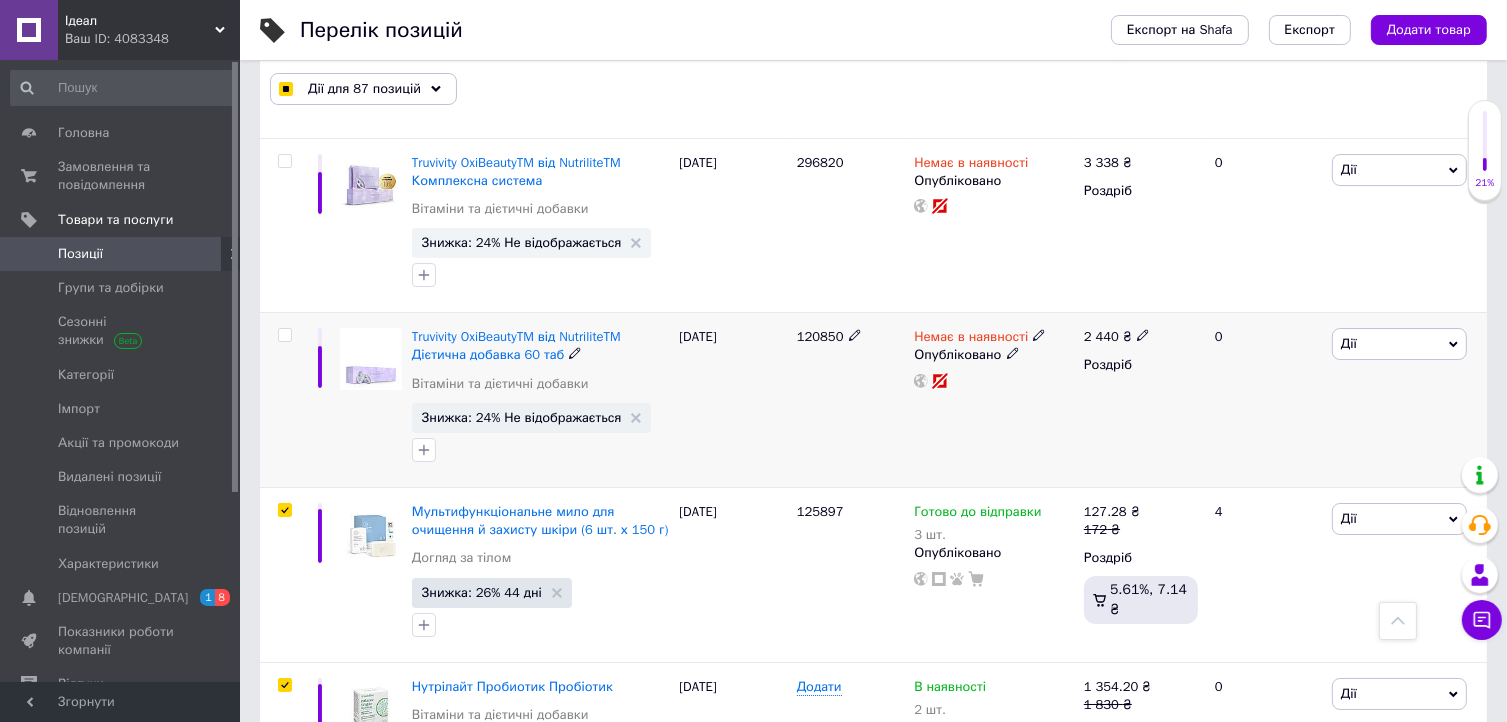 checkbox on "false" 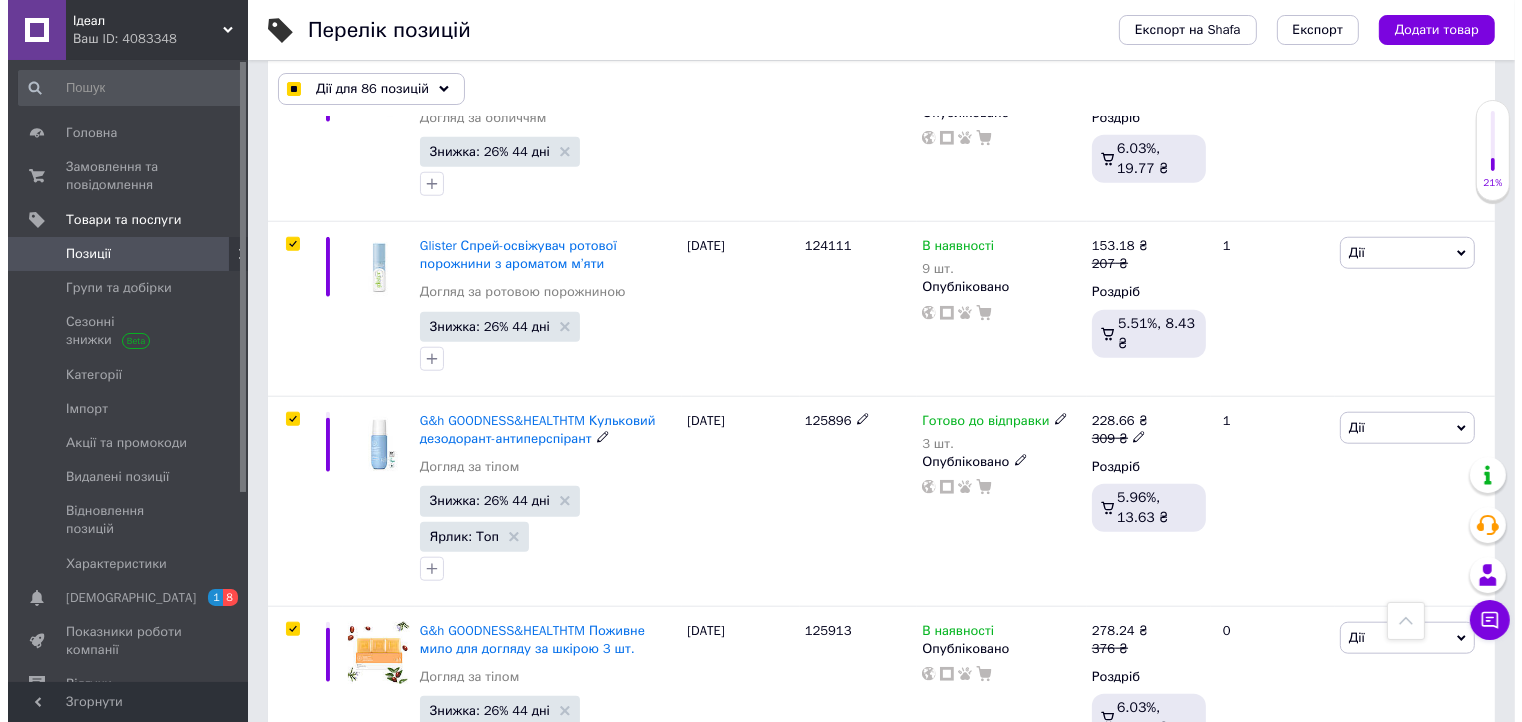 scroll, scrollTop: 17103, scrollLeft: 0, axis: vertical 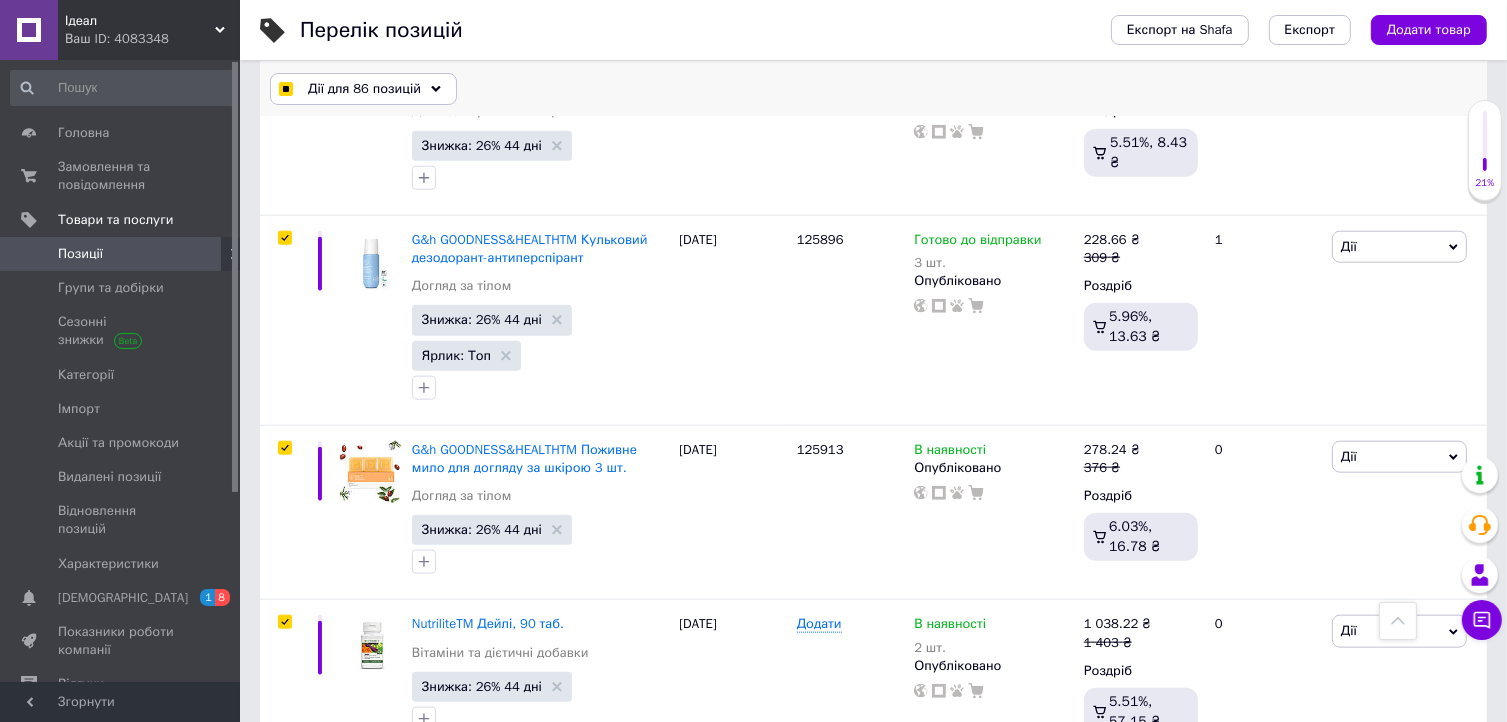 click on "Дії для 86 позицій" at bounding box center [364, 89] 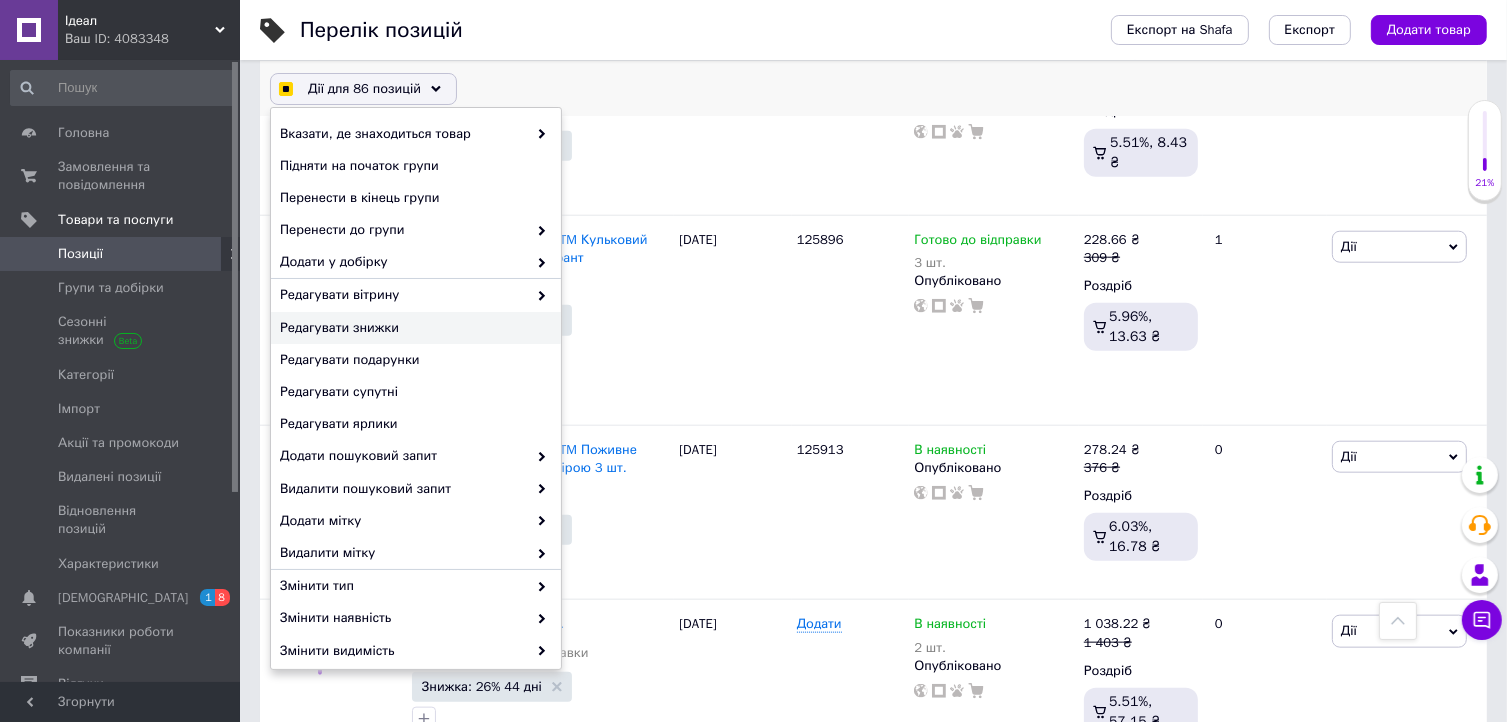 checkbox on "true" 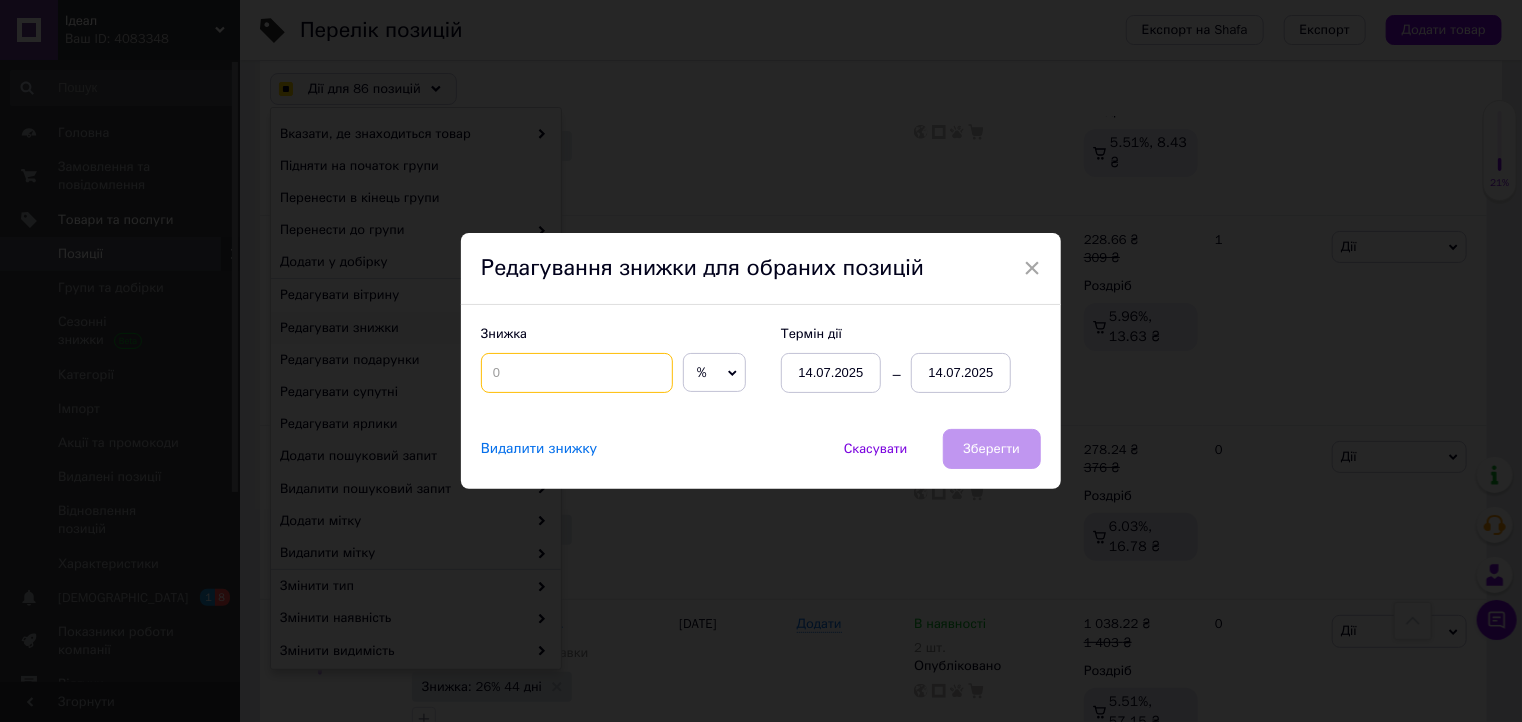 click at bounding box center (577, 373) 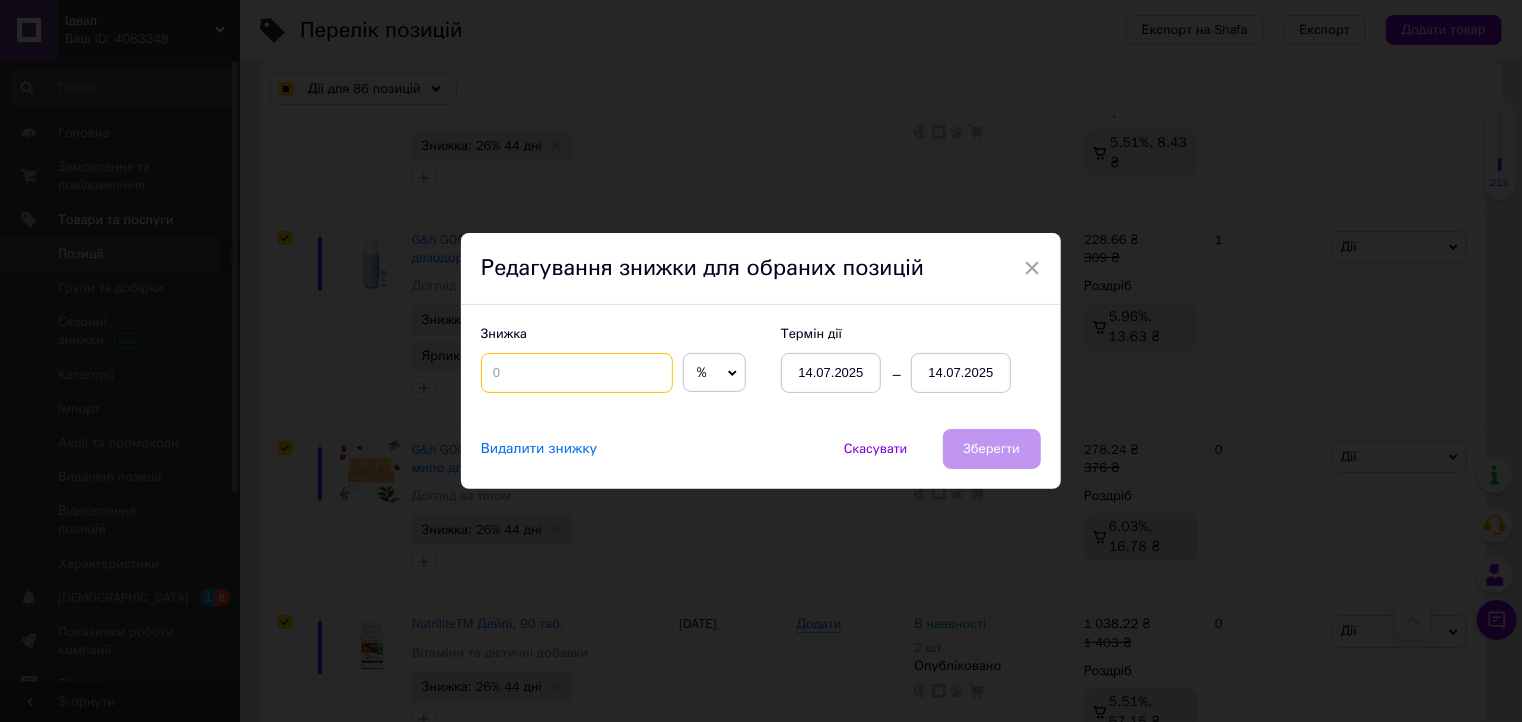 checkbox on "true" 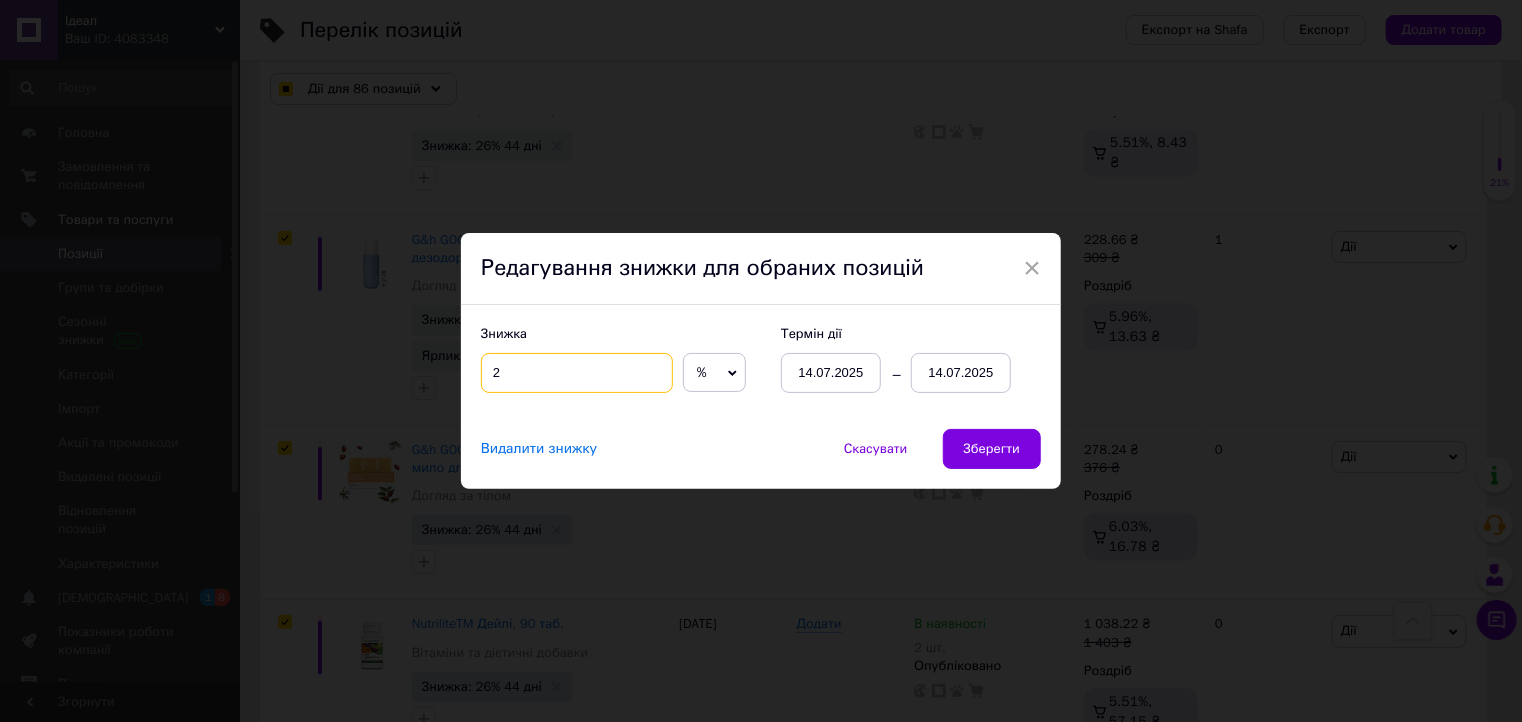 checkbox on "true" 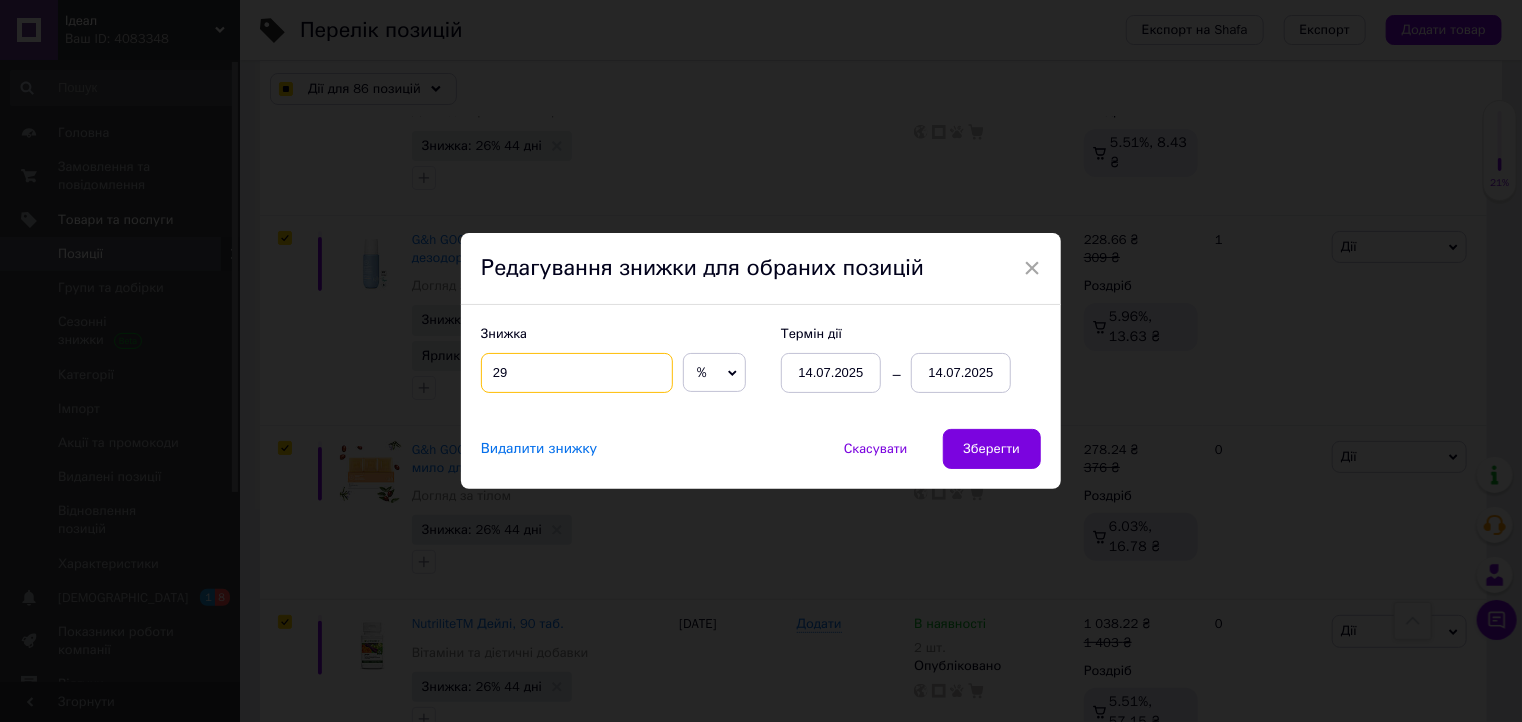 type on "29" 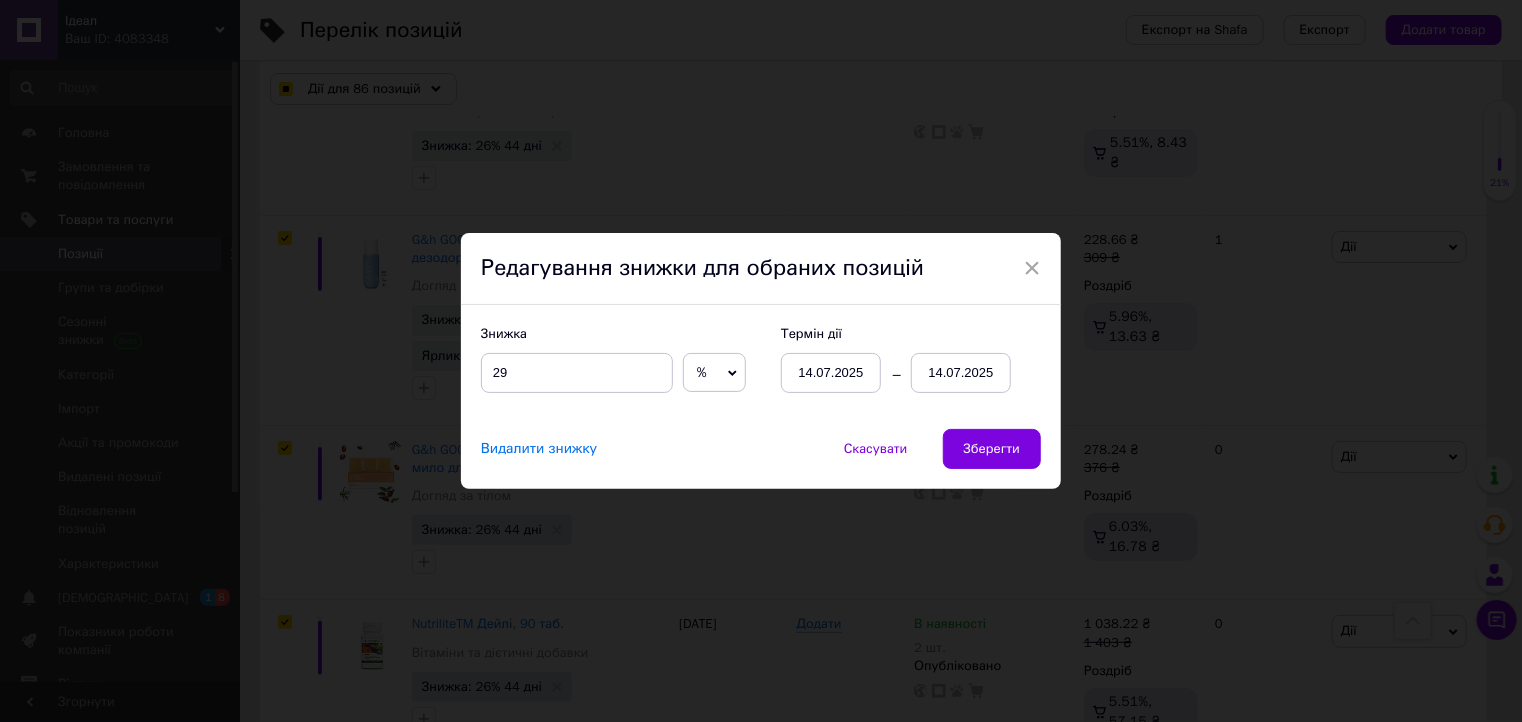 click on "14.07.2025" at bounding box center (961, 373) 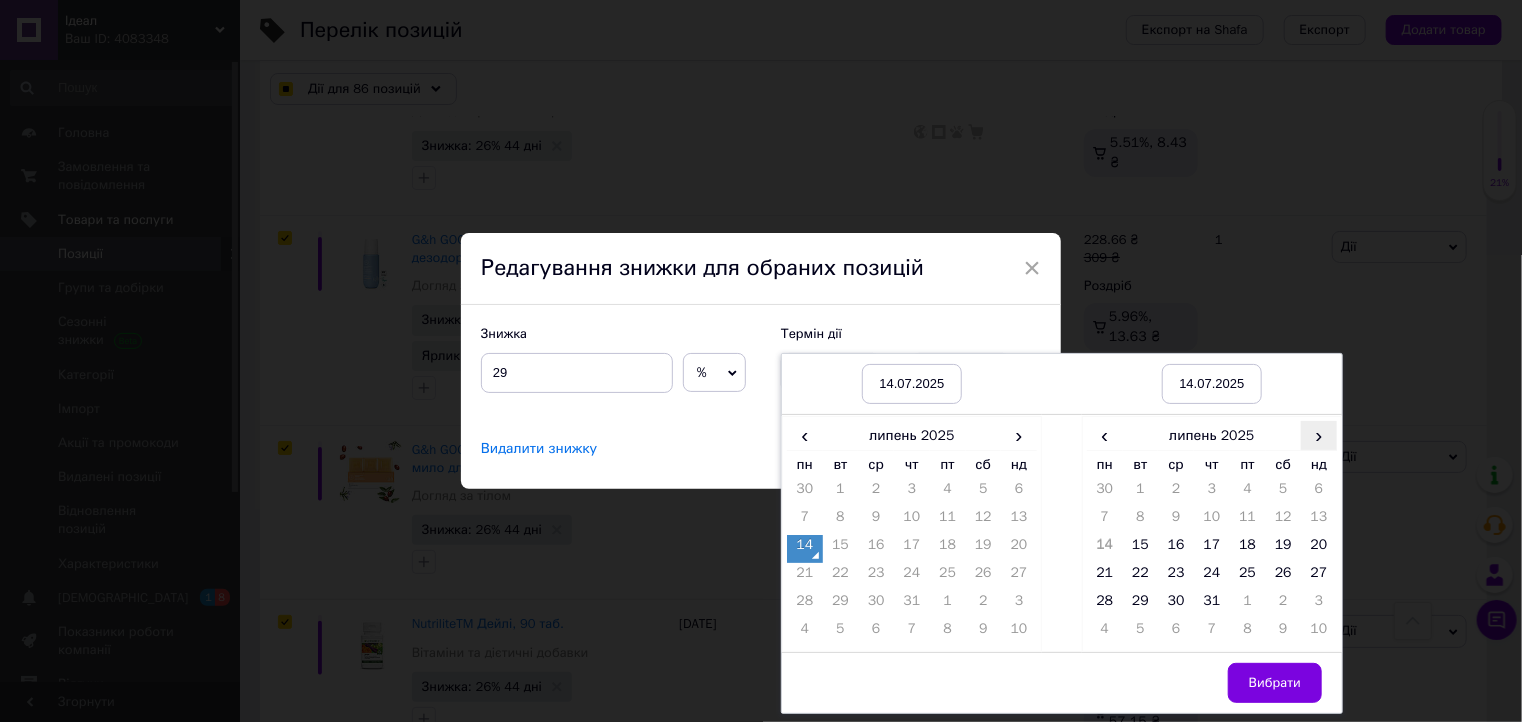 click on "›" at bounding box center [1319, 435] 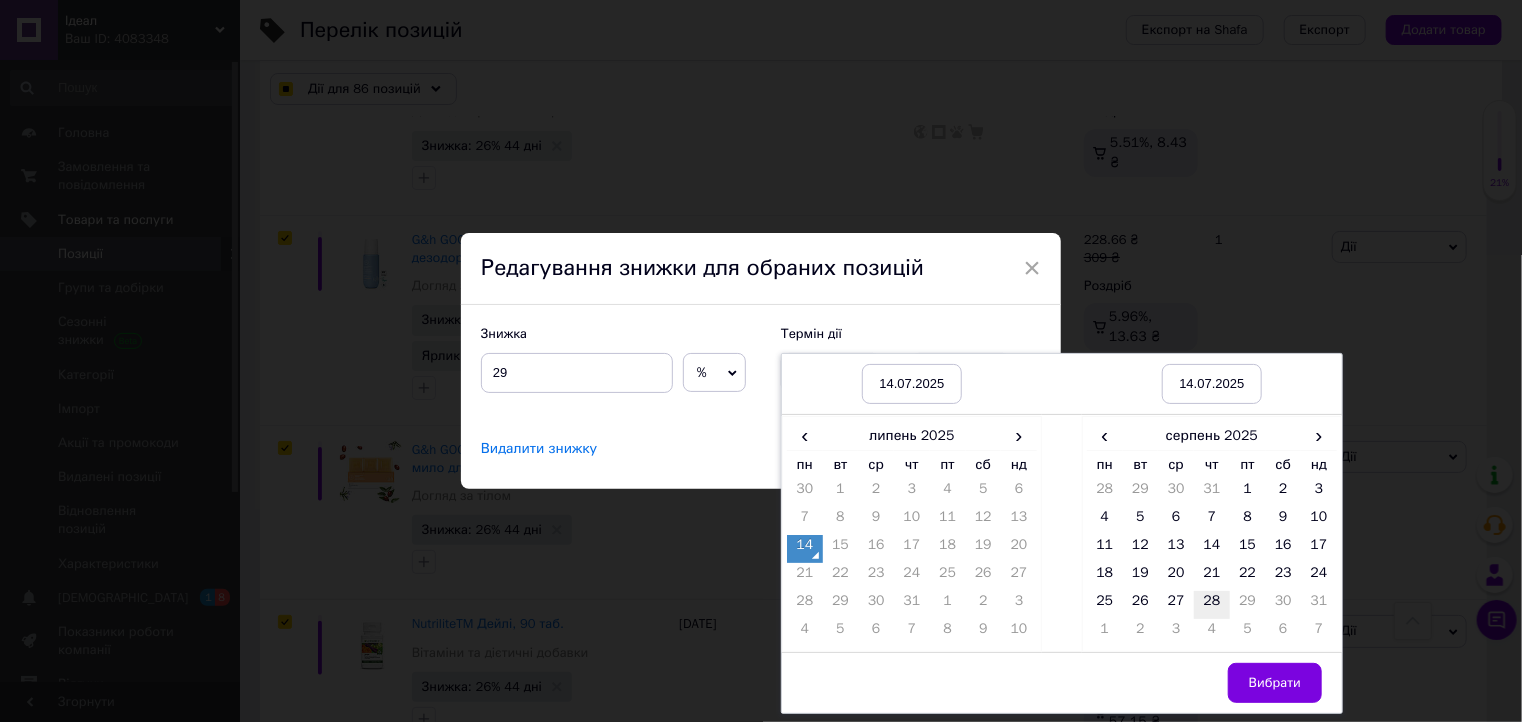 click on "28" at bounding box center [1212, 605] 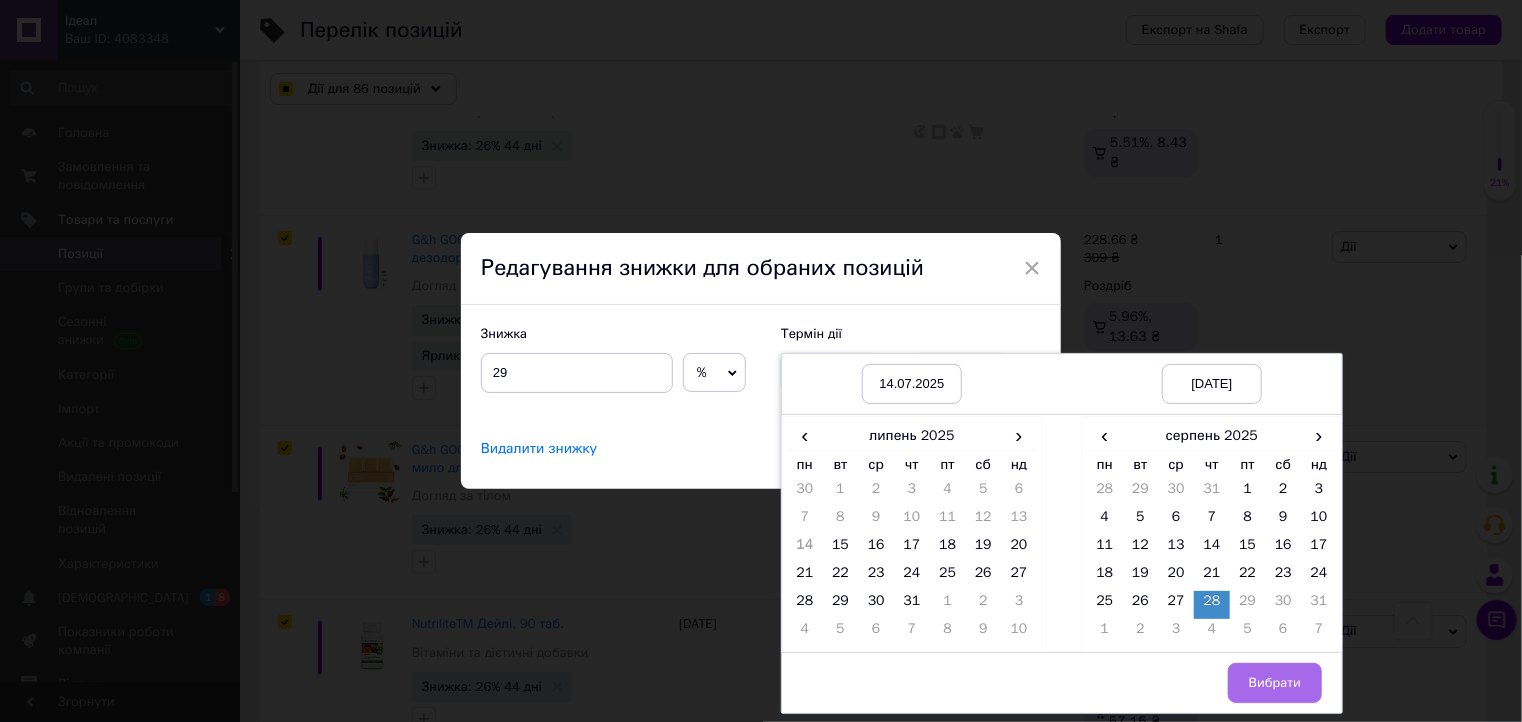click on "Вибрати" at bounding box center [1275, 683] 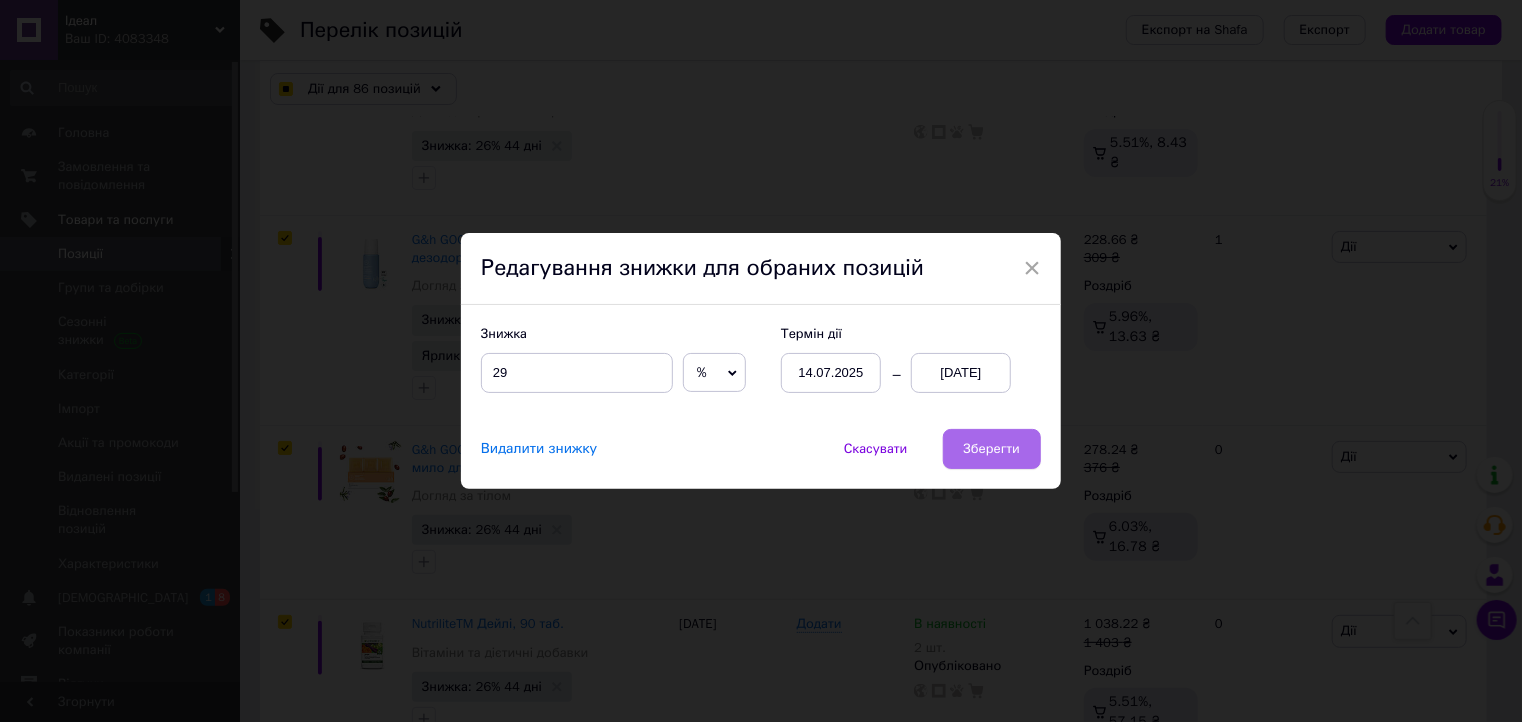 click on "Зберегти" at bounding box center (992, 449) 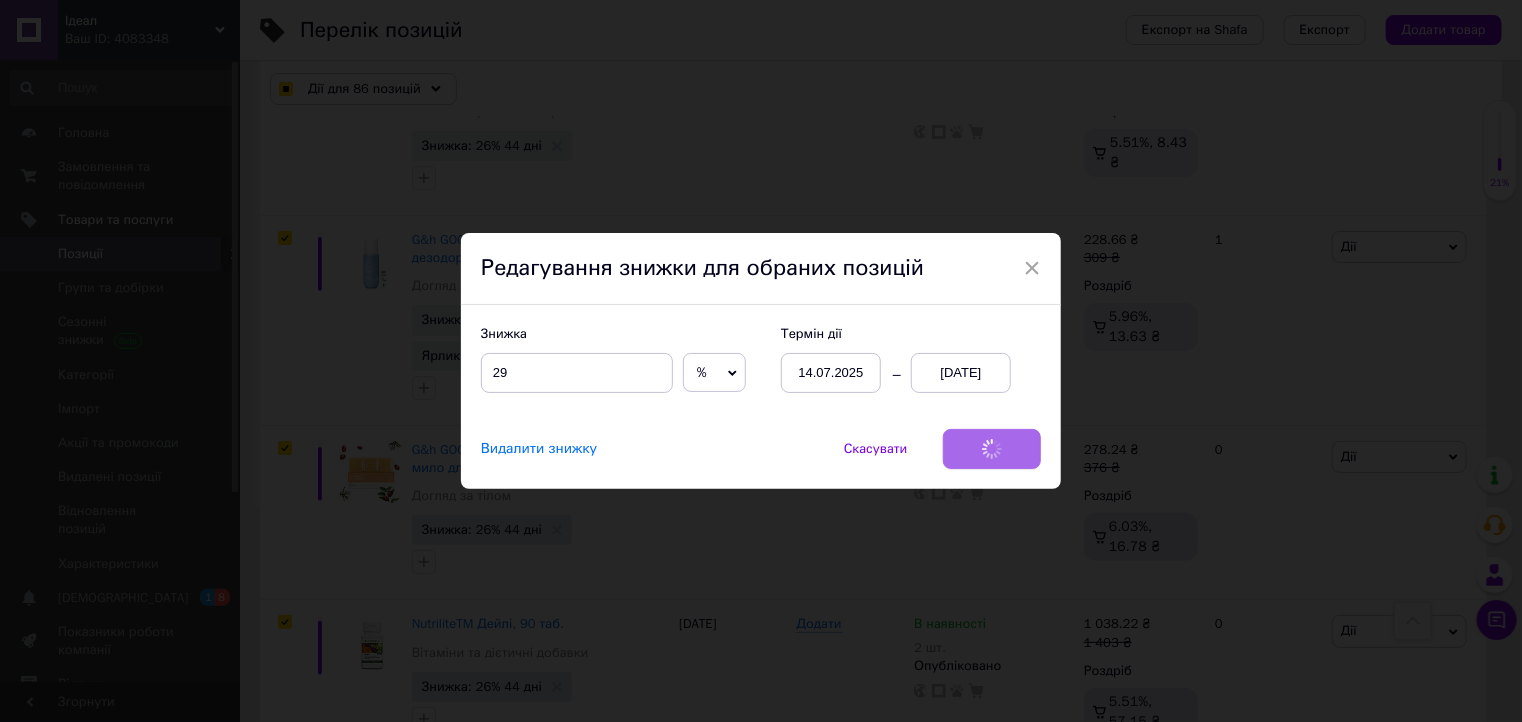 checkbox on "true" 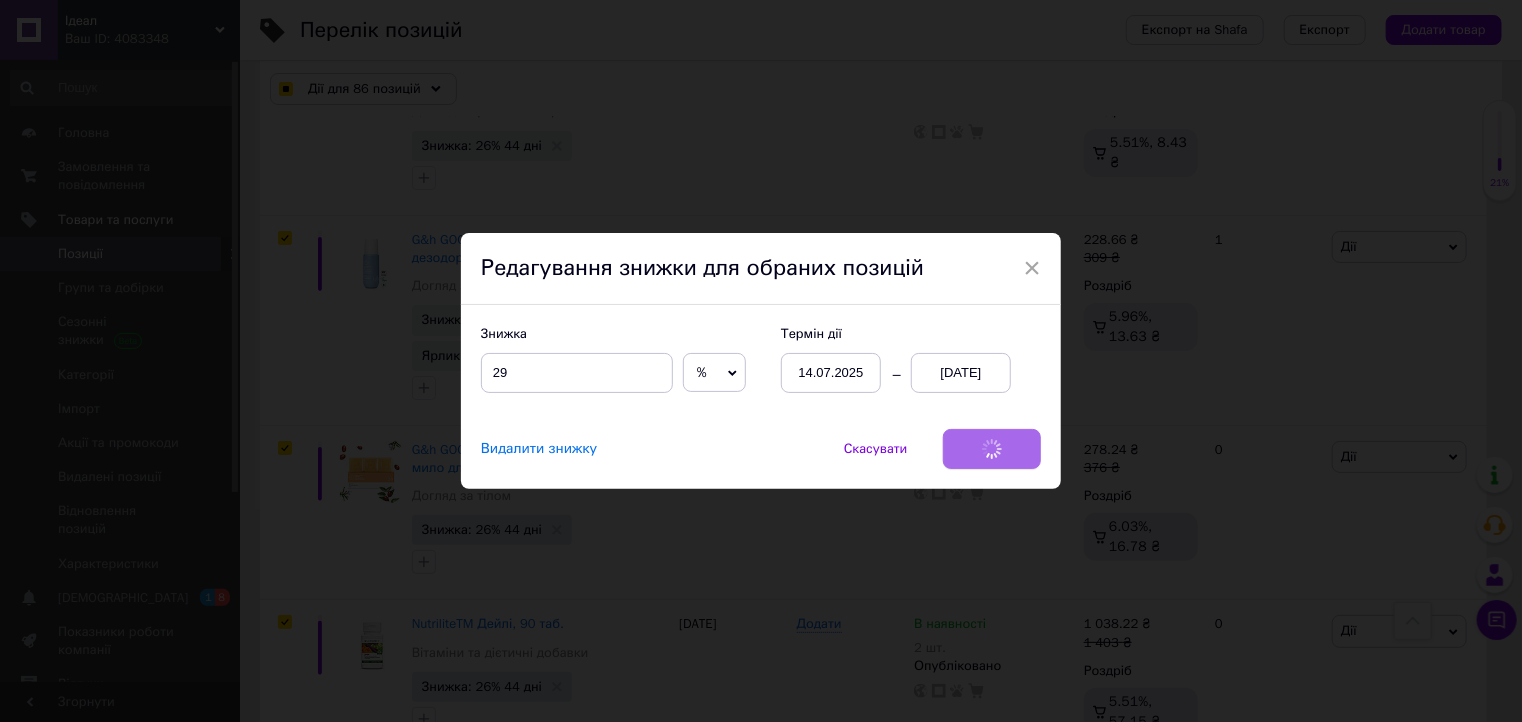 checkbox on "true" 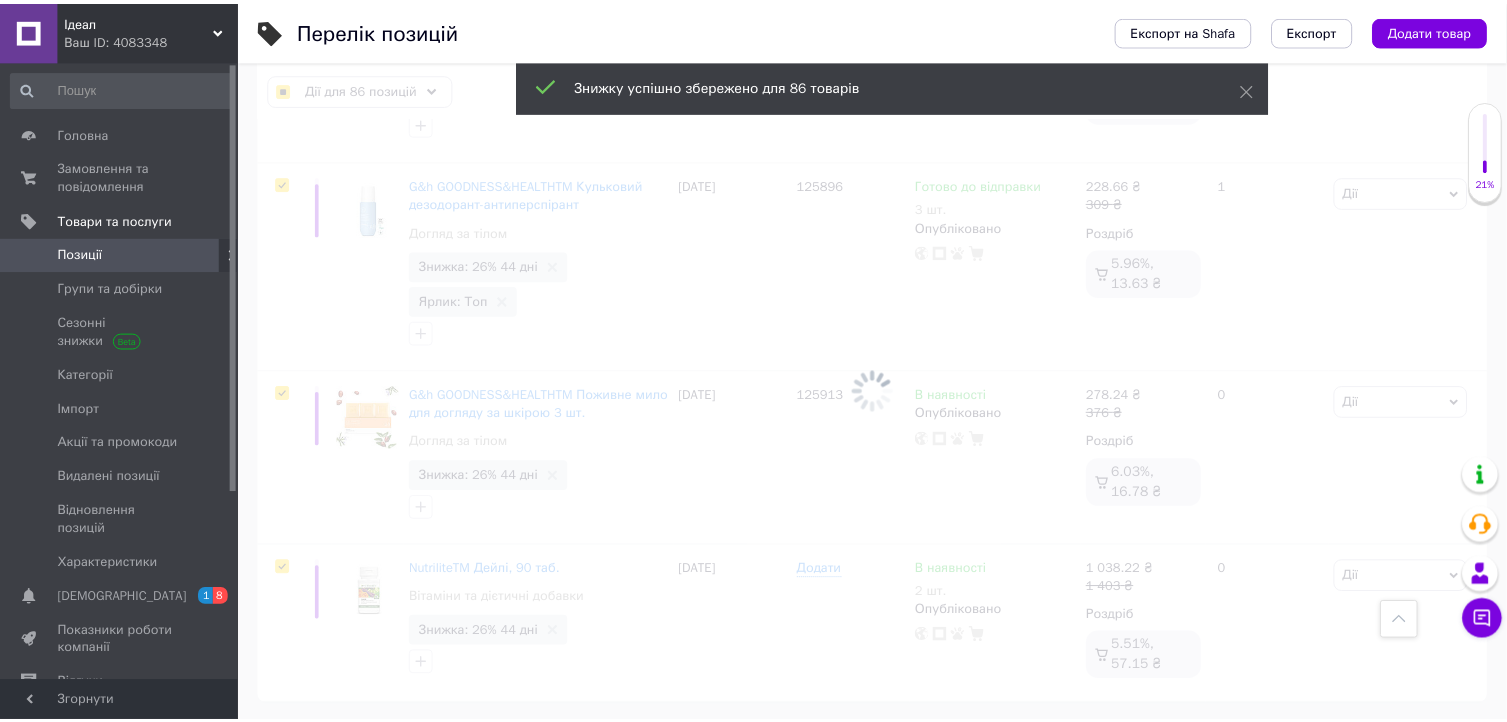 scroll, scrollTop: 17085, scrollLeft: 0, axis: vertical 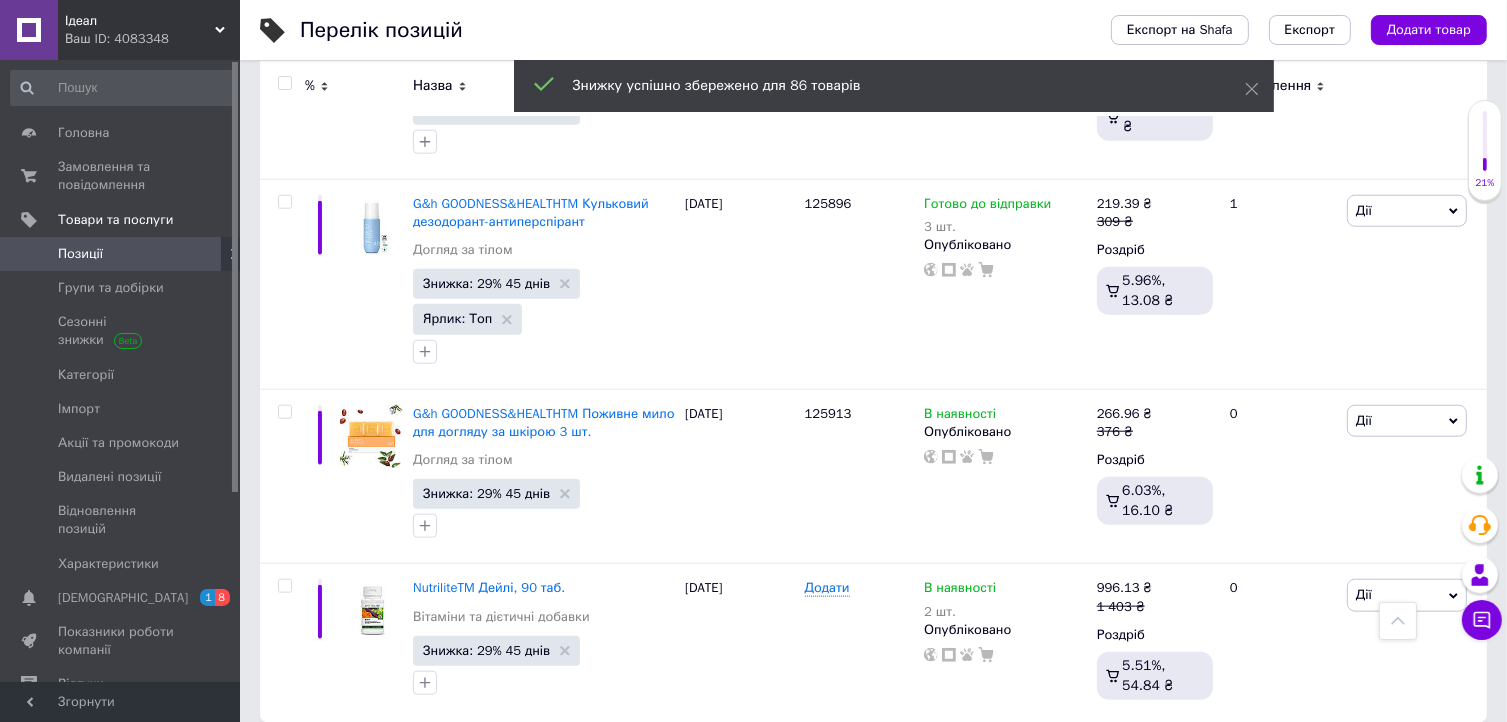 checkbox on "false" 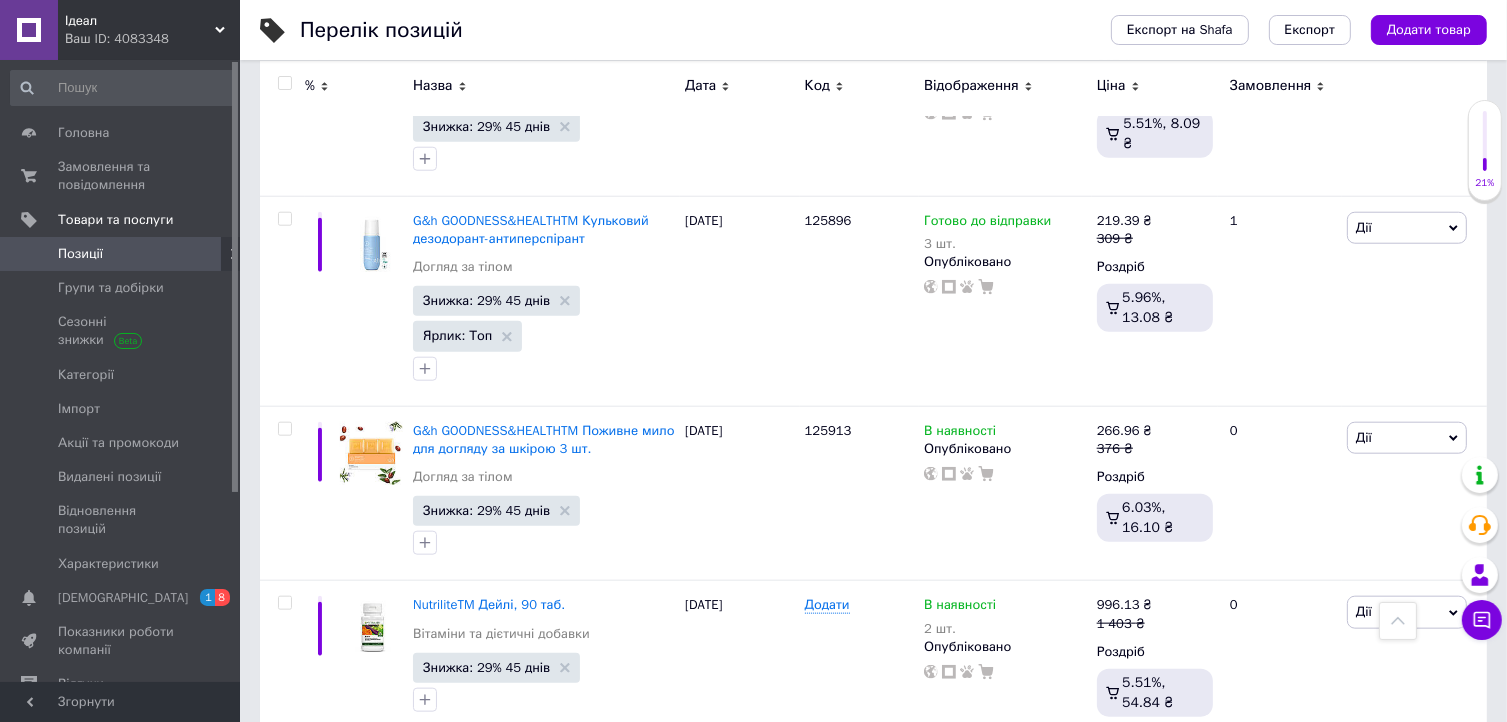 click on "2" at bounding box center [327, 781] 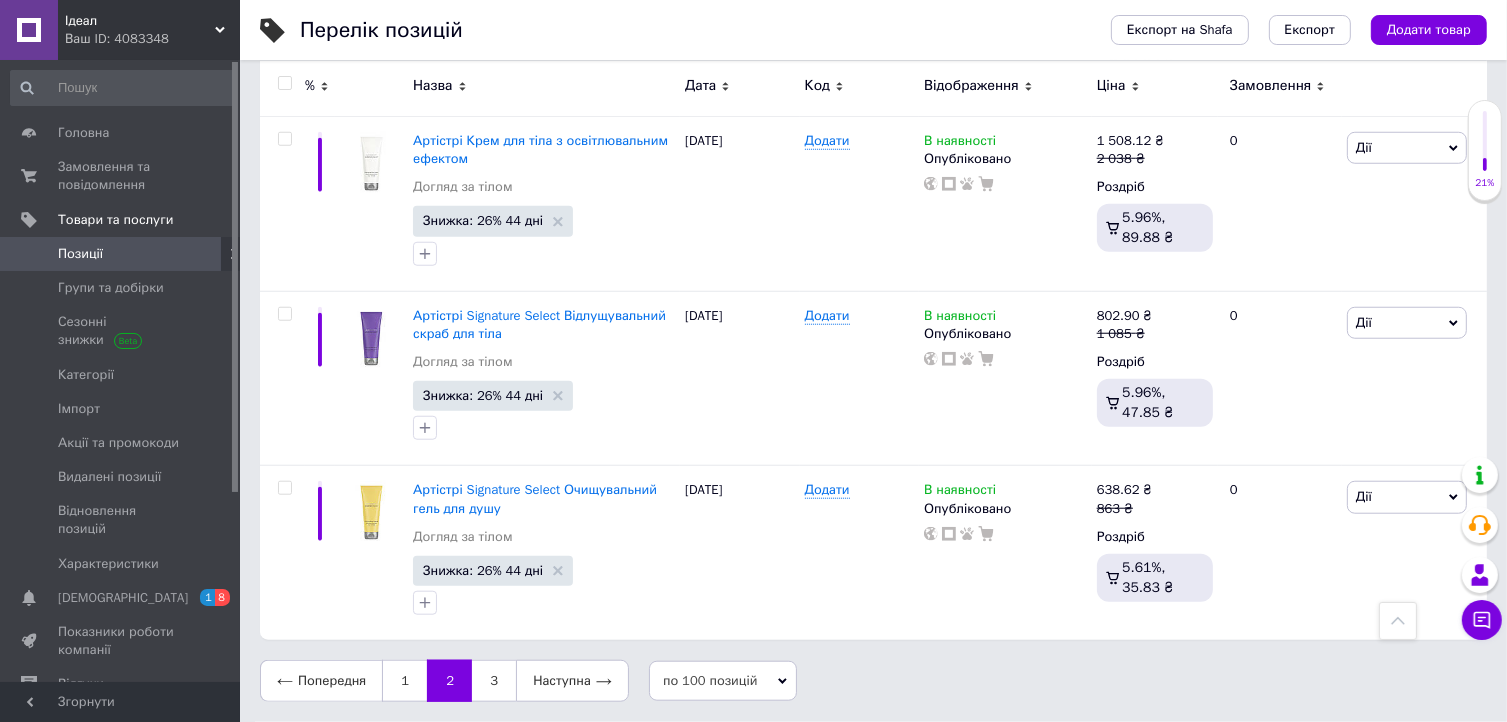 scroll, scrollTop: 16660, scrollLeft: 0, axis: vertical 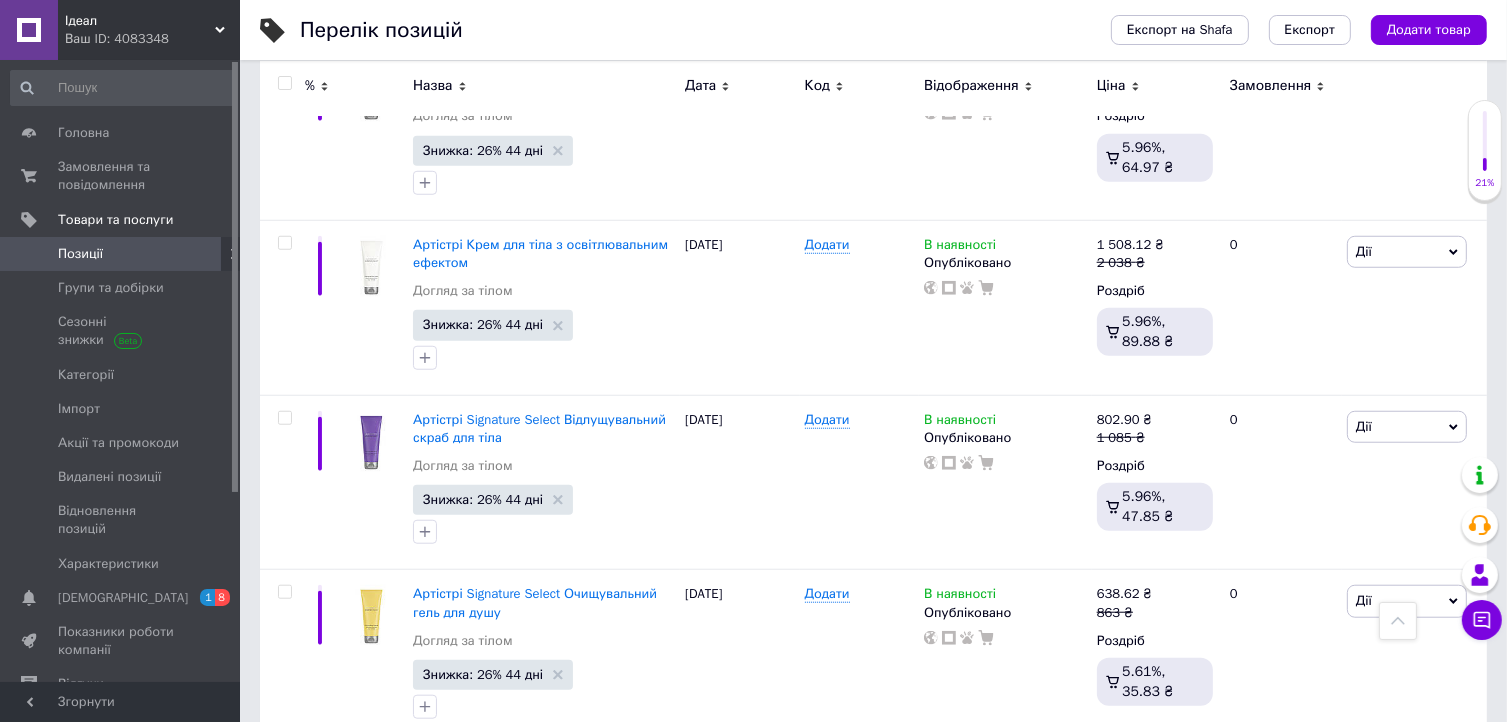 click at bounding box center [284, 83] 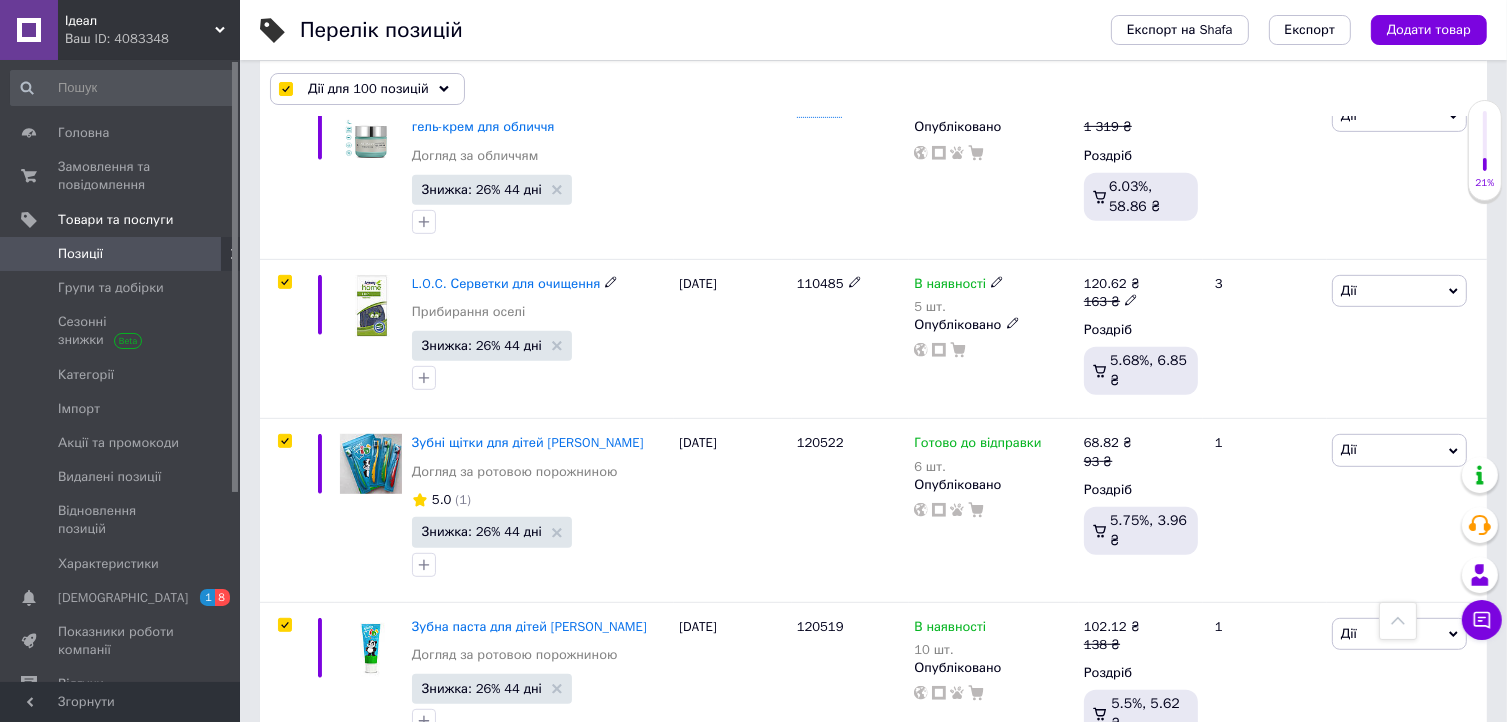 scroll, scrollTop: 15993, scrollLeft: 0, axis: vertical 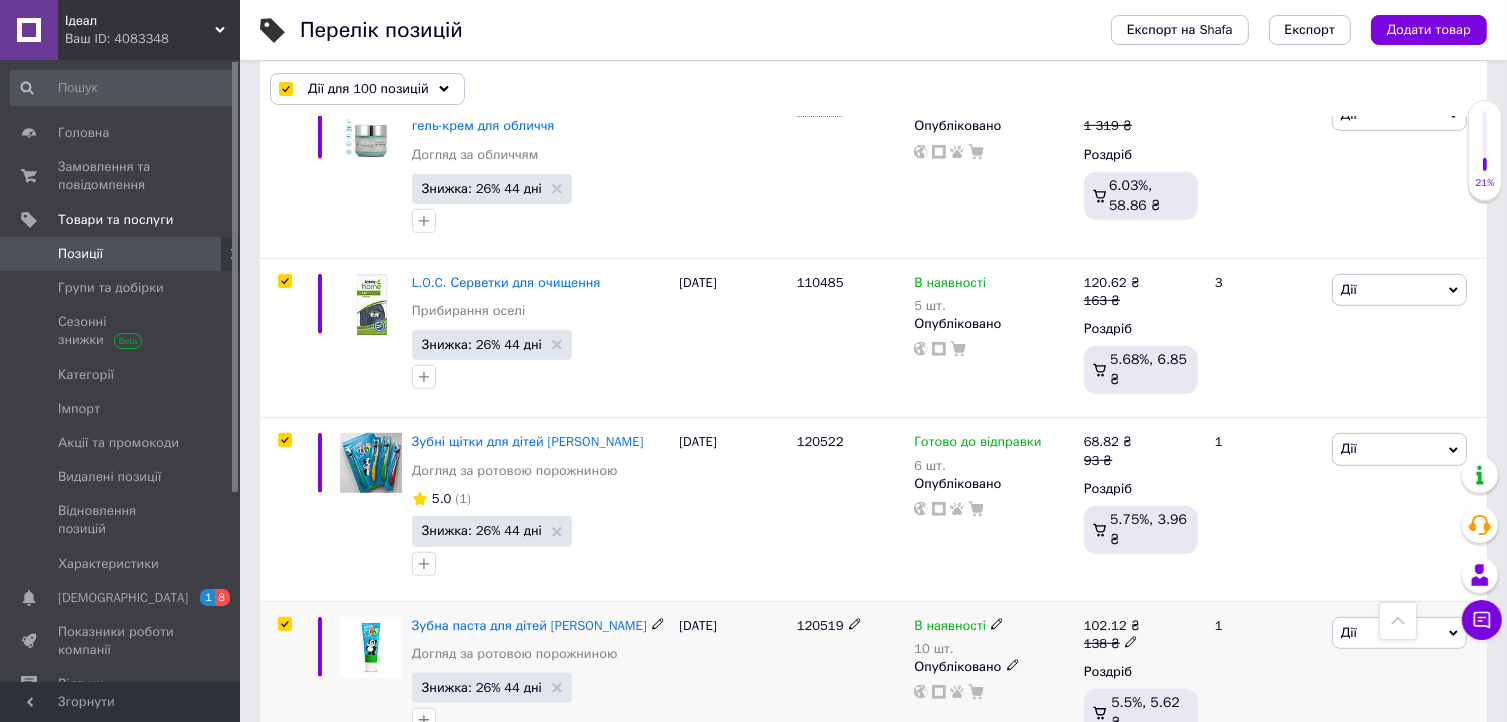 click at bounding box center [284, 624] 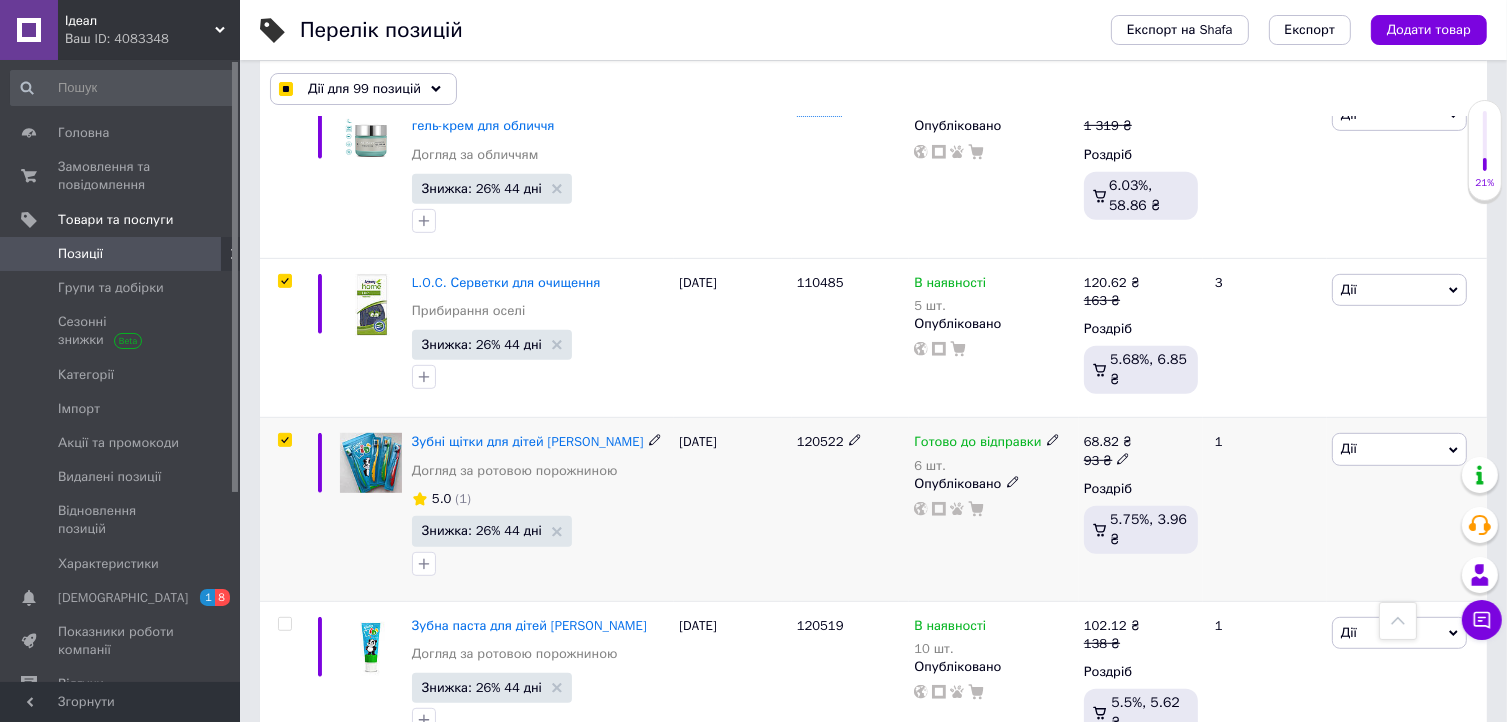 click at bounding box center [284, 440] 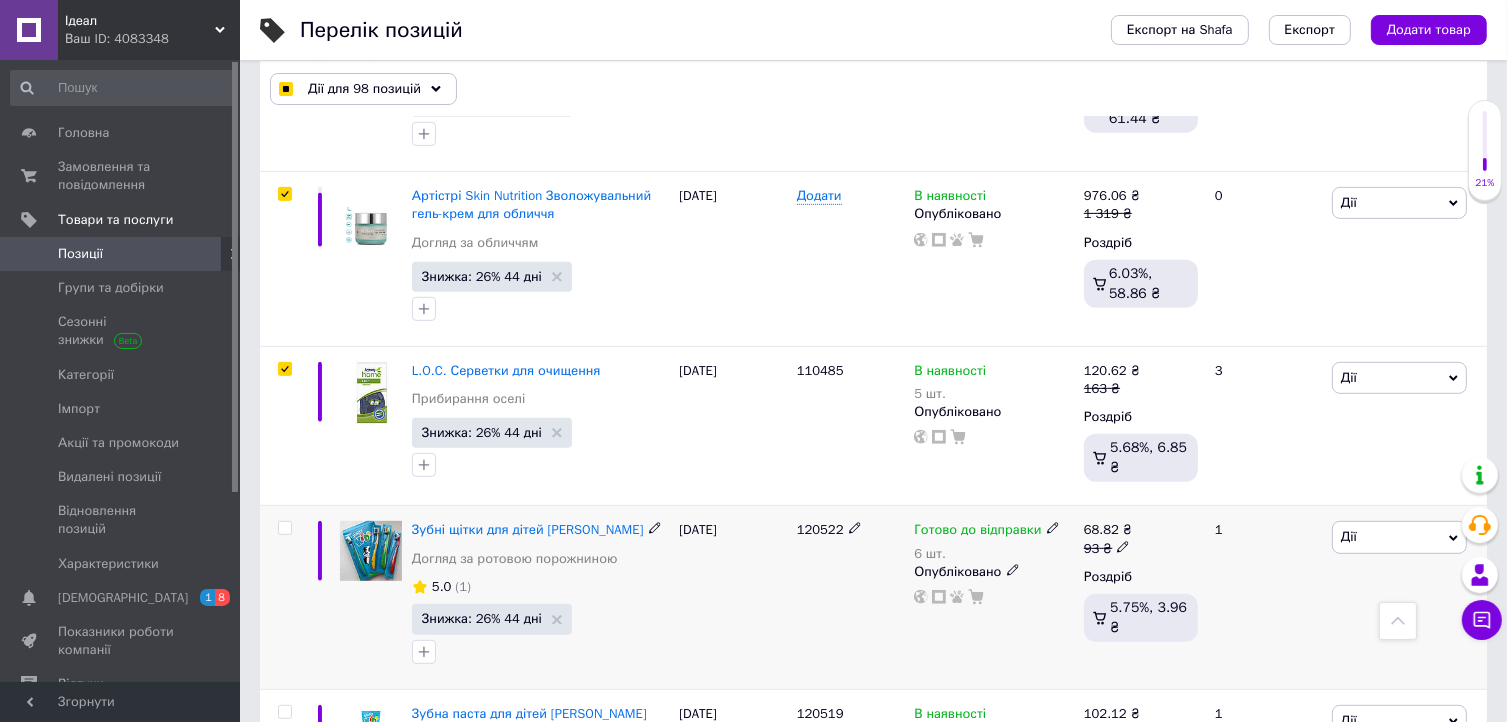 scroll, scrollTop: 15901, scrollLeft: 0, axis: vertical 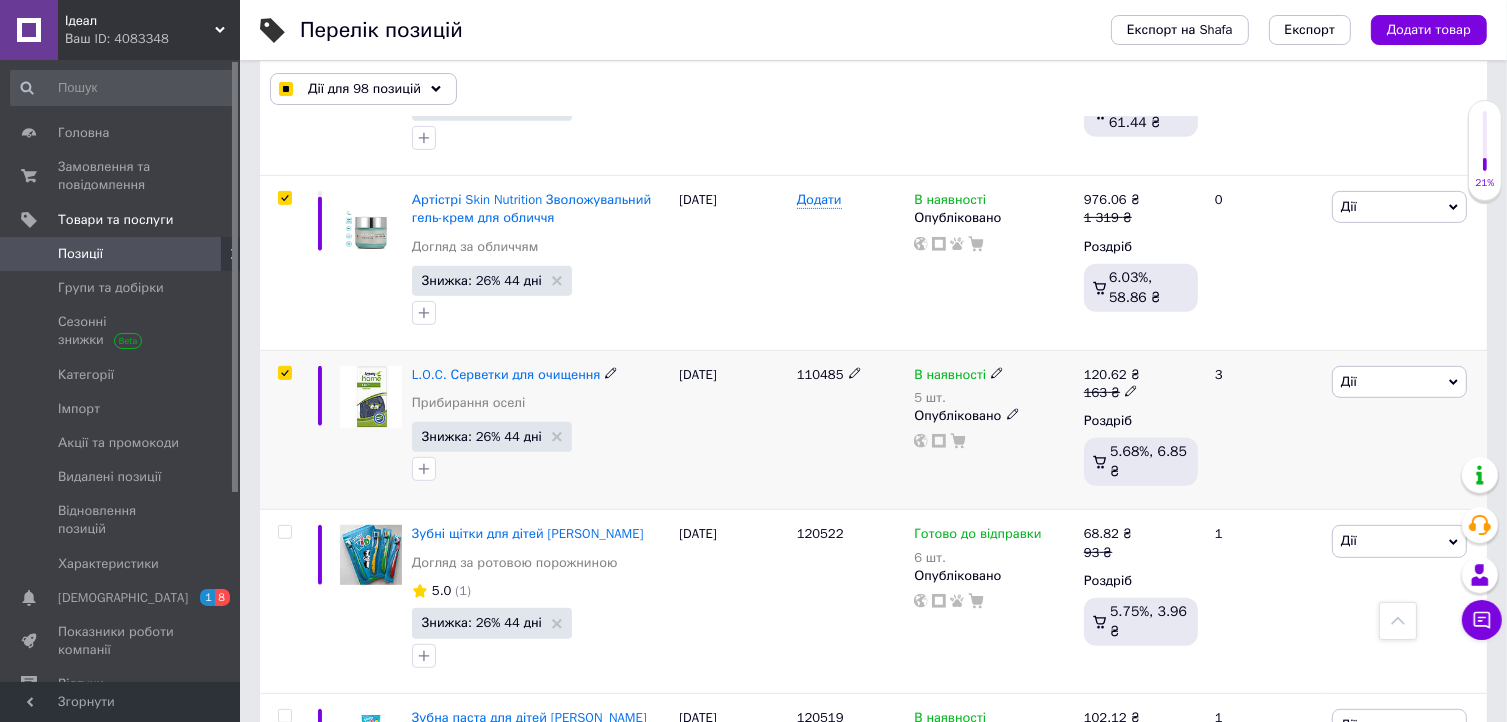 click at bounding box center [284, 373] 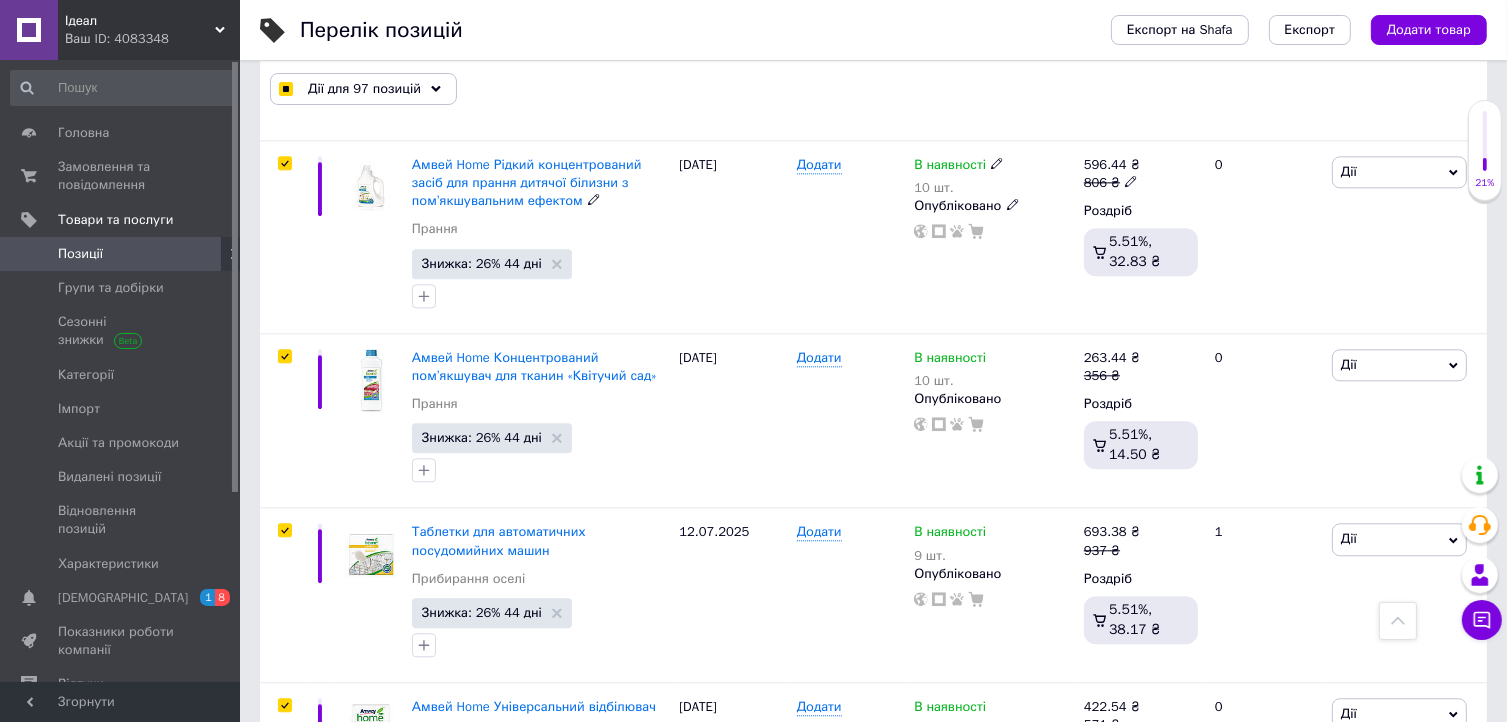 scroll, scrollTop: 12286, scrollLeft: 0, axis: vertical 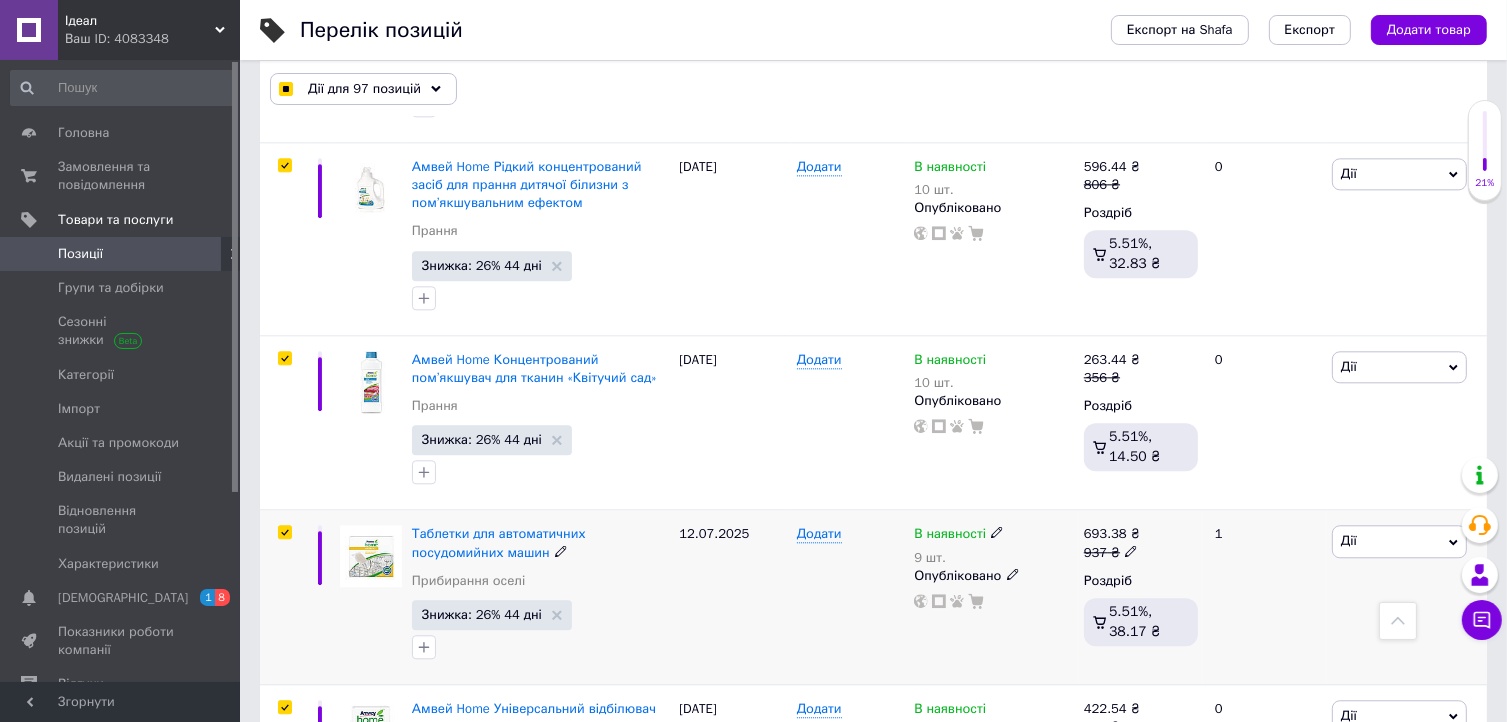 click at bounding box center (284, 532) 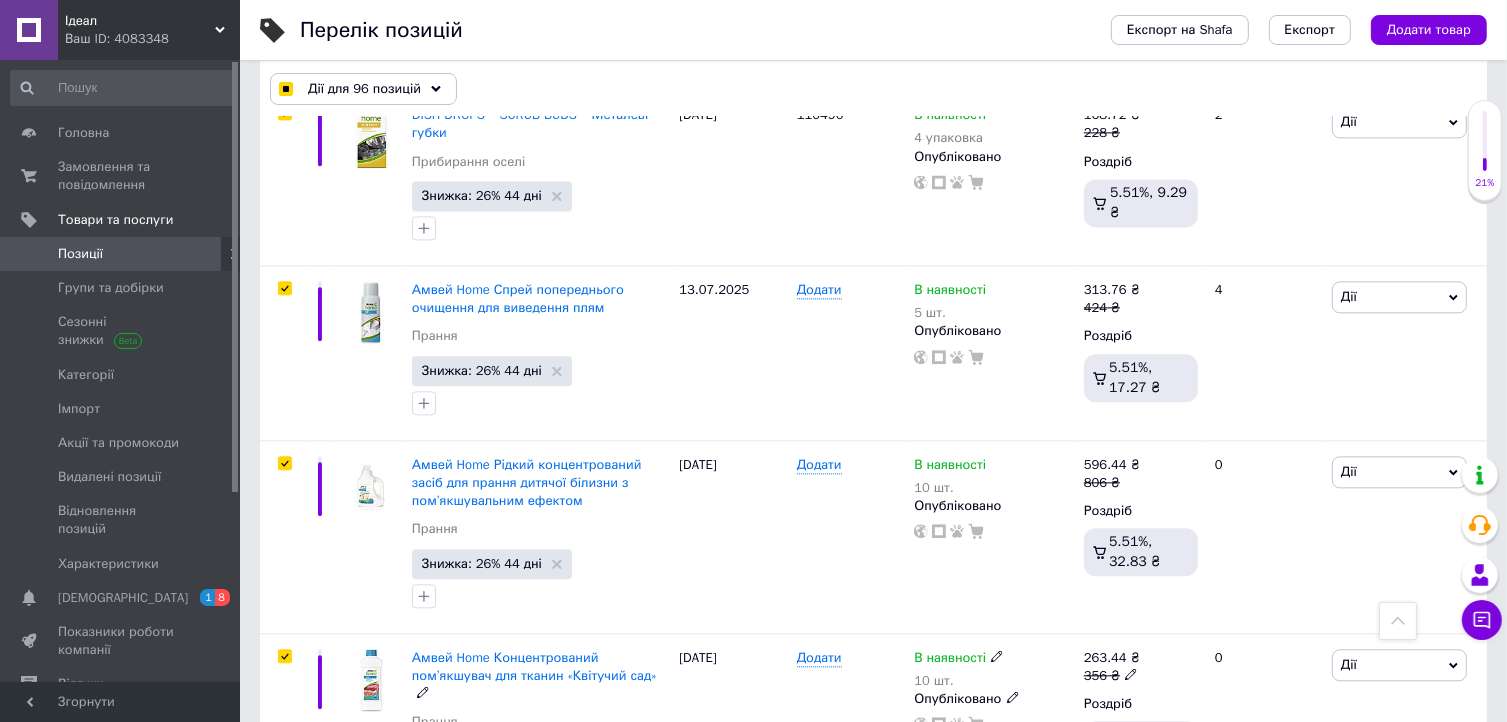 scroll, scrollTop: 11980, scrollLeft: 0, axis: vertical 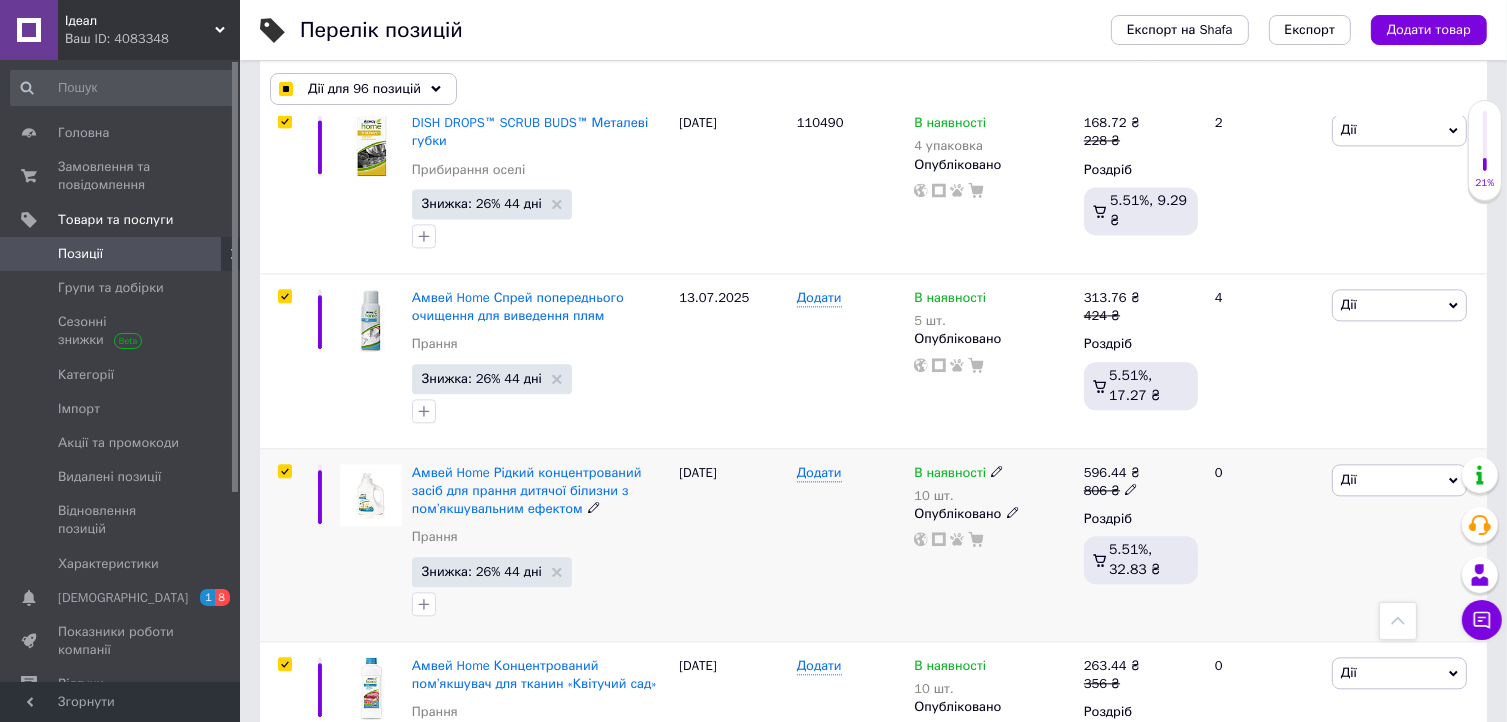 click at bounding box center (284, 471) 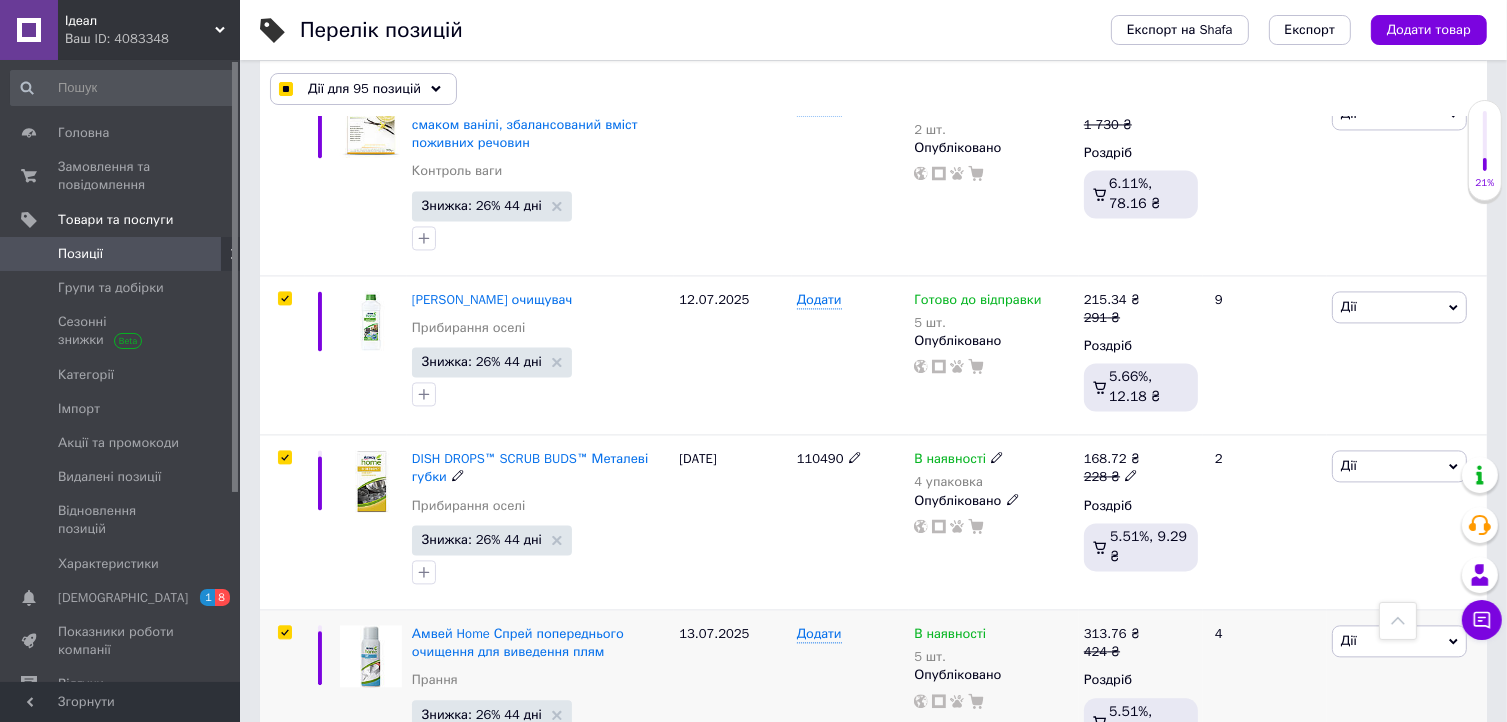 scroll, scrollTop: 11644, scrollLeft: 0, axis: vertical 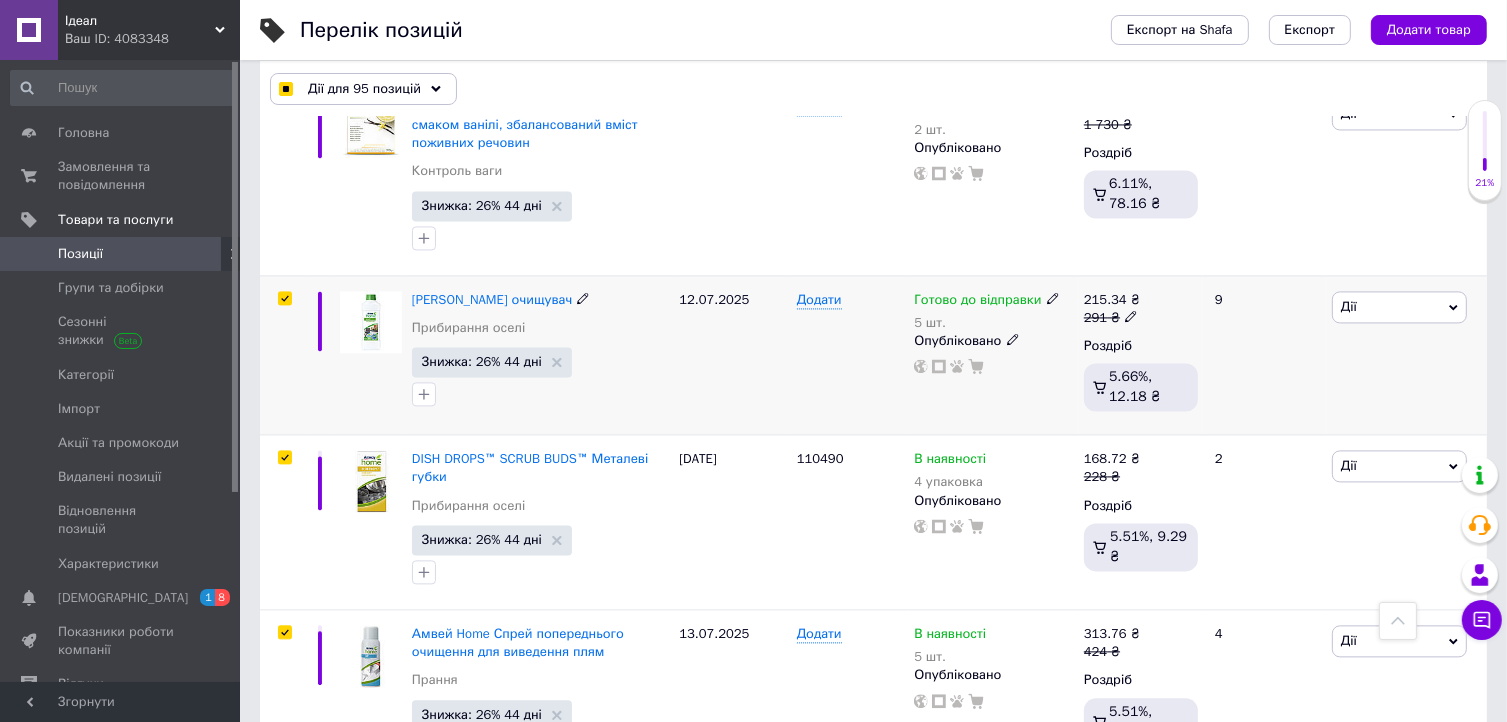 click at bounding box center (284, 298) 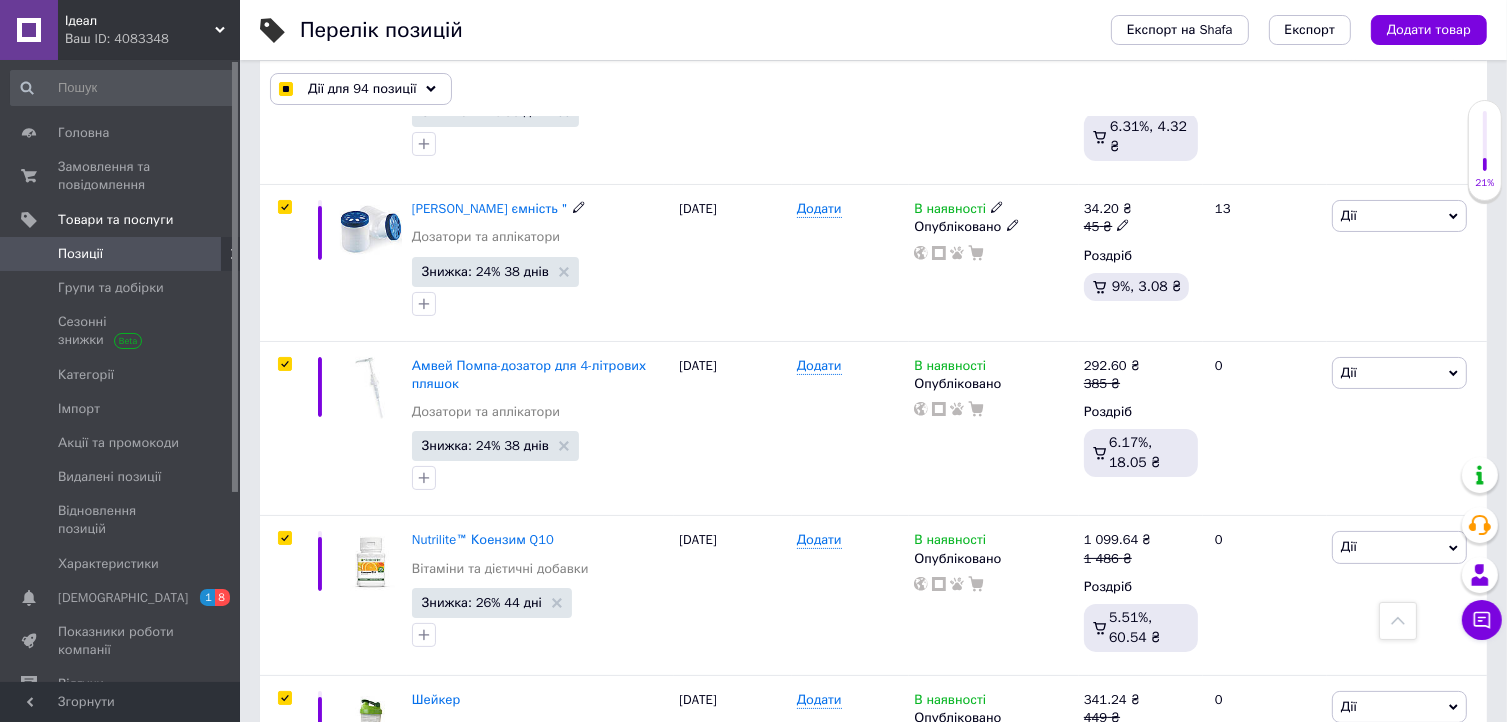 scroll, scrollTop: 7736, scrollLeft: 0, axis: vertical 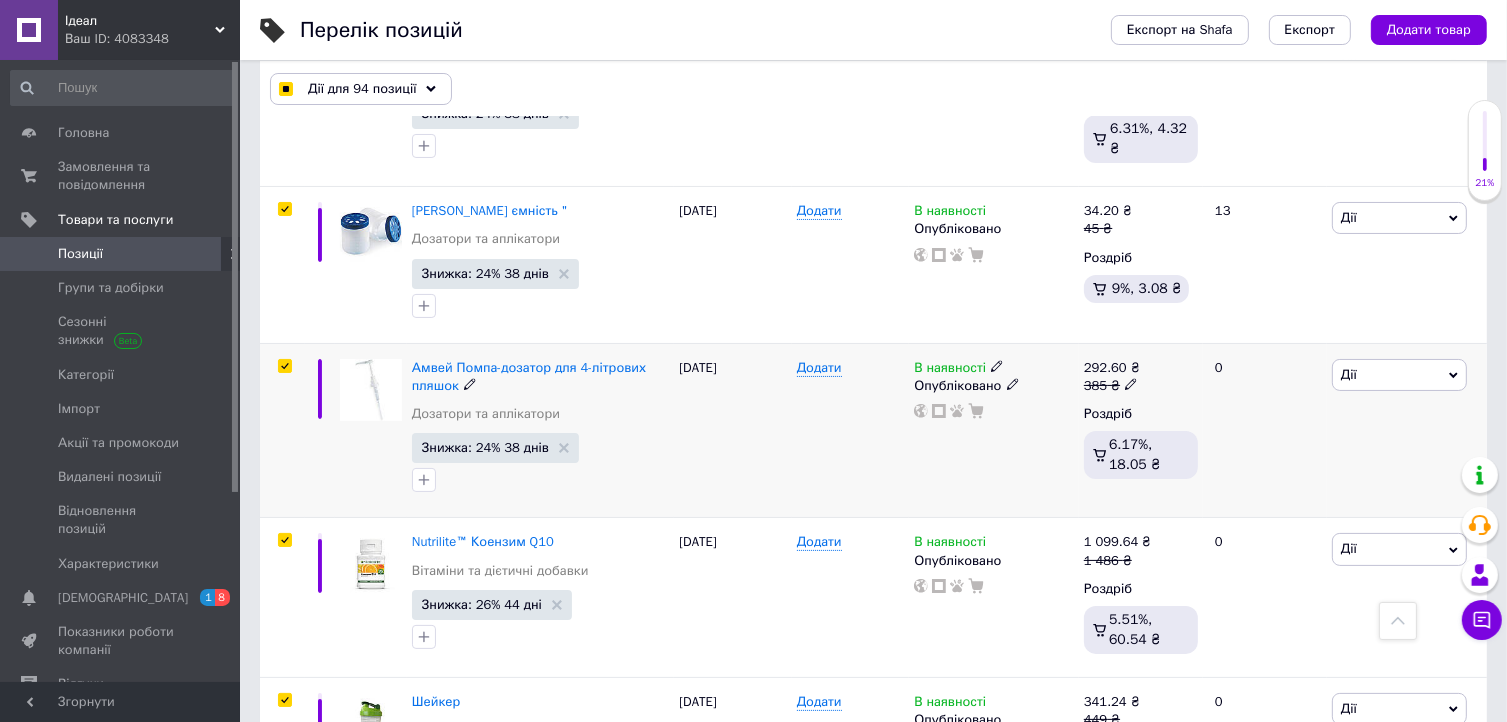 click at bounding box center (284, 366) 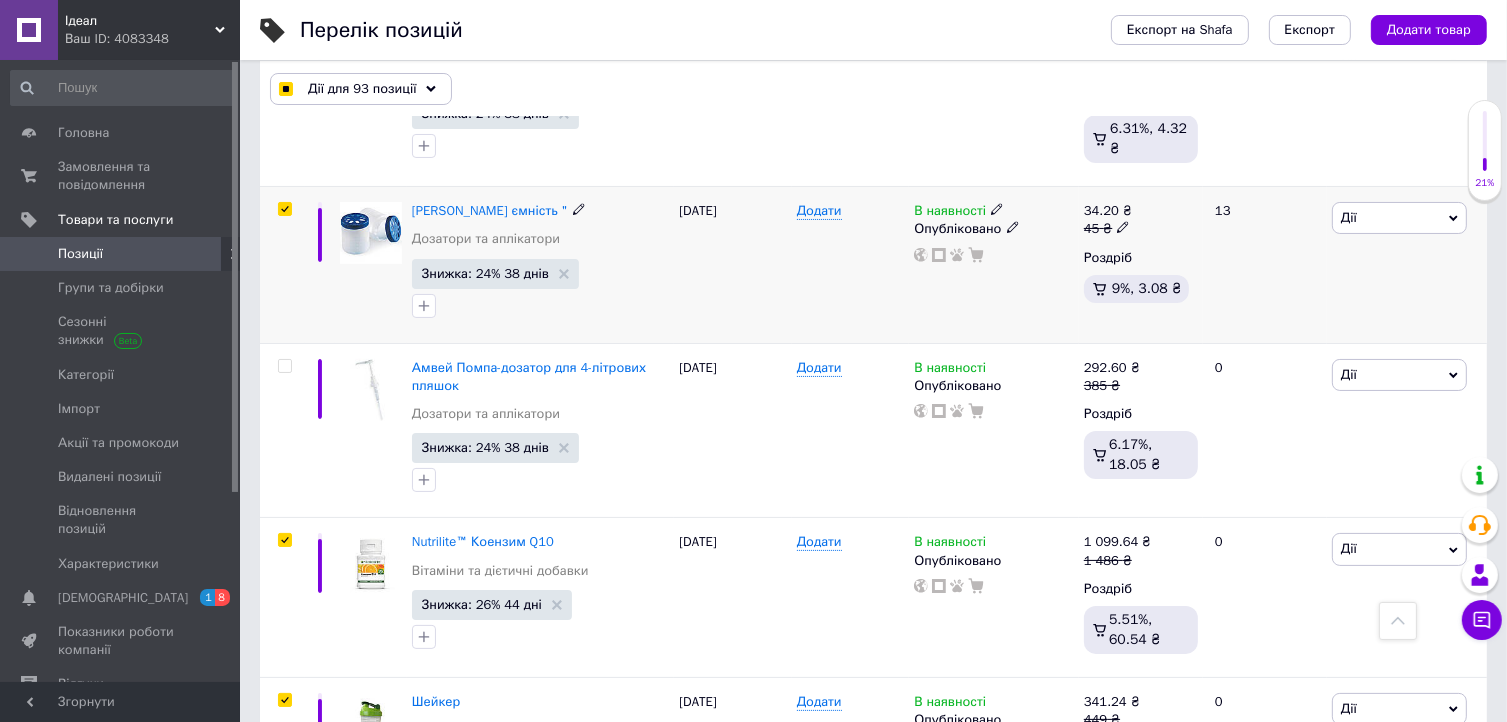 click at bounding box center [284, 209] 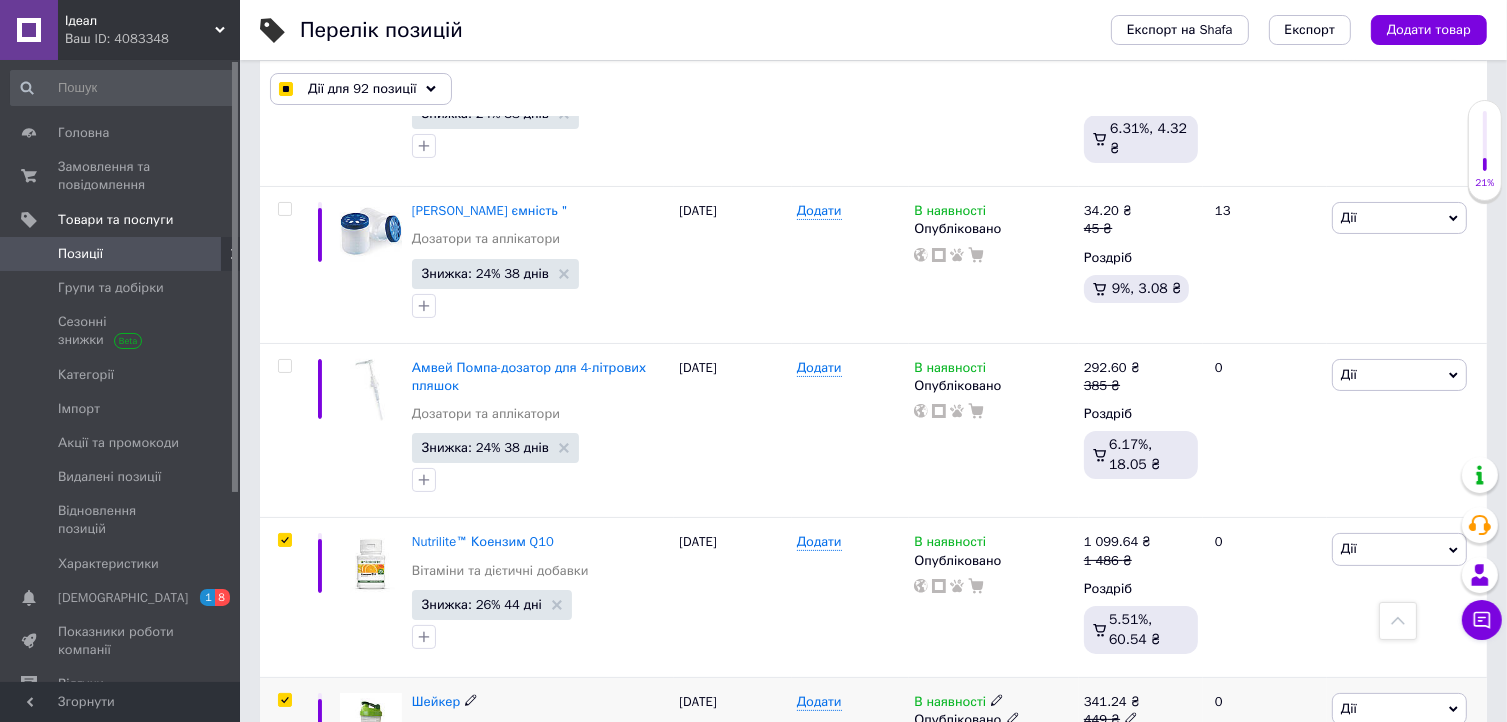 click at bounding box center (284, 700) 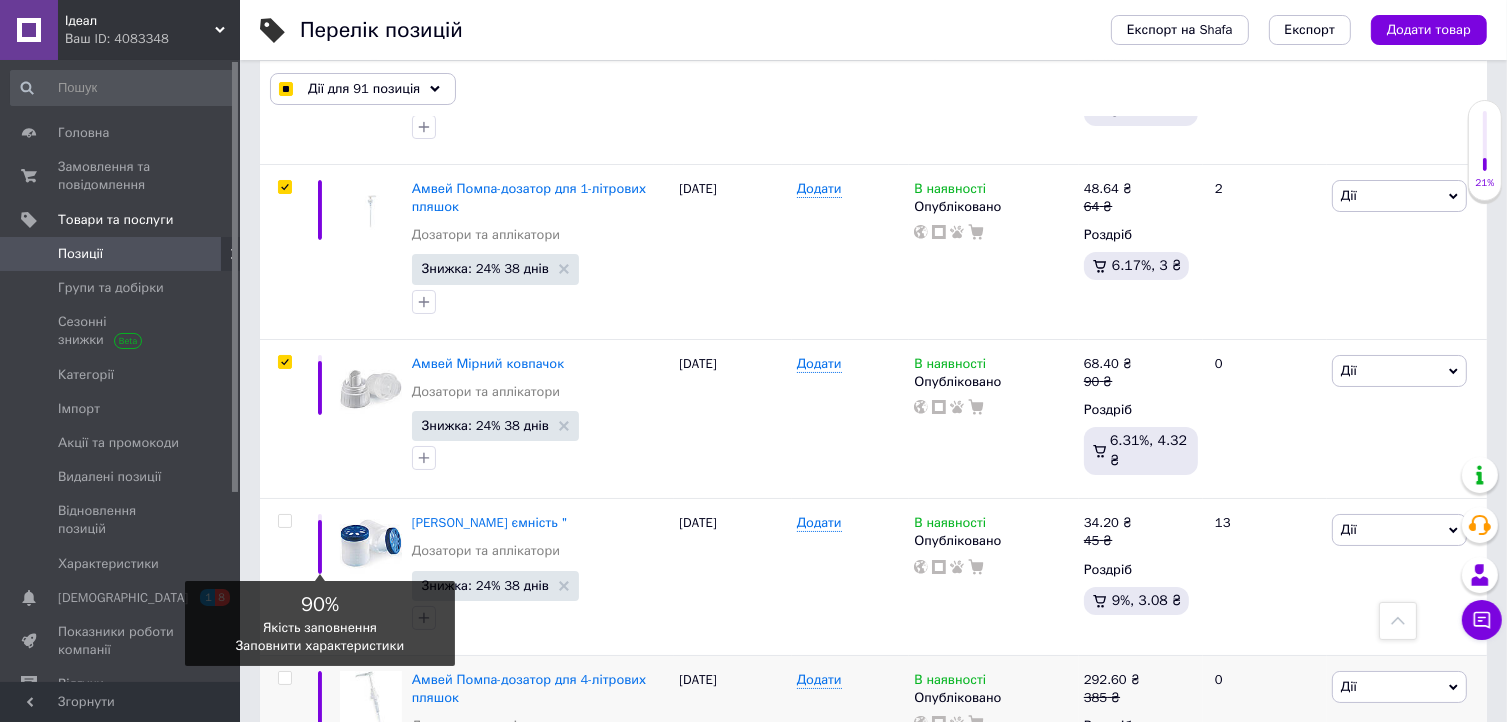 scroll, scrollTop: 7416, scrollLeft: 0, axis: vertical 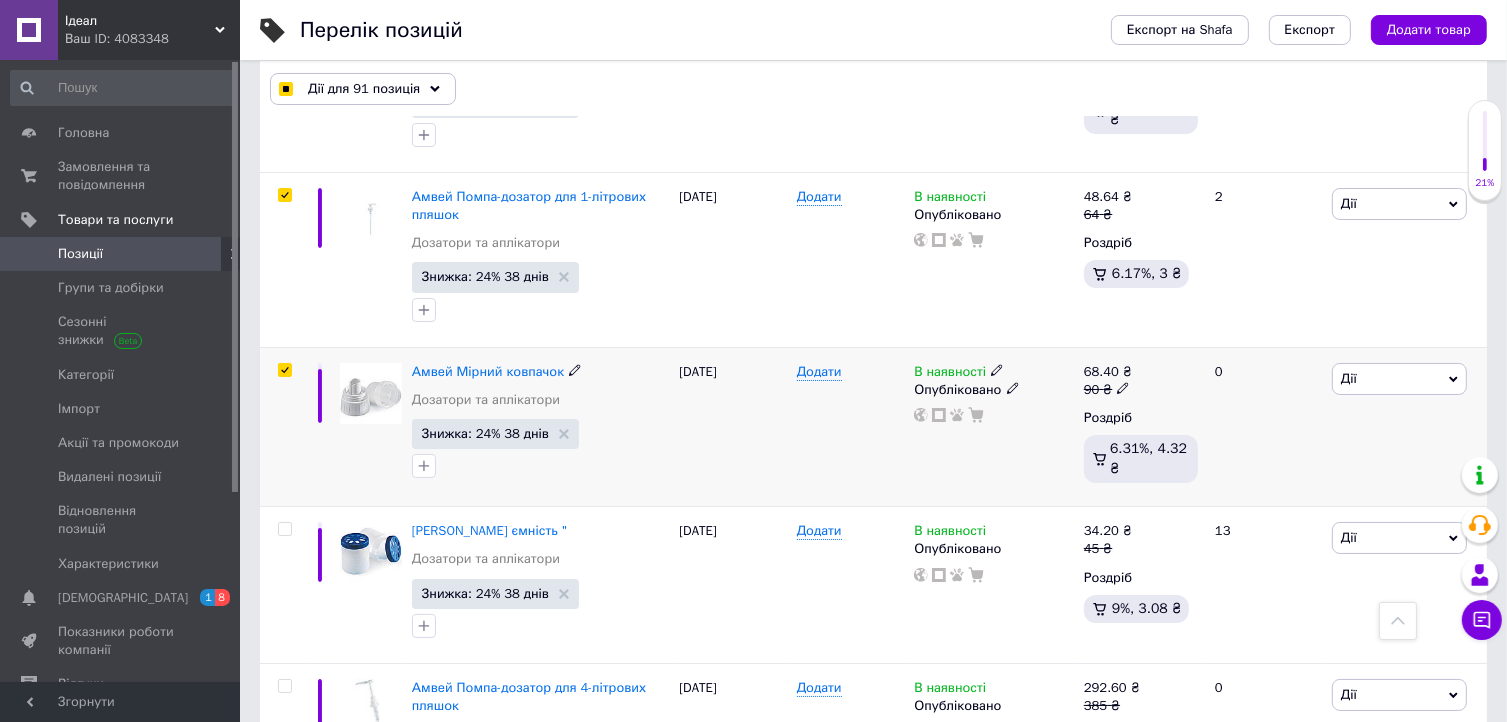 click at bounding box center (284, 370) 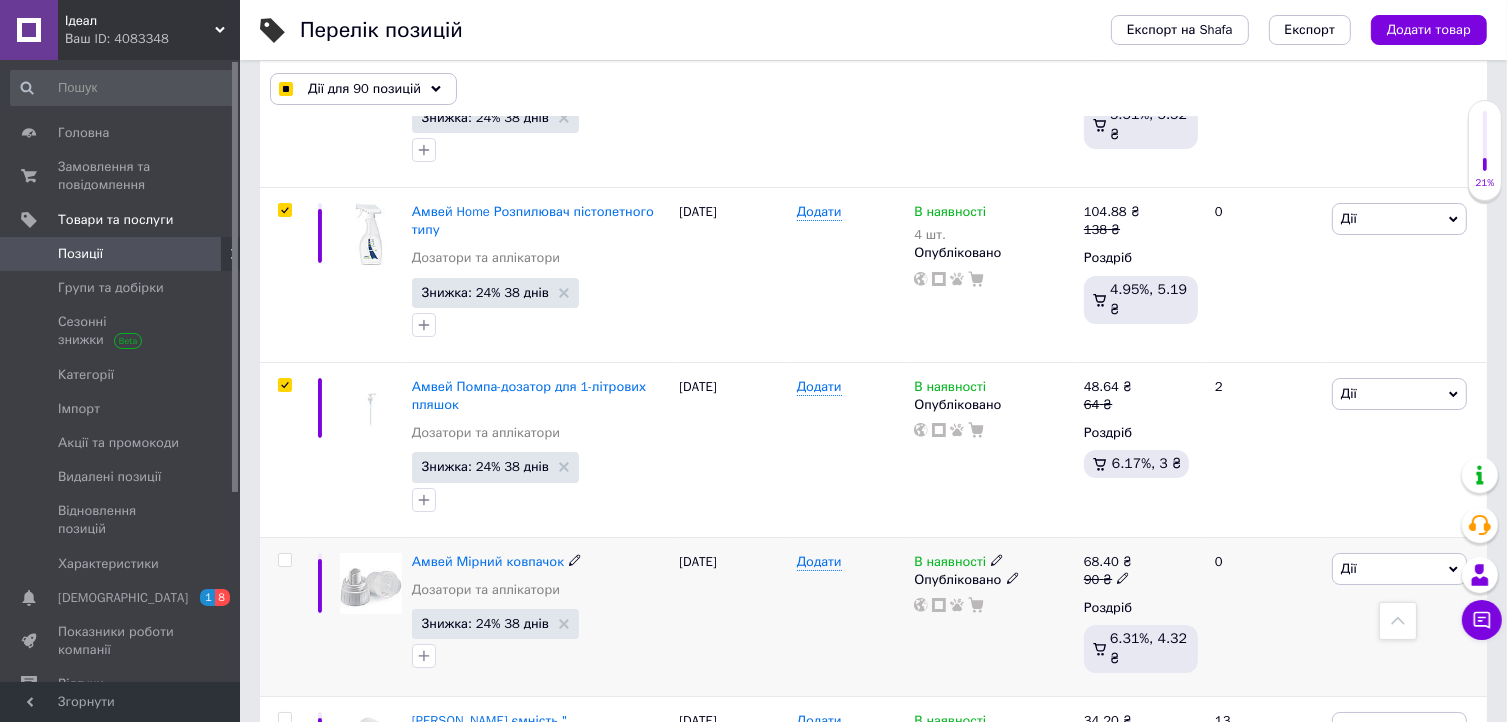 scroll, scrollTop: 7224, scrollLeft: 0, axis: vertical 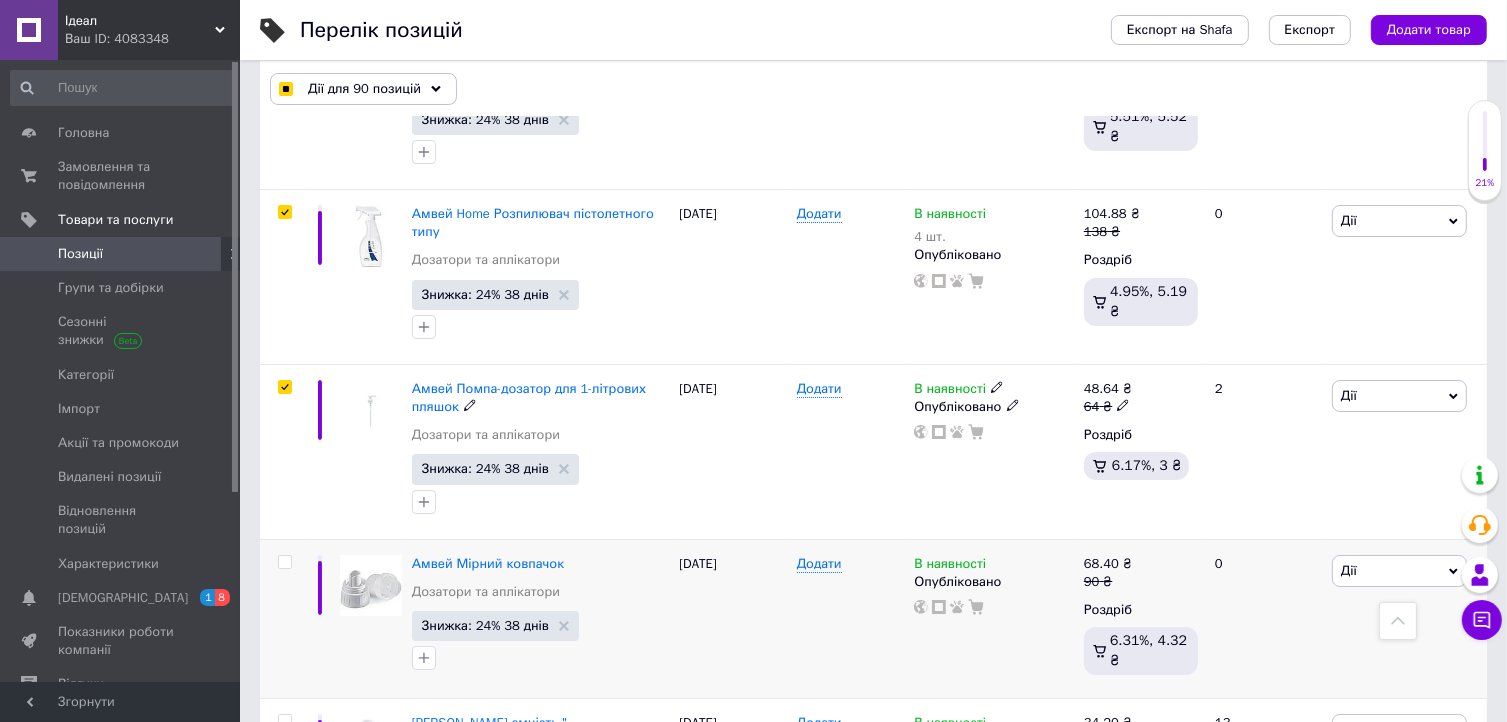 click at bounding box center (282, 451) 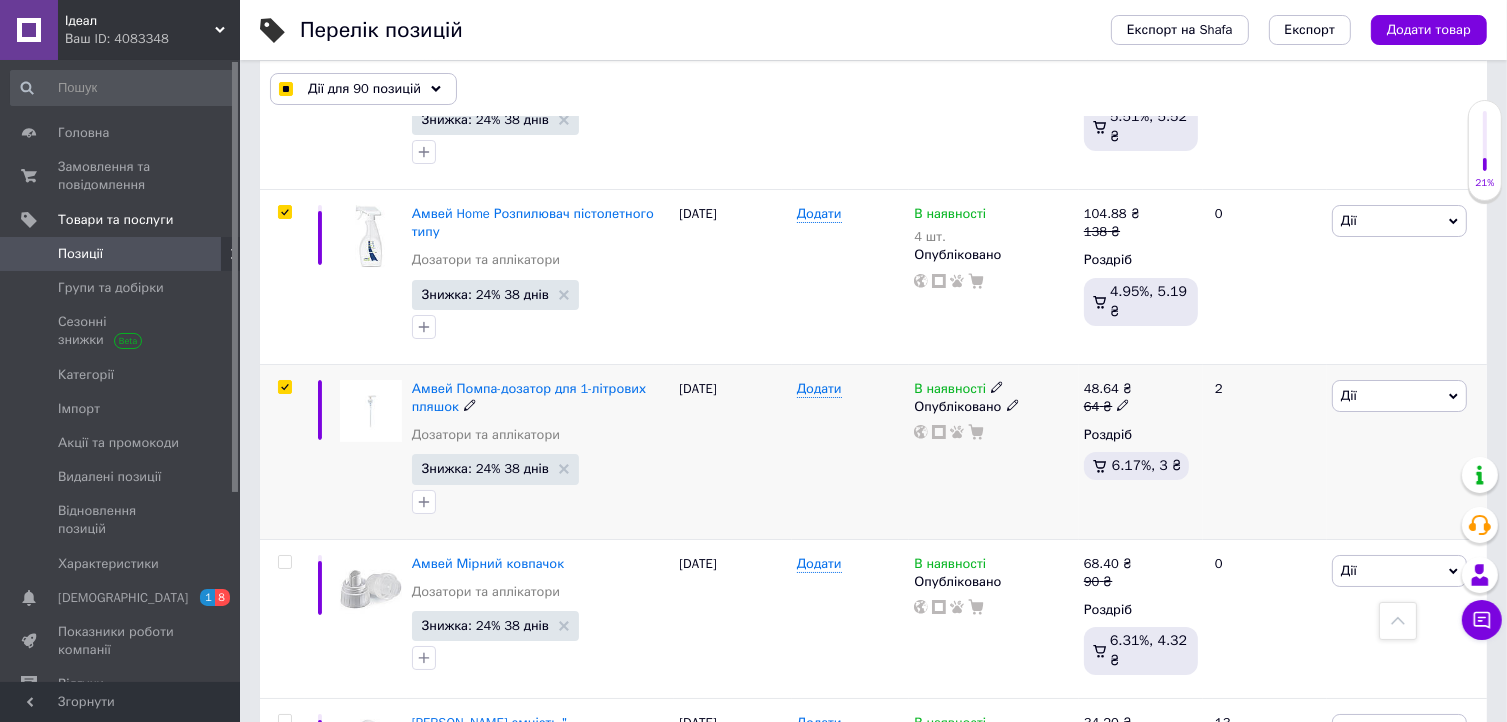click at bounding box center [284, 387] 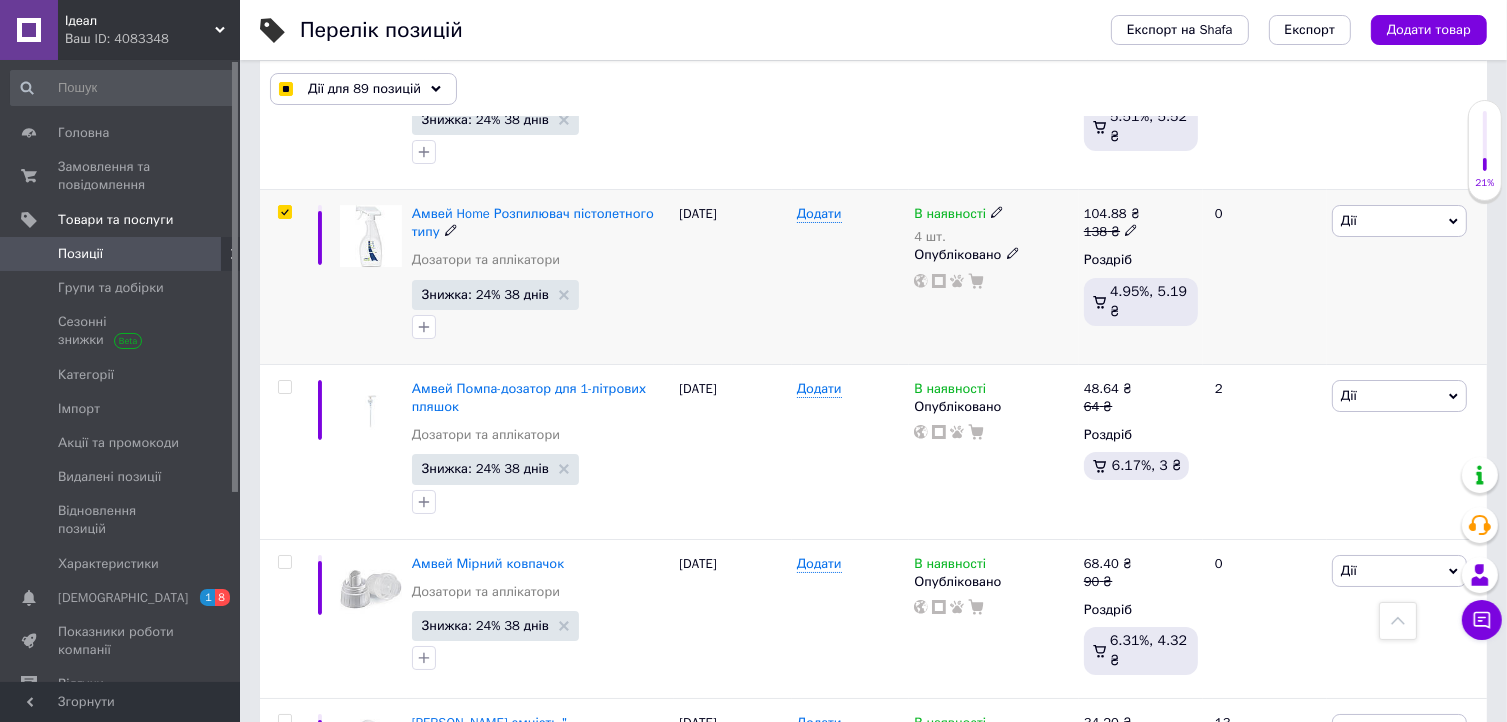 click at bounding box center (285, 212) 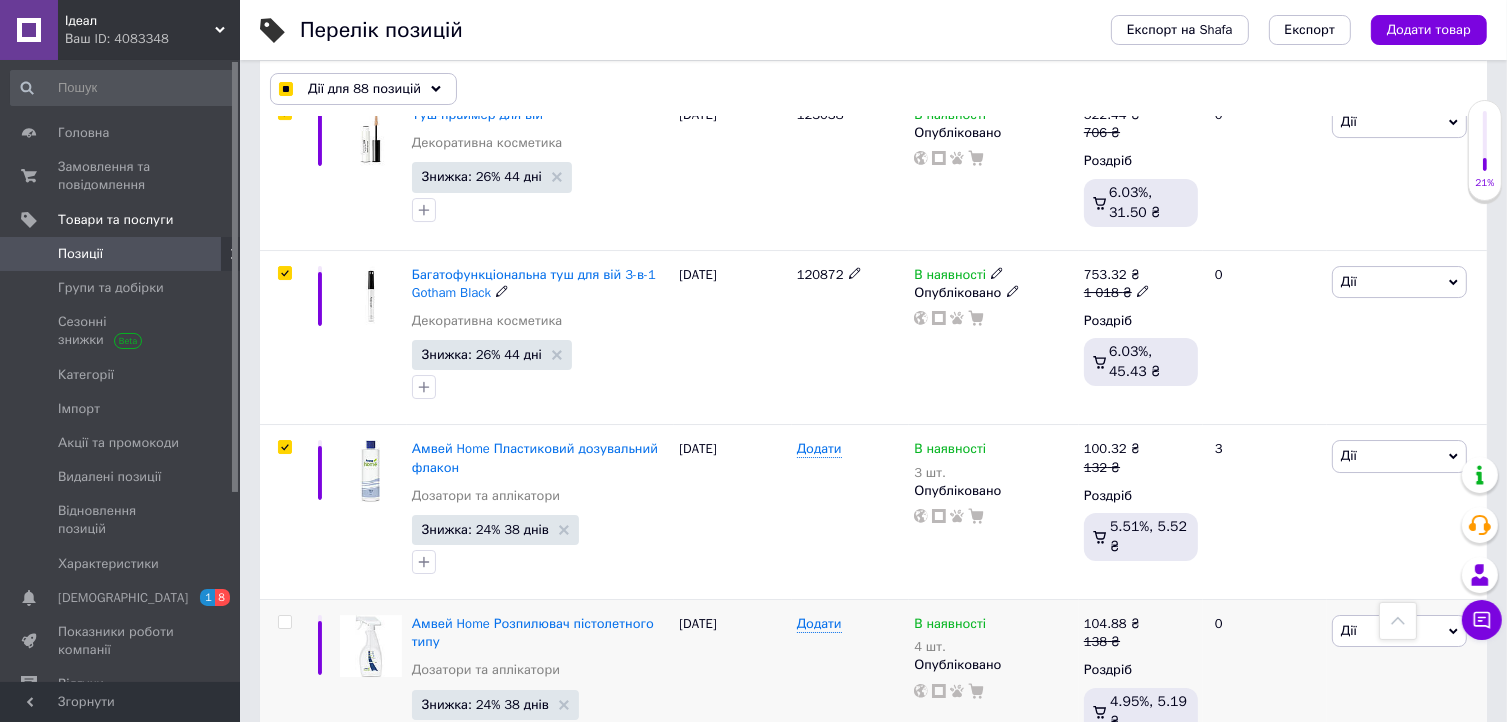 scroll, scrollTop: 6813, scrollLeft: 0, axis: vertical 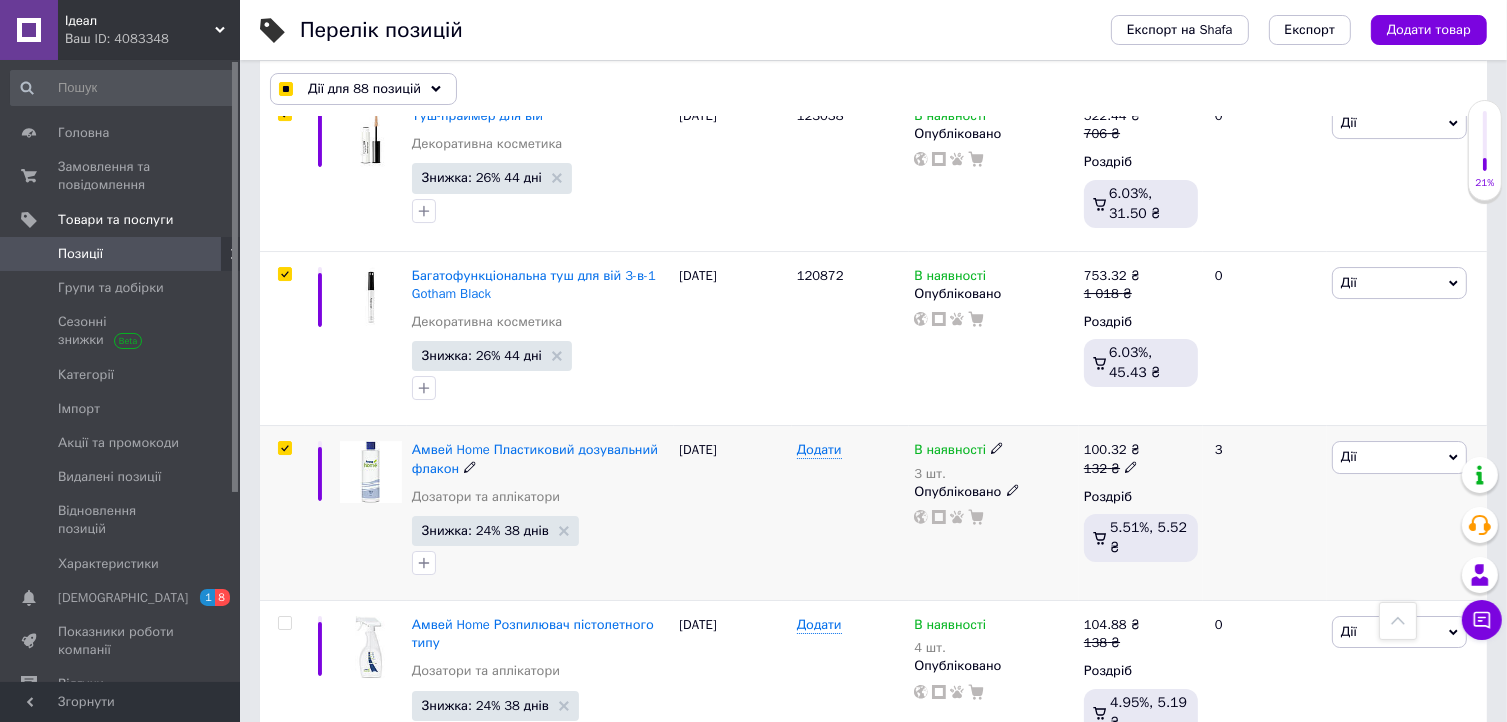 click at bounding box center [284, 448] 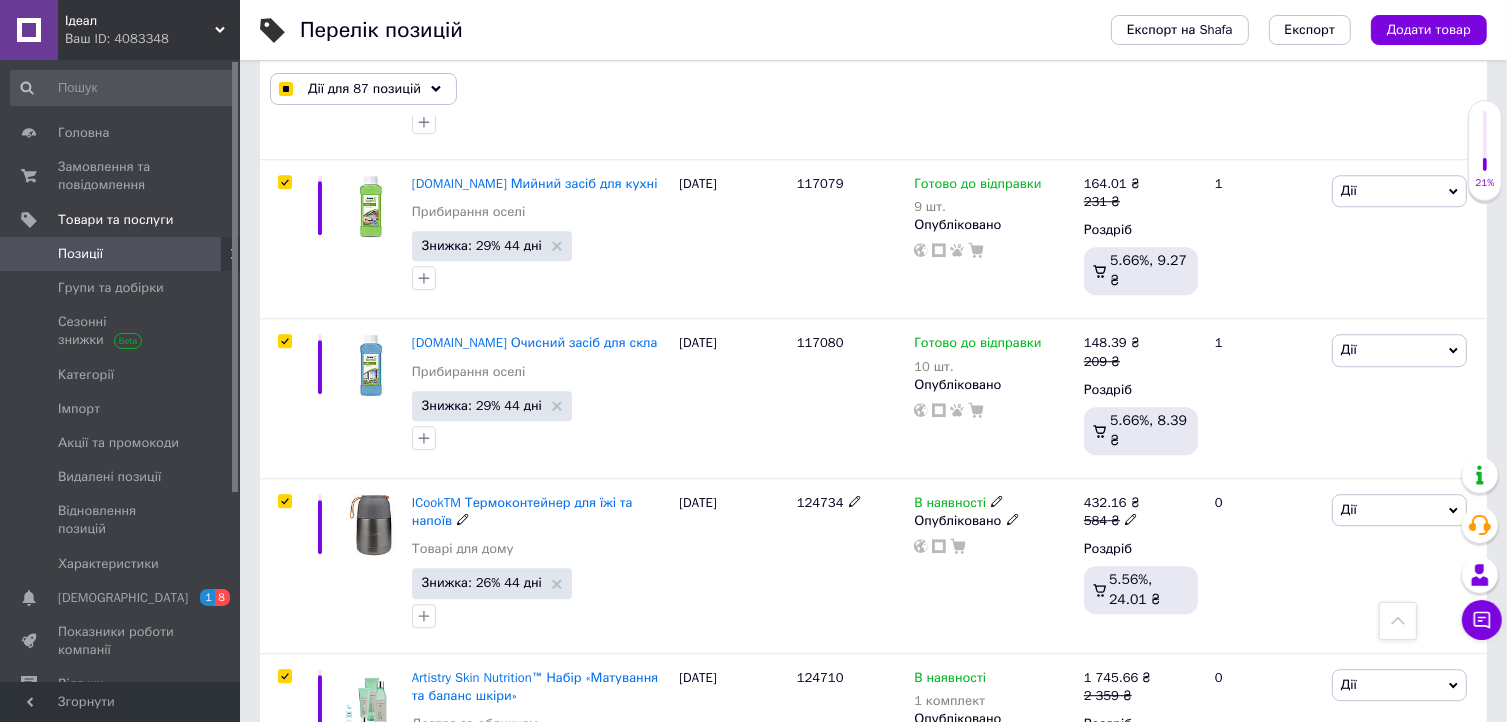 scroll, scrollTop: 5405, scrollLeft: 0, axis: vertical 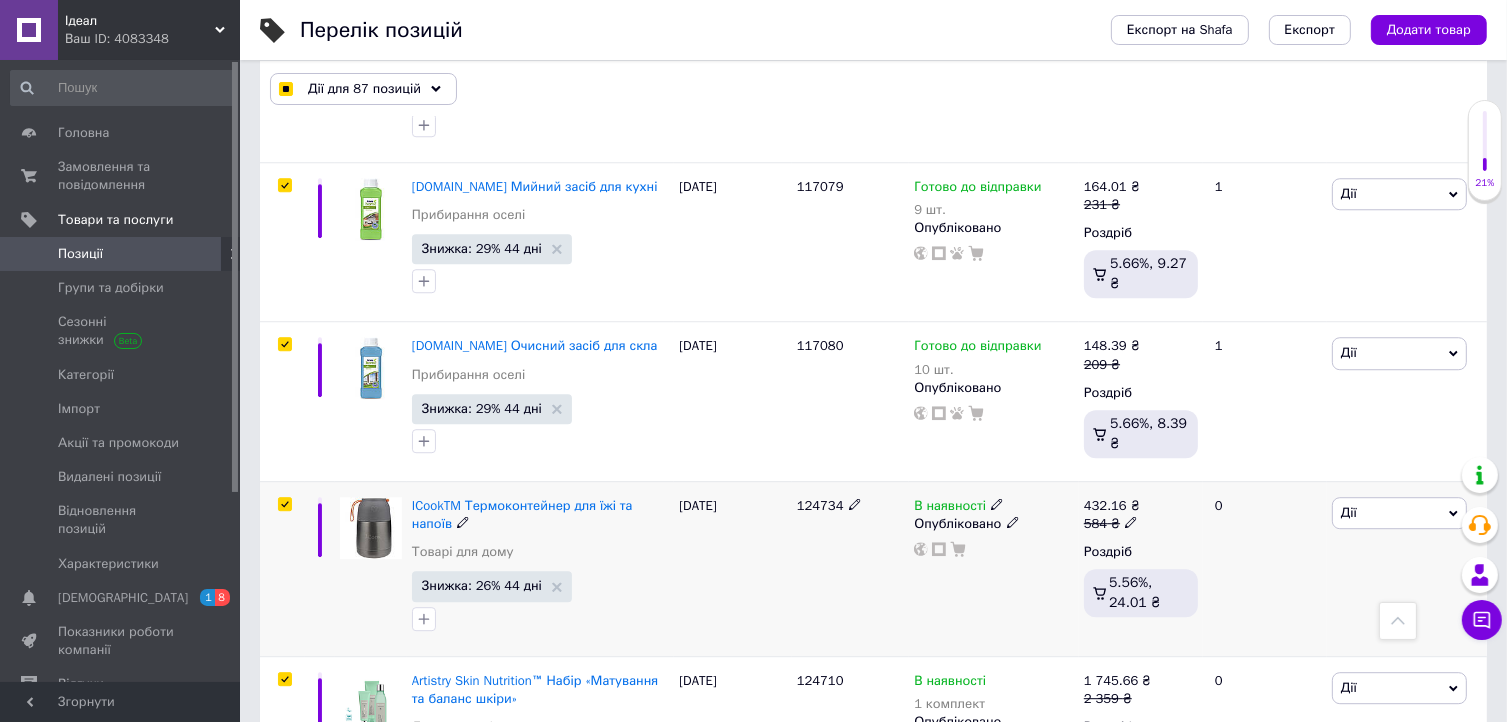 click at bounding box center (284, 504) 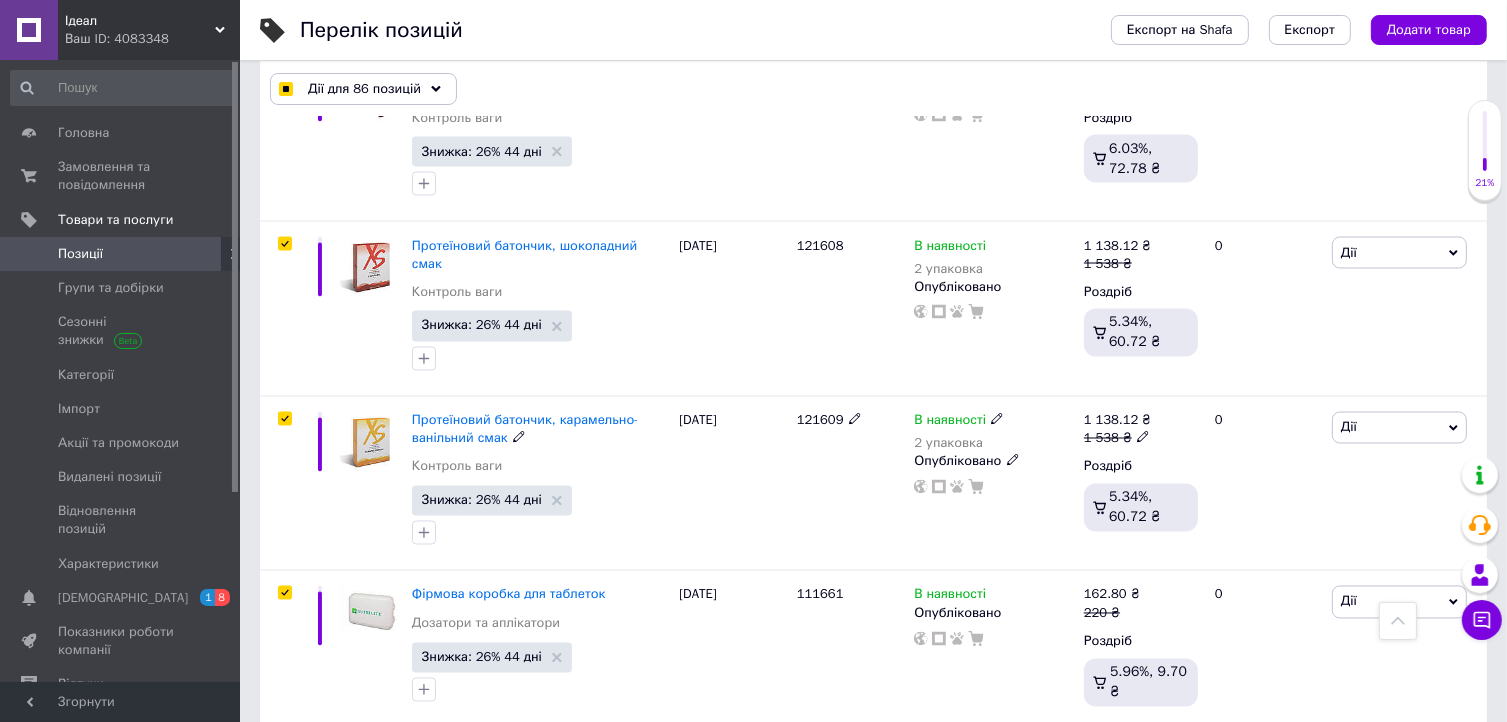 scroll, scrollTop: 3449, scrollLeft: 0, axis: vertical 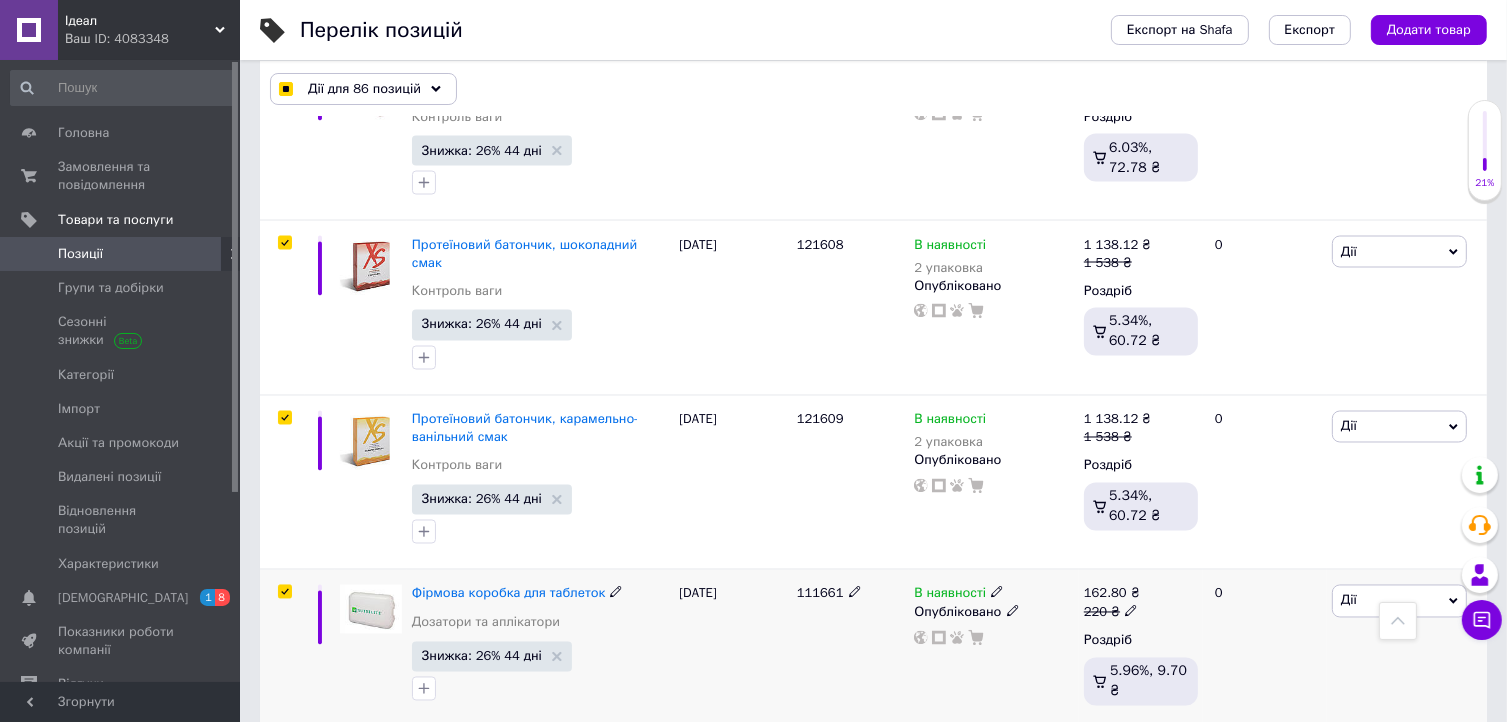 click at bounding box center (284, 592) 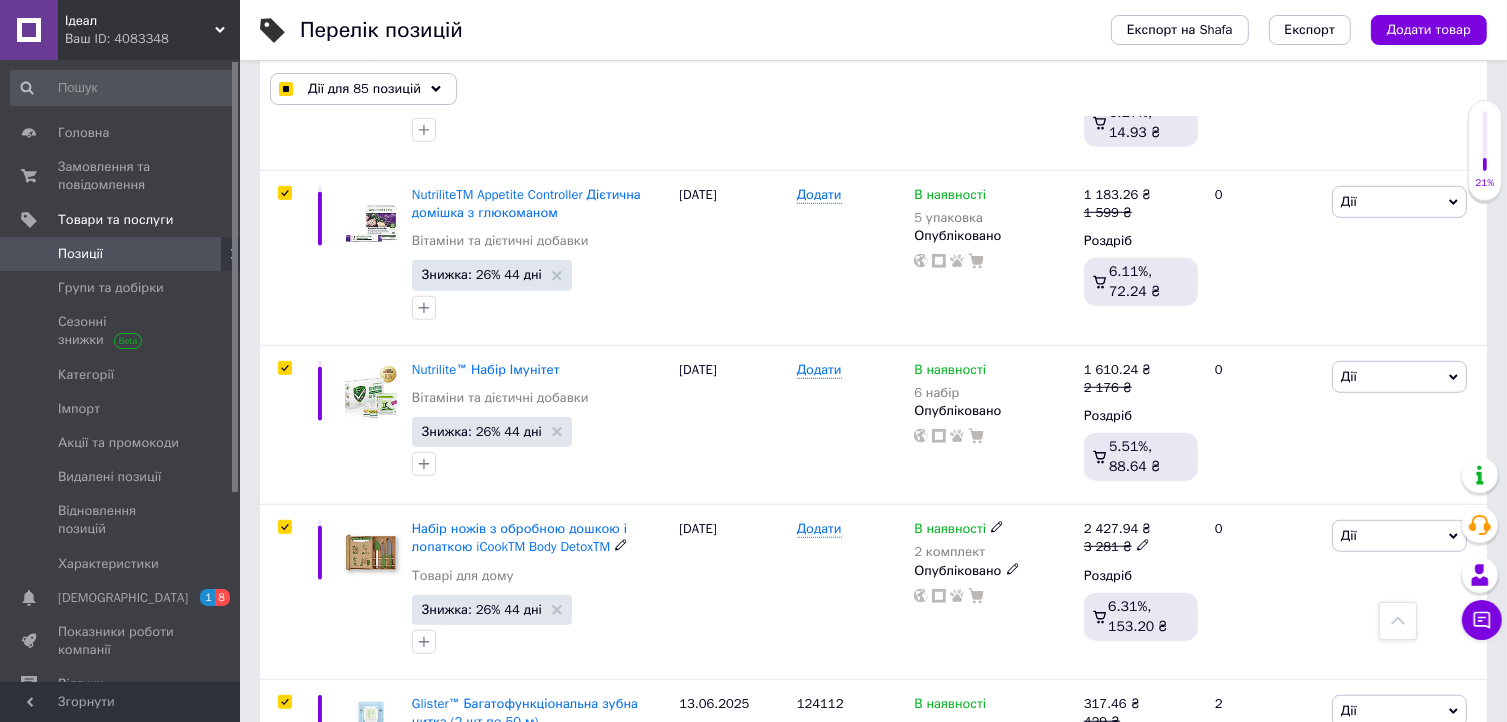 scroll, scrollTop: 1268, scrollLeft: 0, axis: vertical 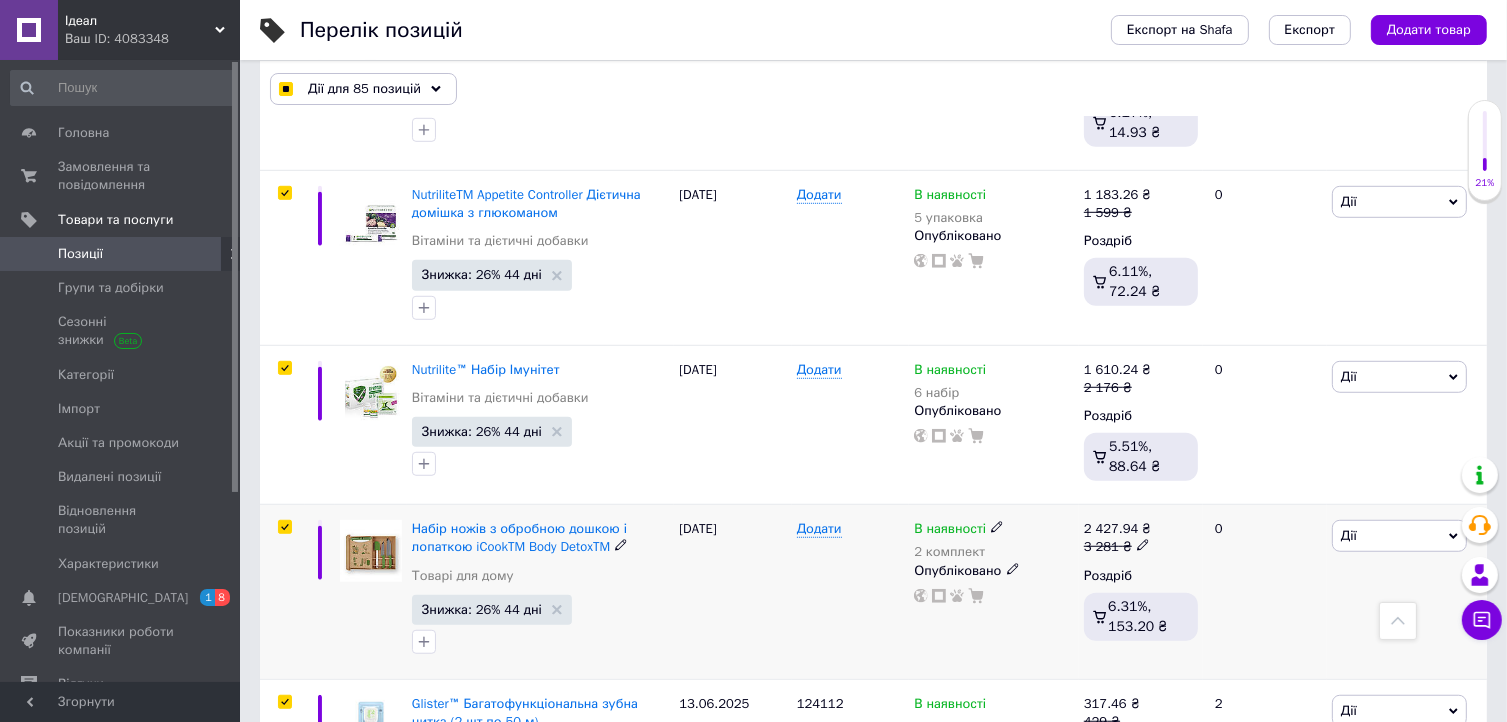 click at bounding box center (284, 527) 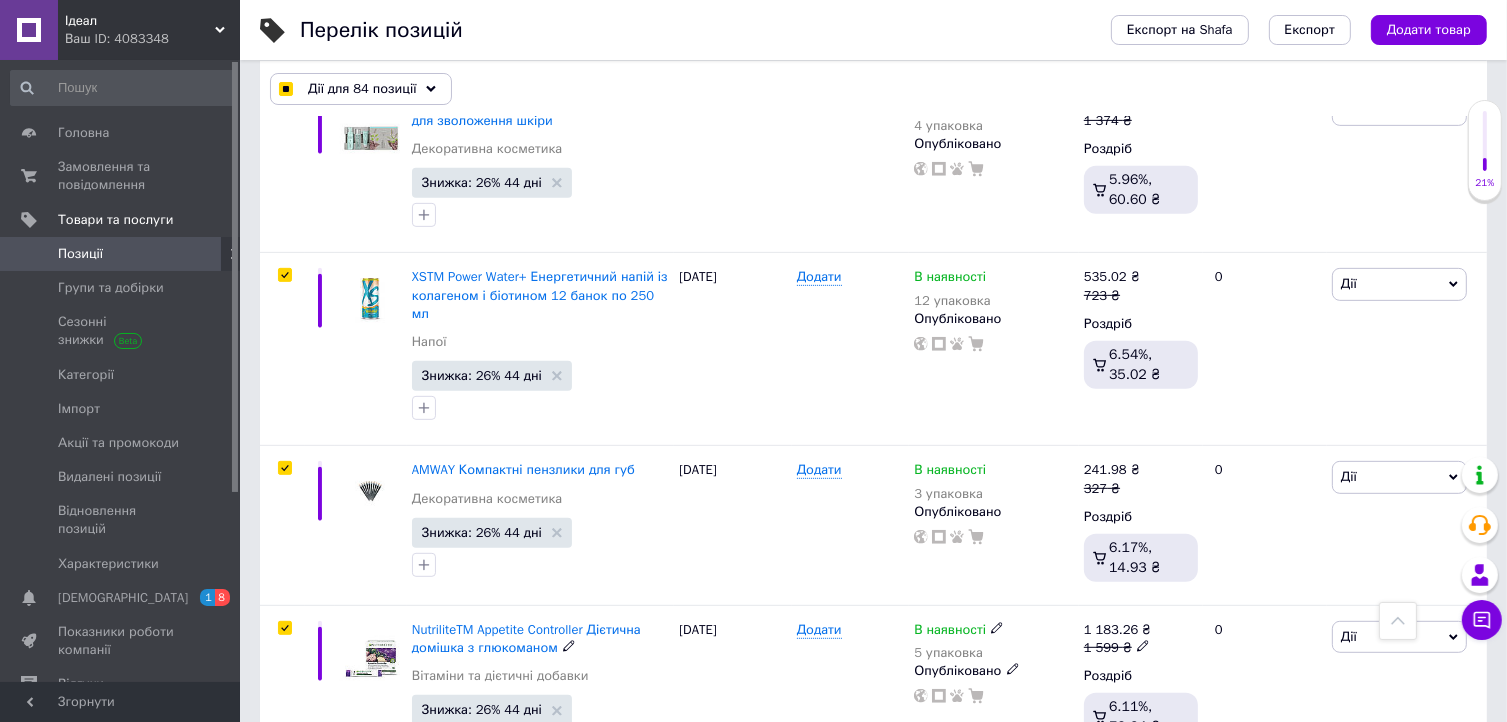 scroll, scrollTop: 832, scrollLeft: 0, axis: vertical 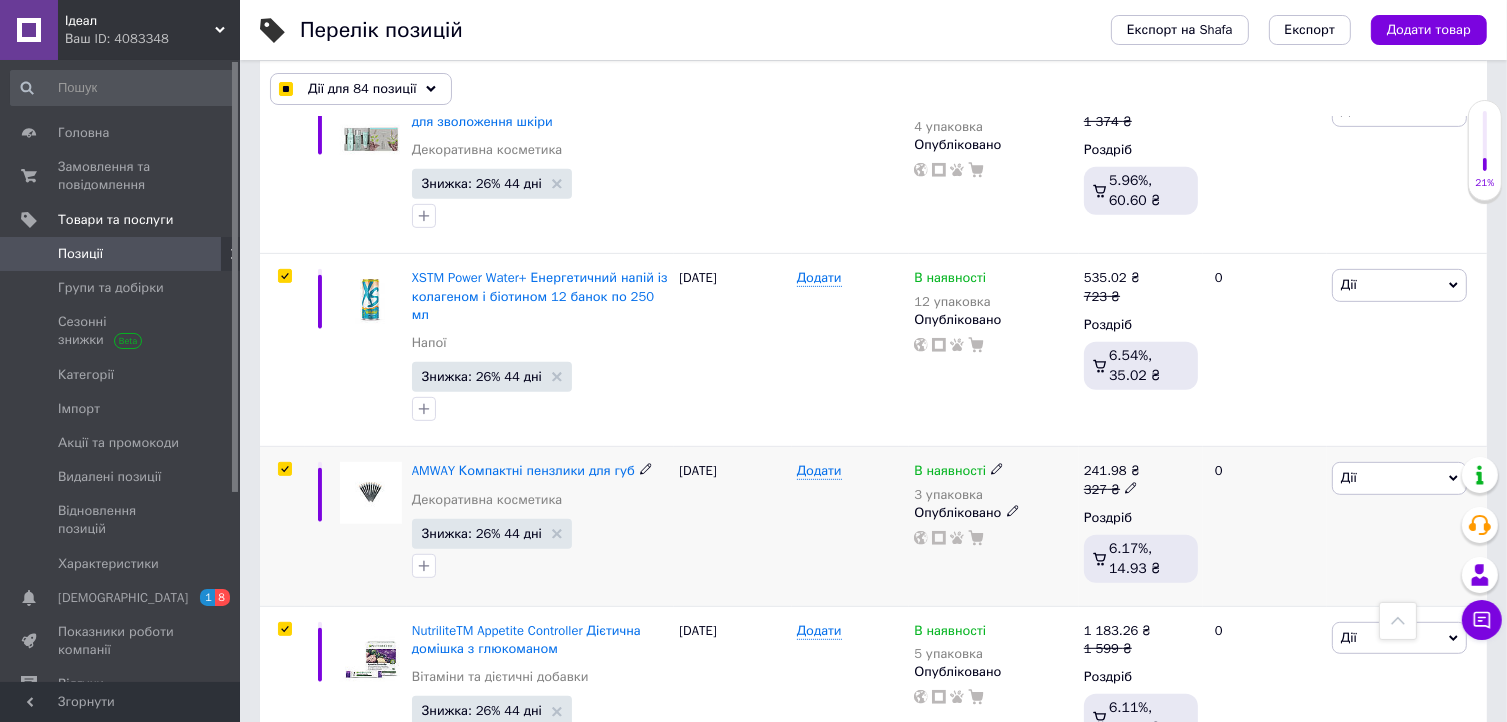 click at bounding box center [284, 469] 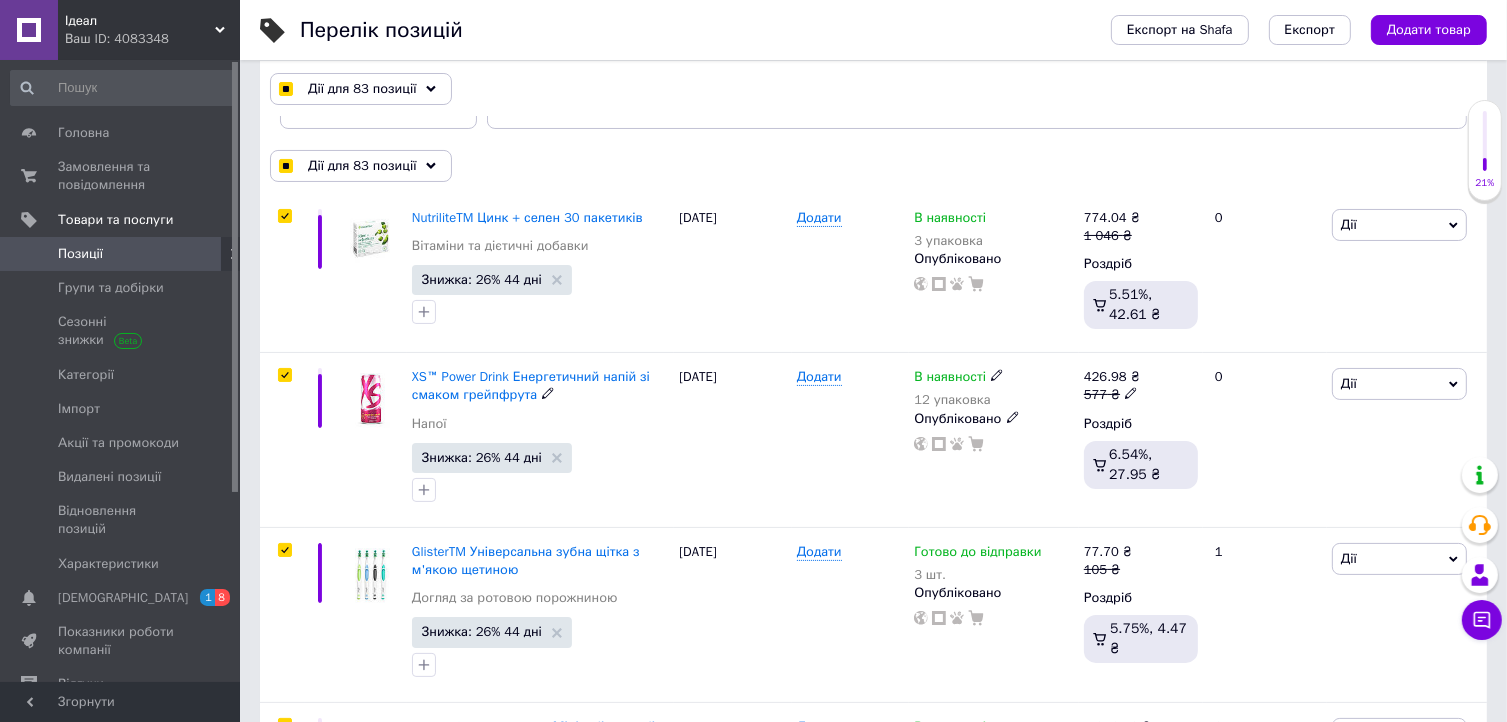 scroll, scrollTop: 210, scrollLeft: 0, axis: vertical 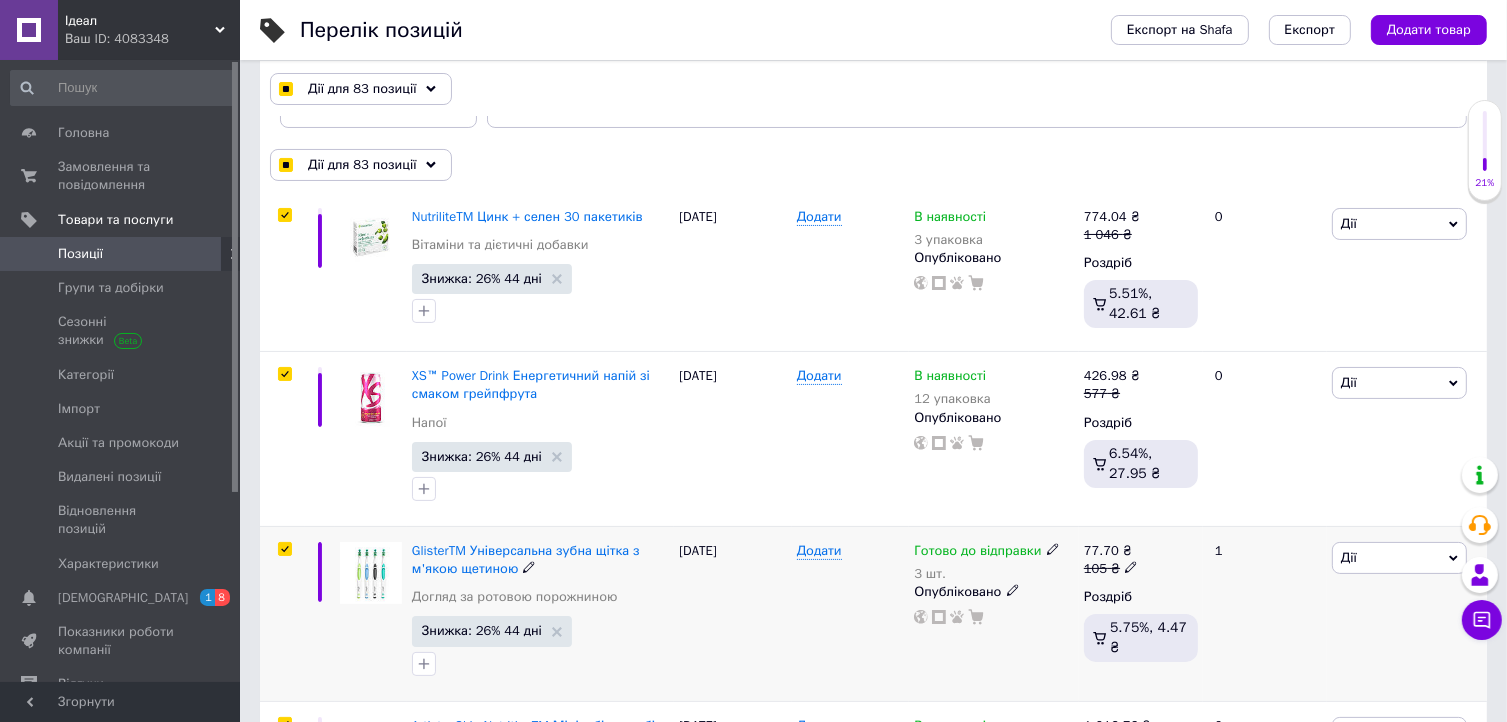 click at bounding box center [284, 549] 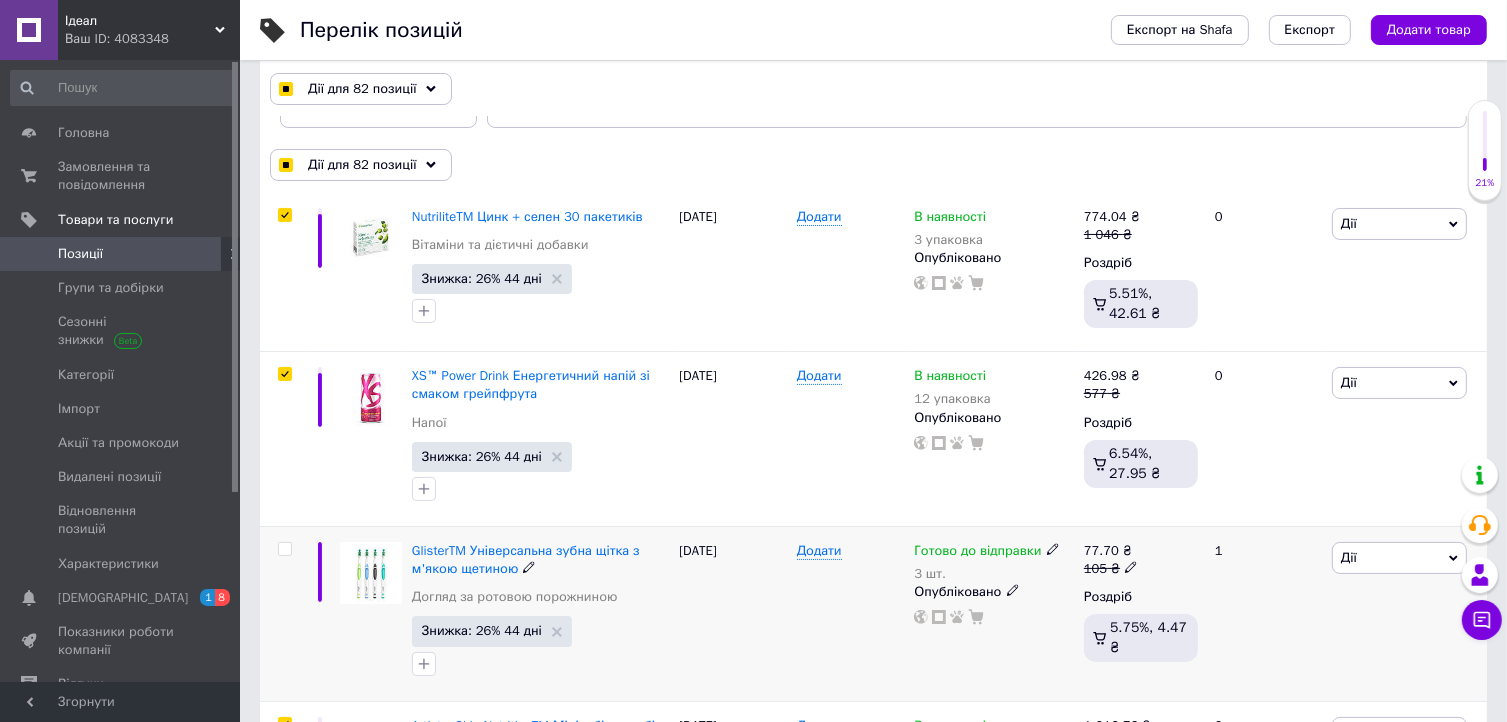 click at bounding box center (284, 549) 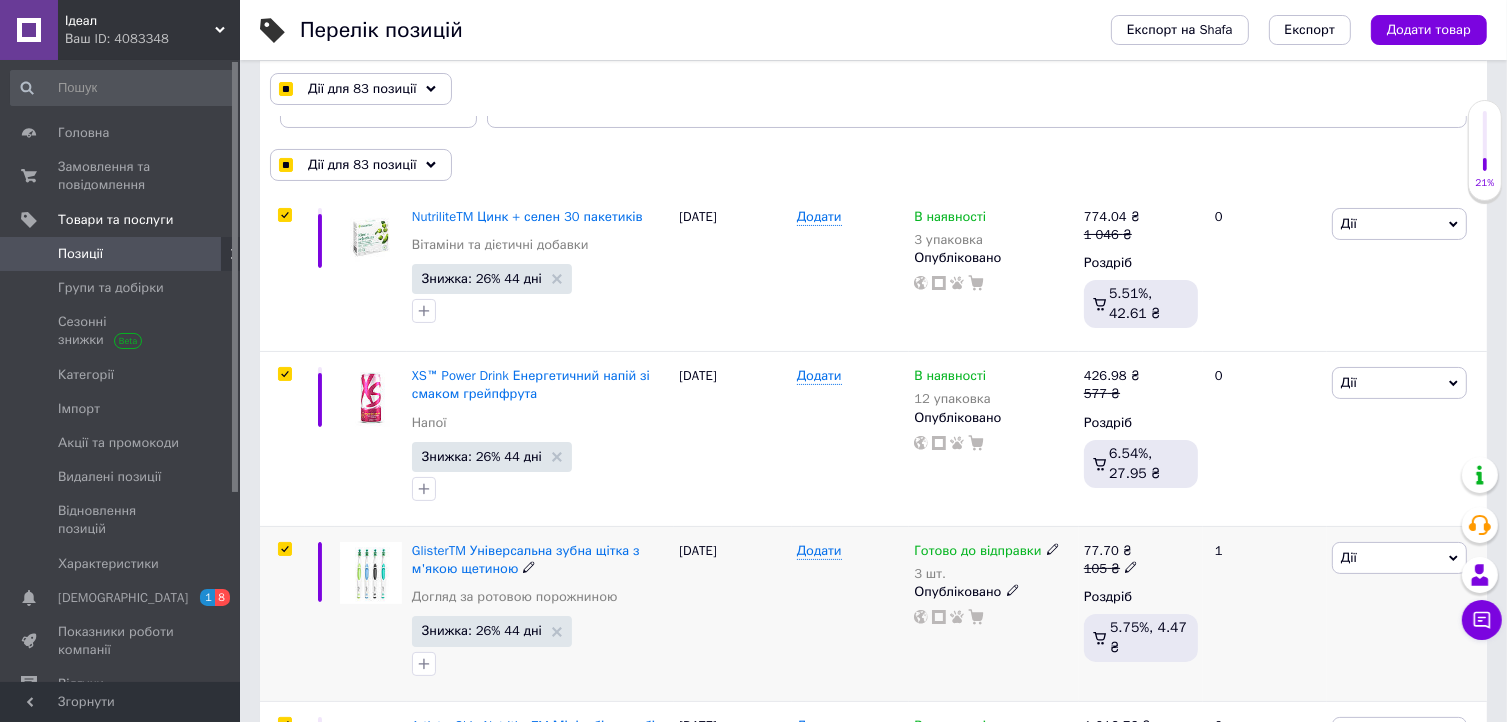 click at bounding box center (284, 549) 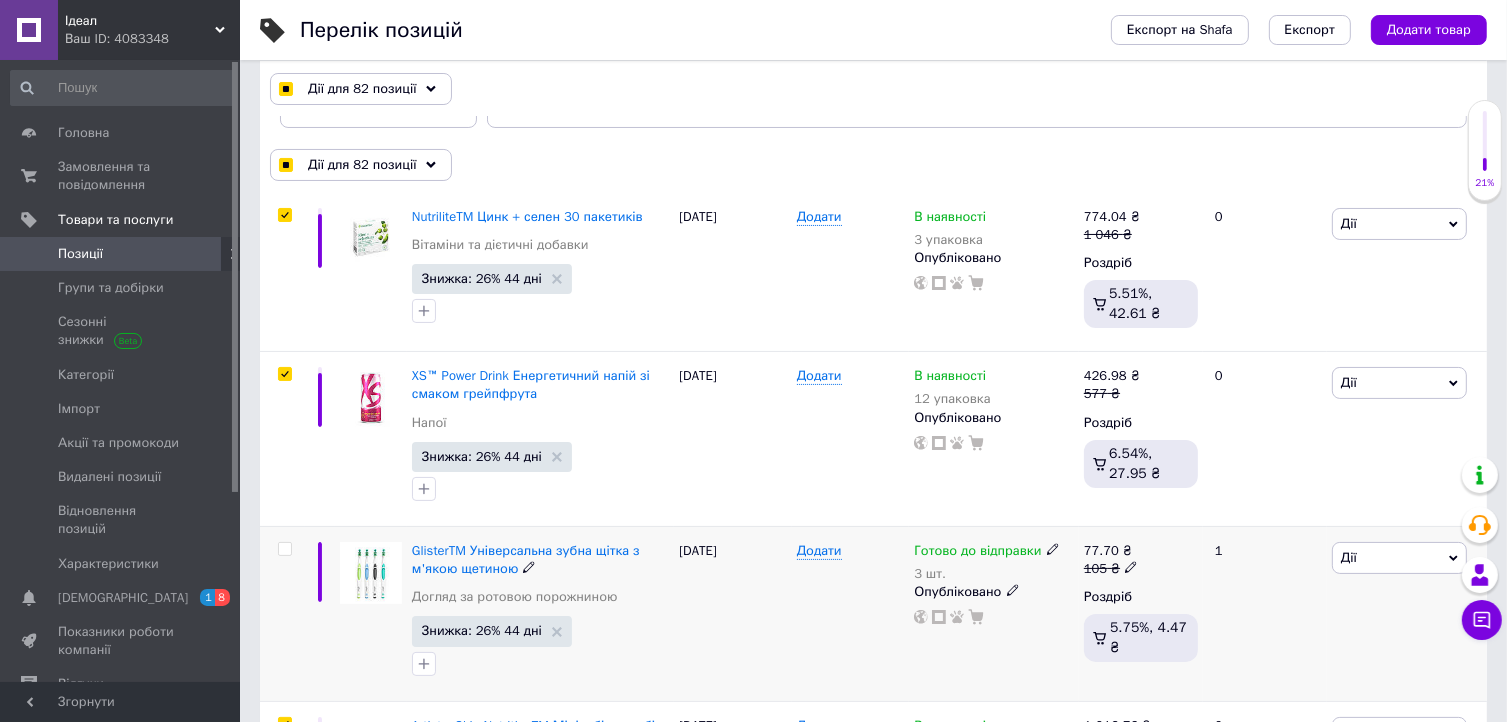 click at bounding box center [284, 549] 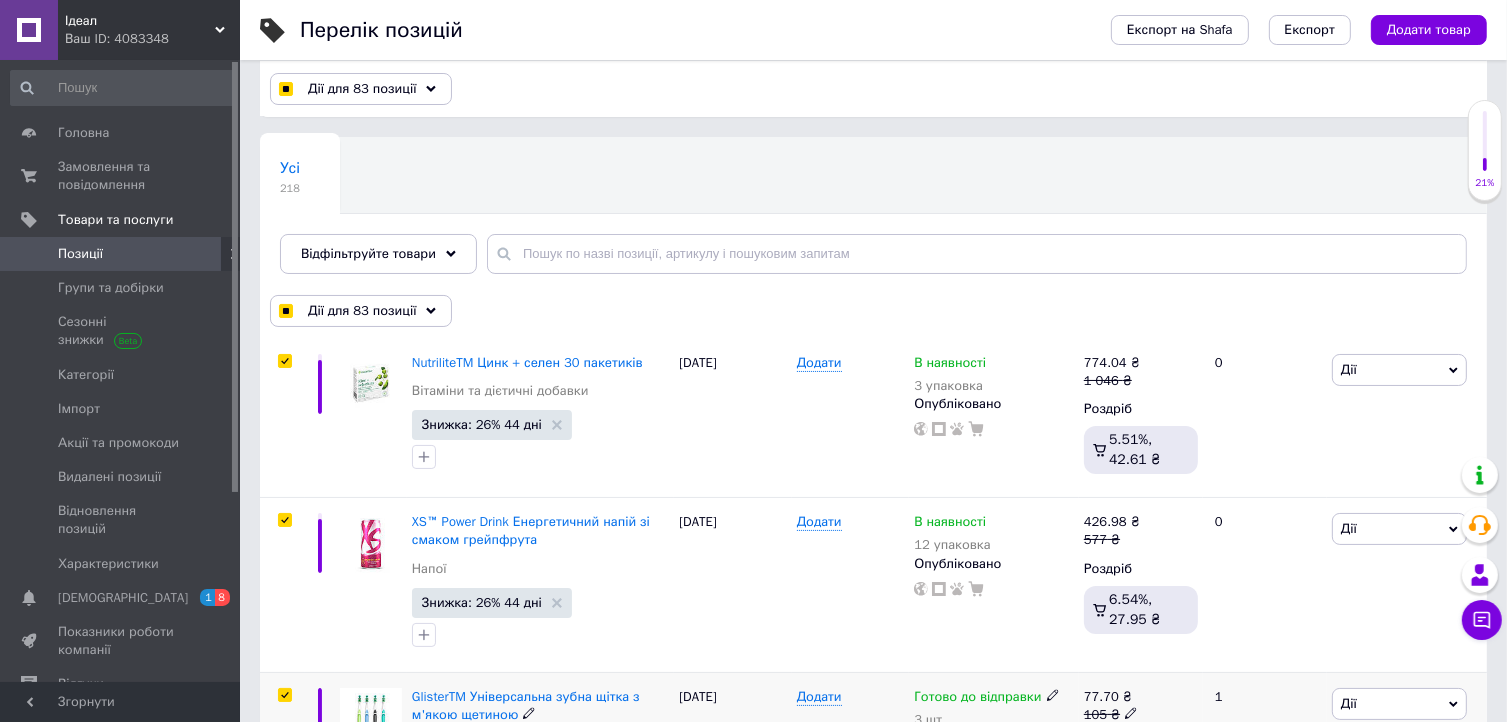 scroll, scrollTop: 54, scrollLeft: 0, axis: vertical 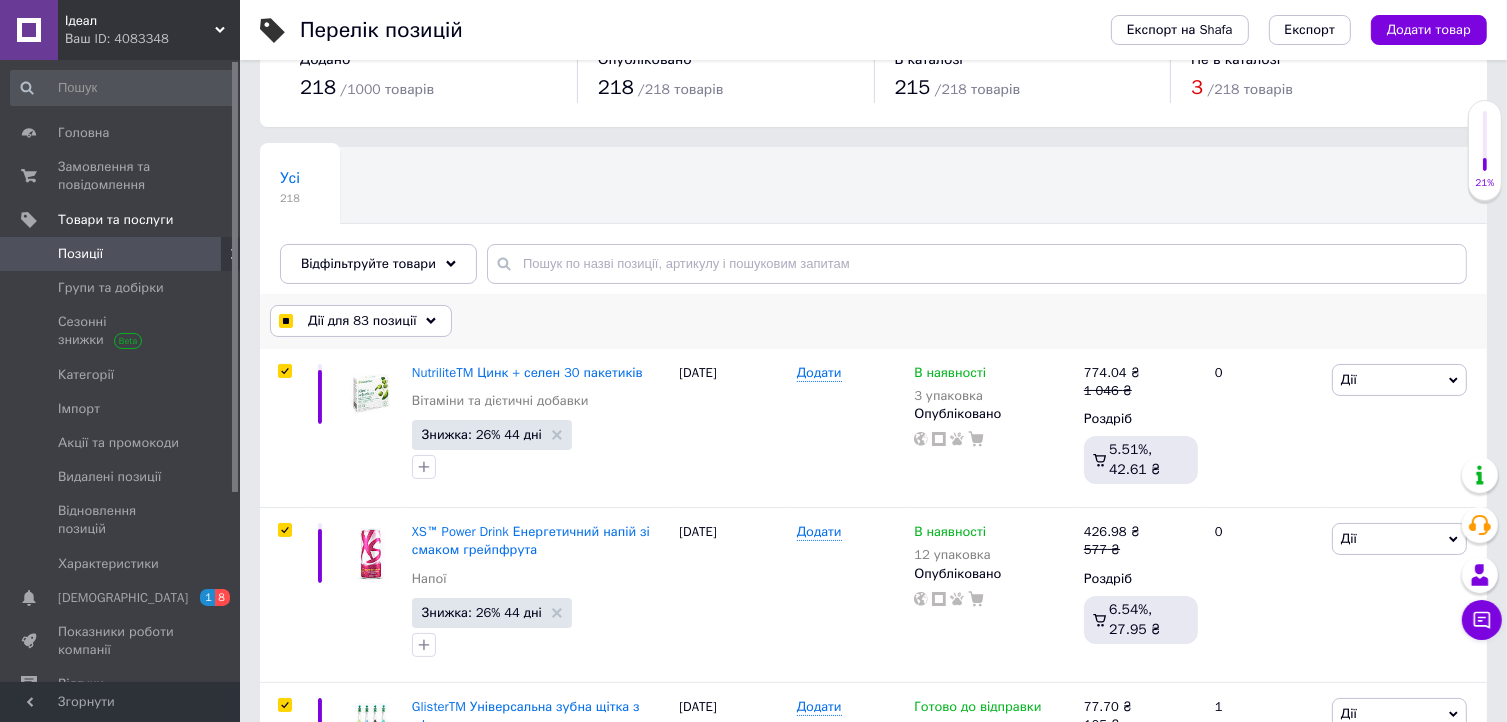 click on "Дії для 83 позиції" at bounding box center [362, 321] 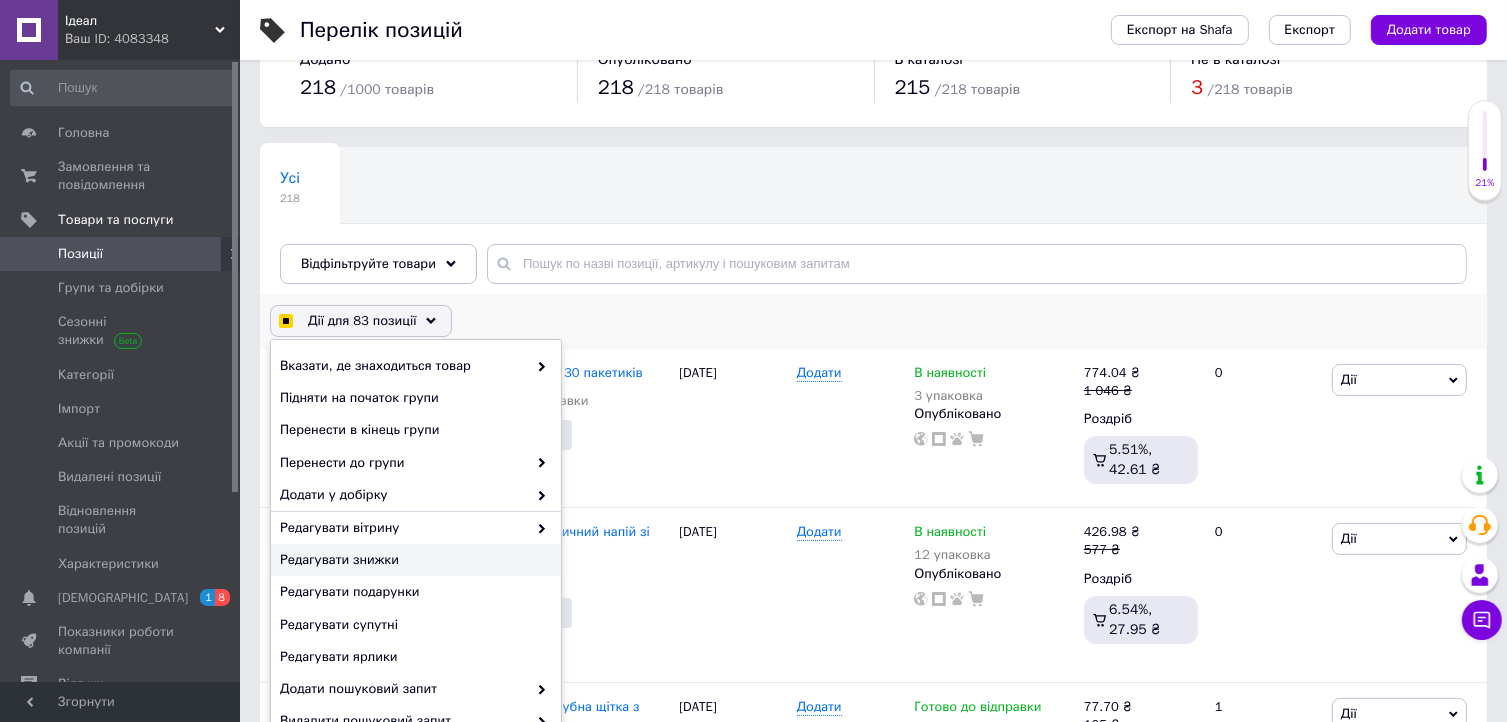 click on "Редагувати знижки" at bounding box center [413, 560] 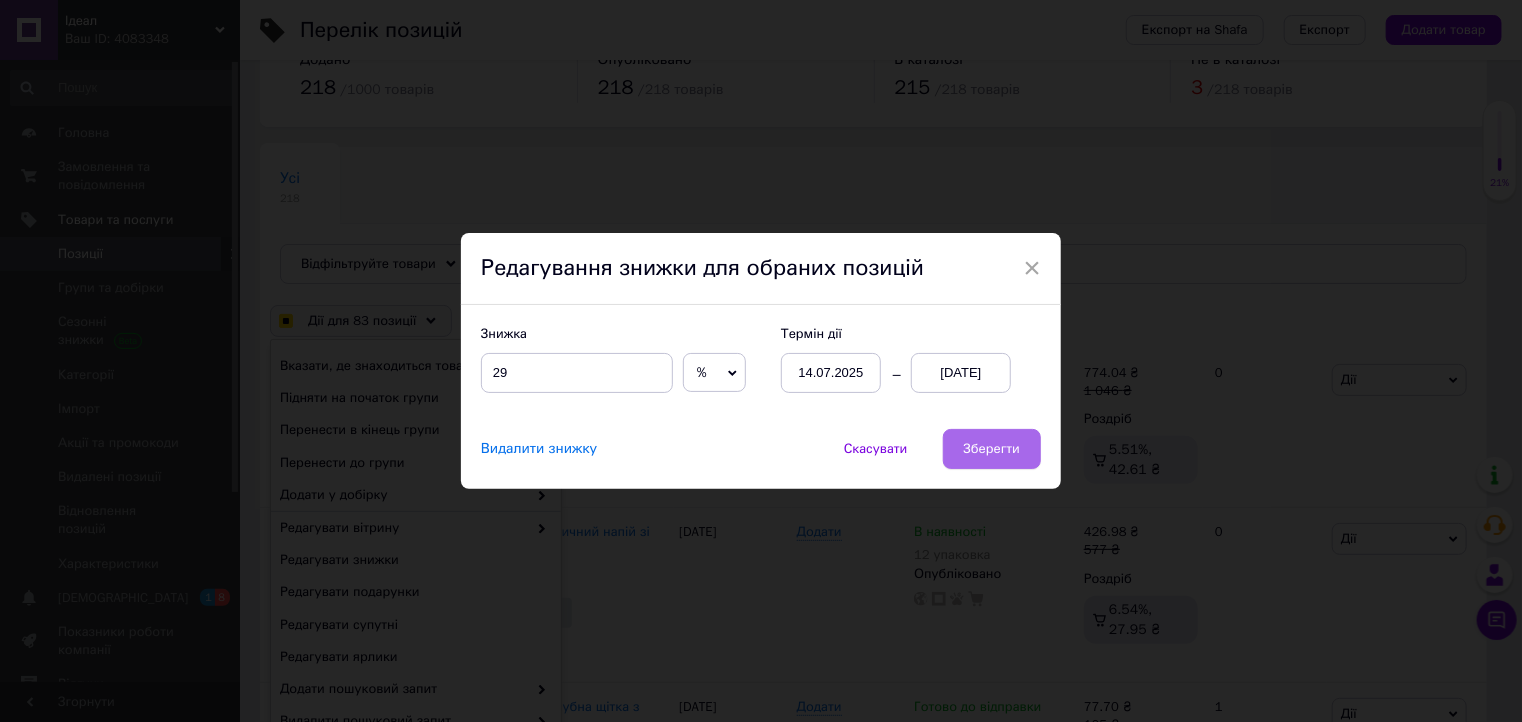 click on "Зберегти" at bounding box center [992, 449] 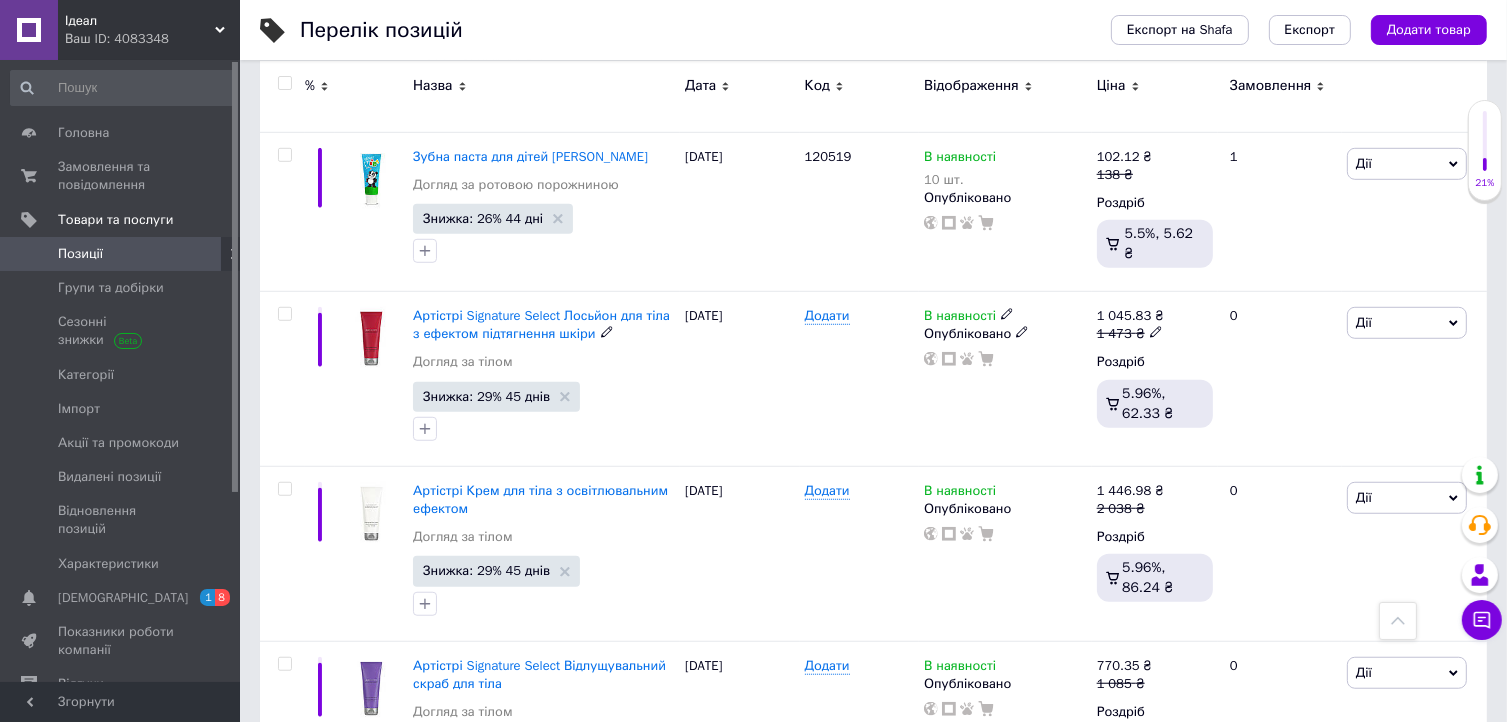 scroll, scrollTop: 16660, scrollLeft: 0, axis: vertical 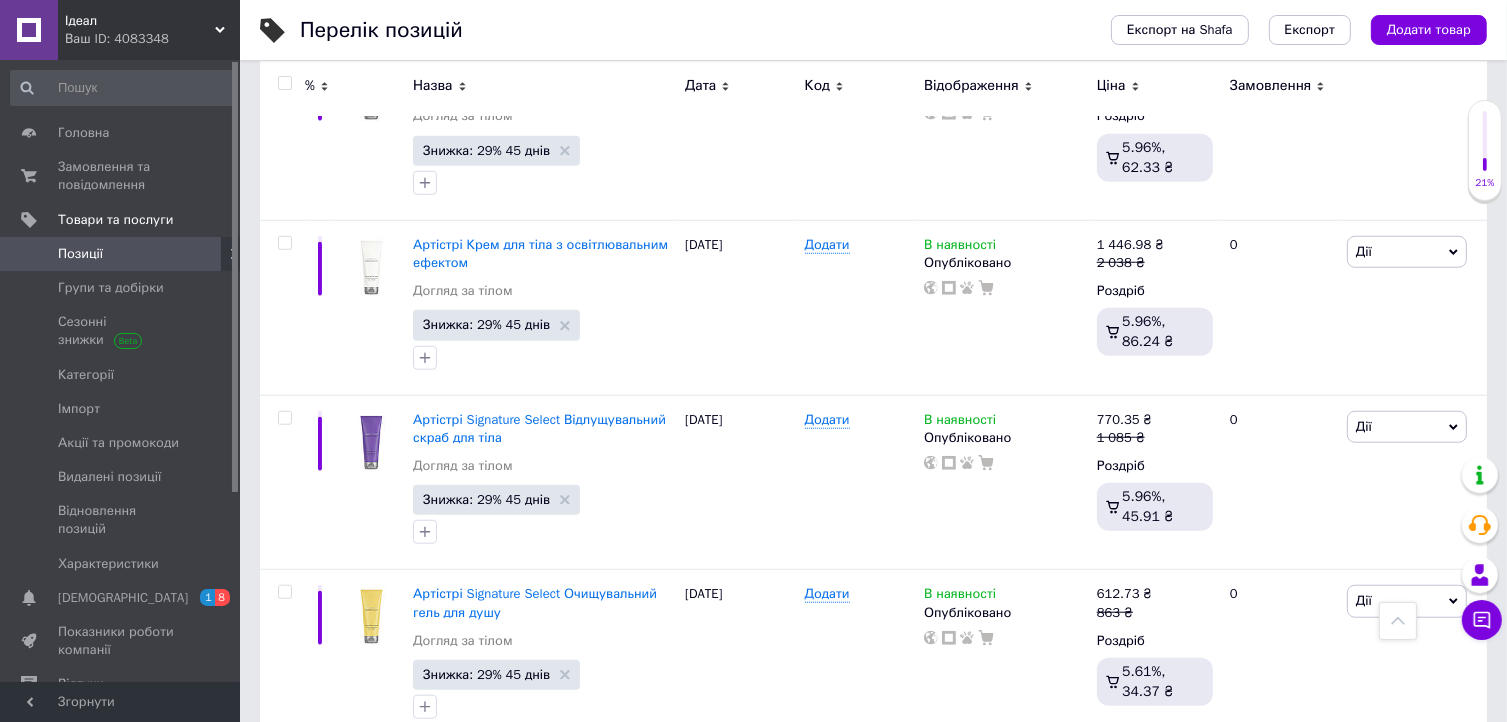 click on "3" at bounding box center (494, 785) 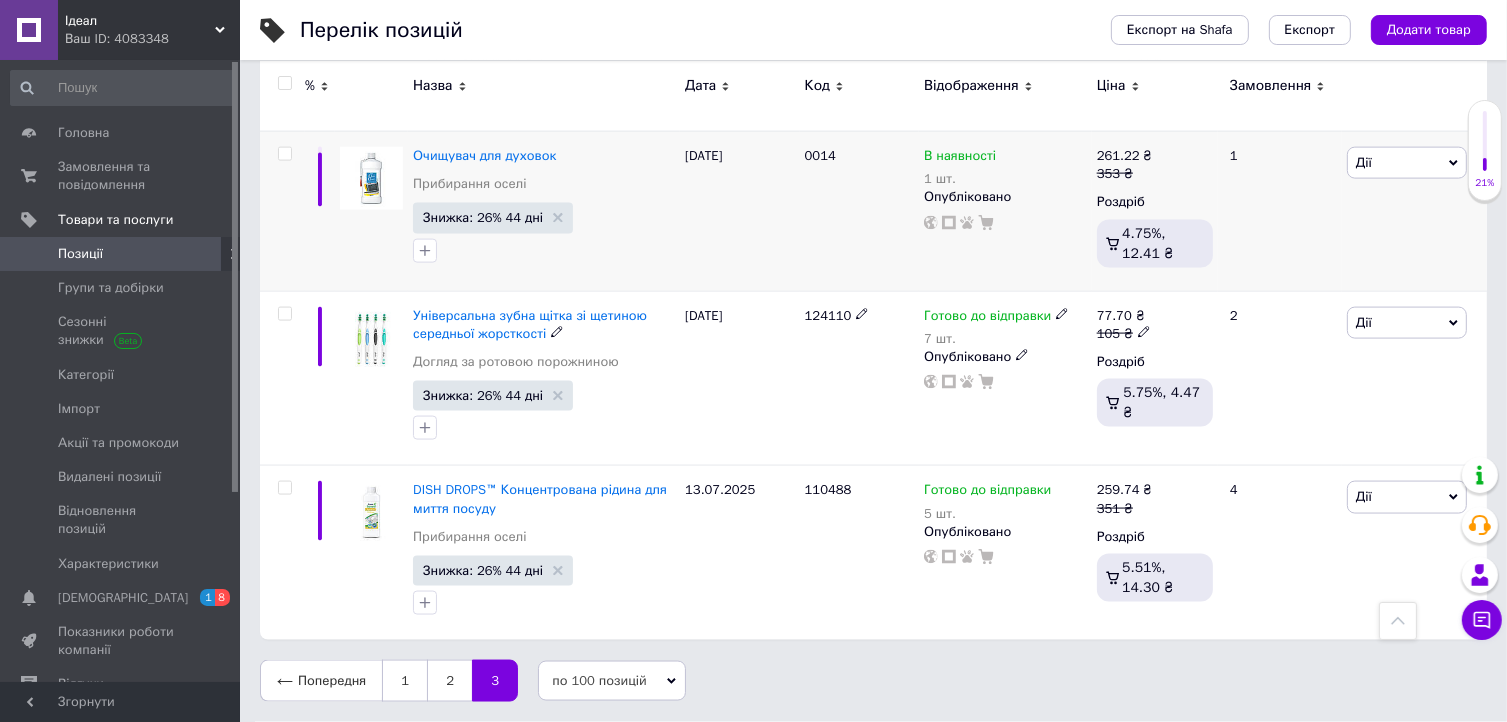 scroll, scrollTop: 2768, scrollLeft: 0, axis: vertical 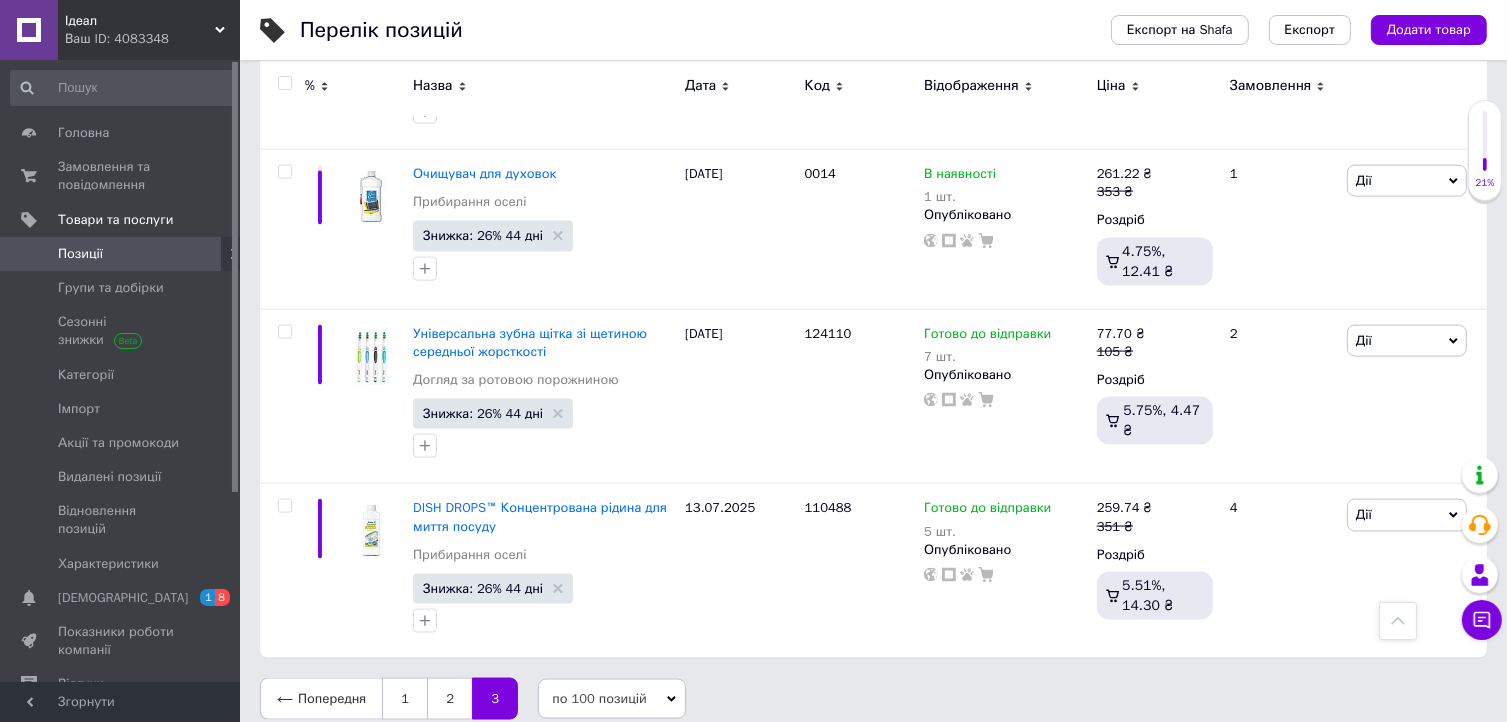 click at bounding box center (284, 83) 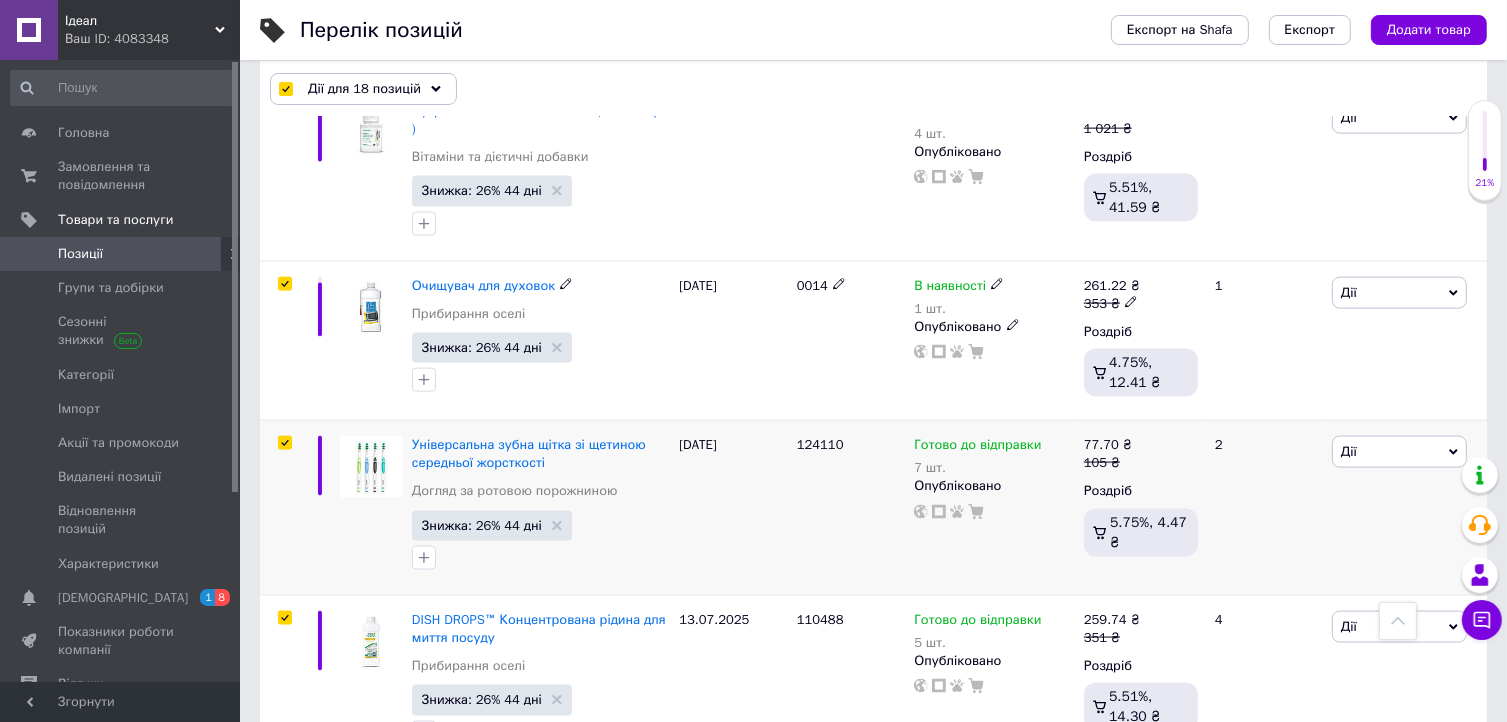 scroll, scrollTop: 2654, scrollLeft: 0, axis: vertical 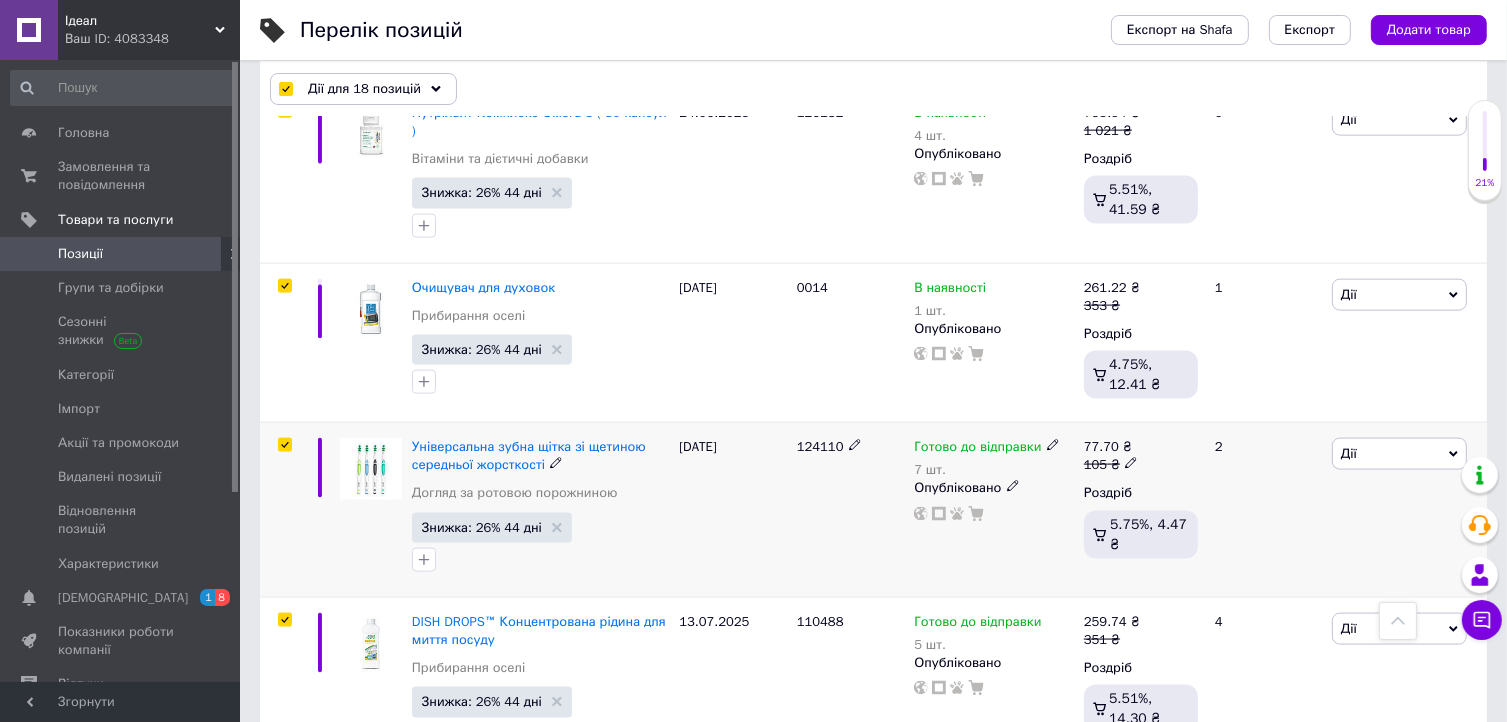 click at bounding box center [284, 445] 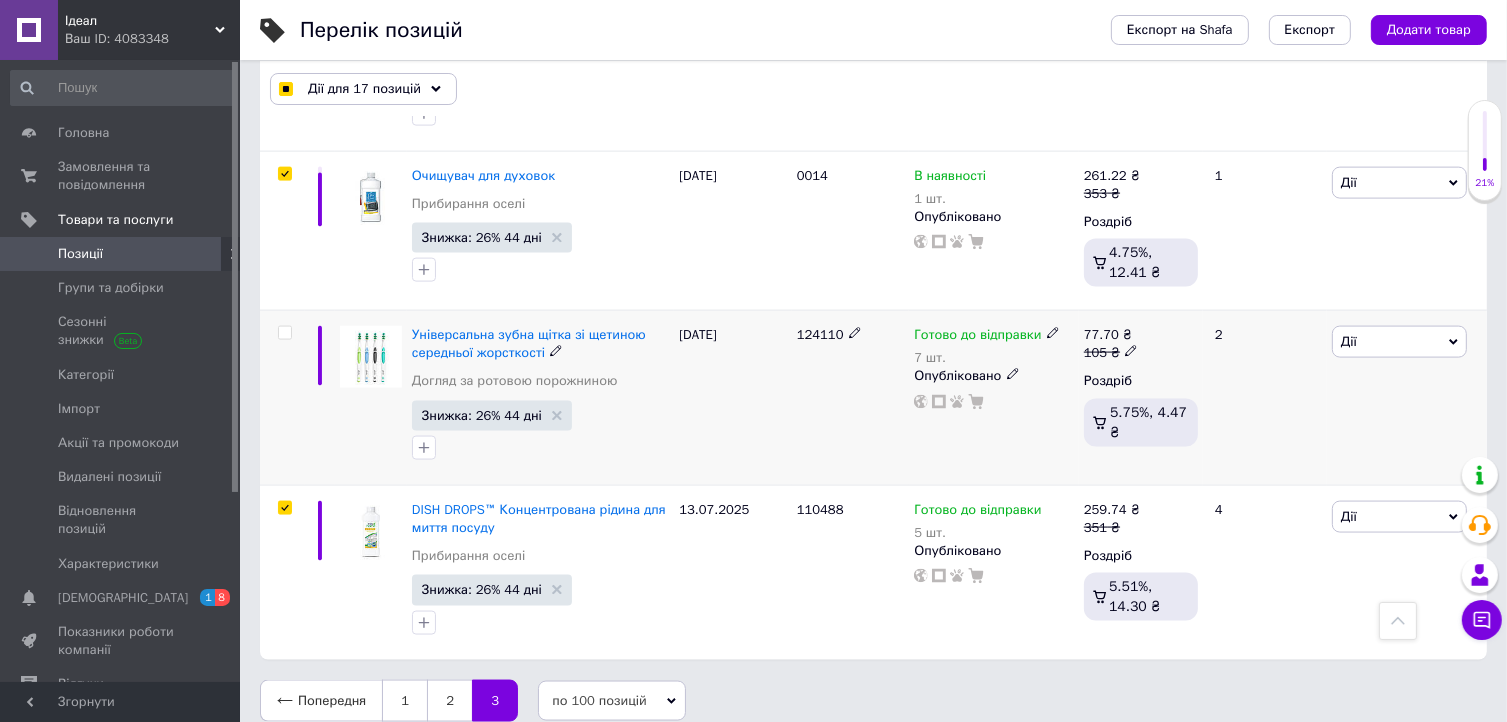 scroll, scrollTop: 2767, scrollLeft: 0, axis: vertical 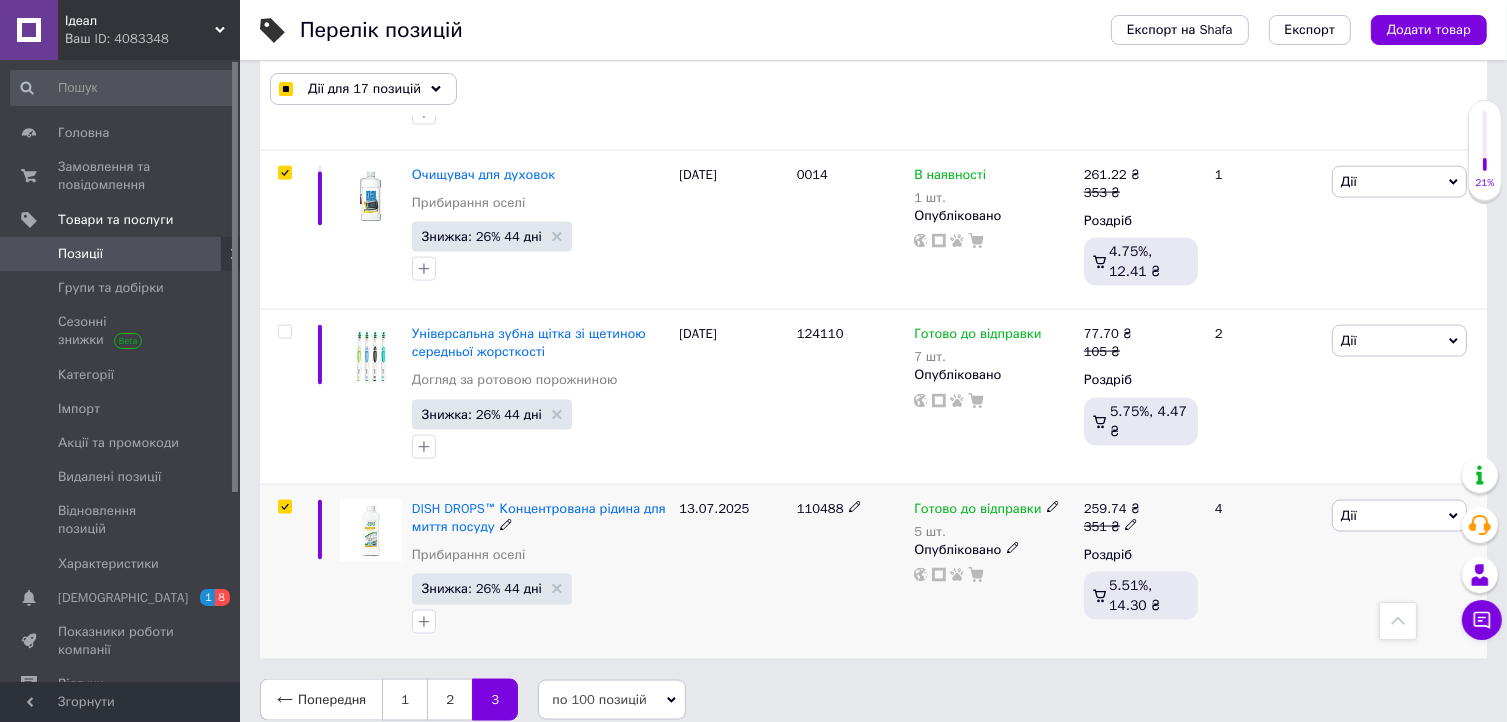 click at bounding box center [284, 507] 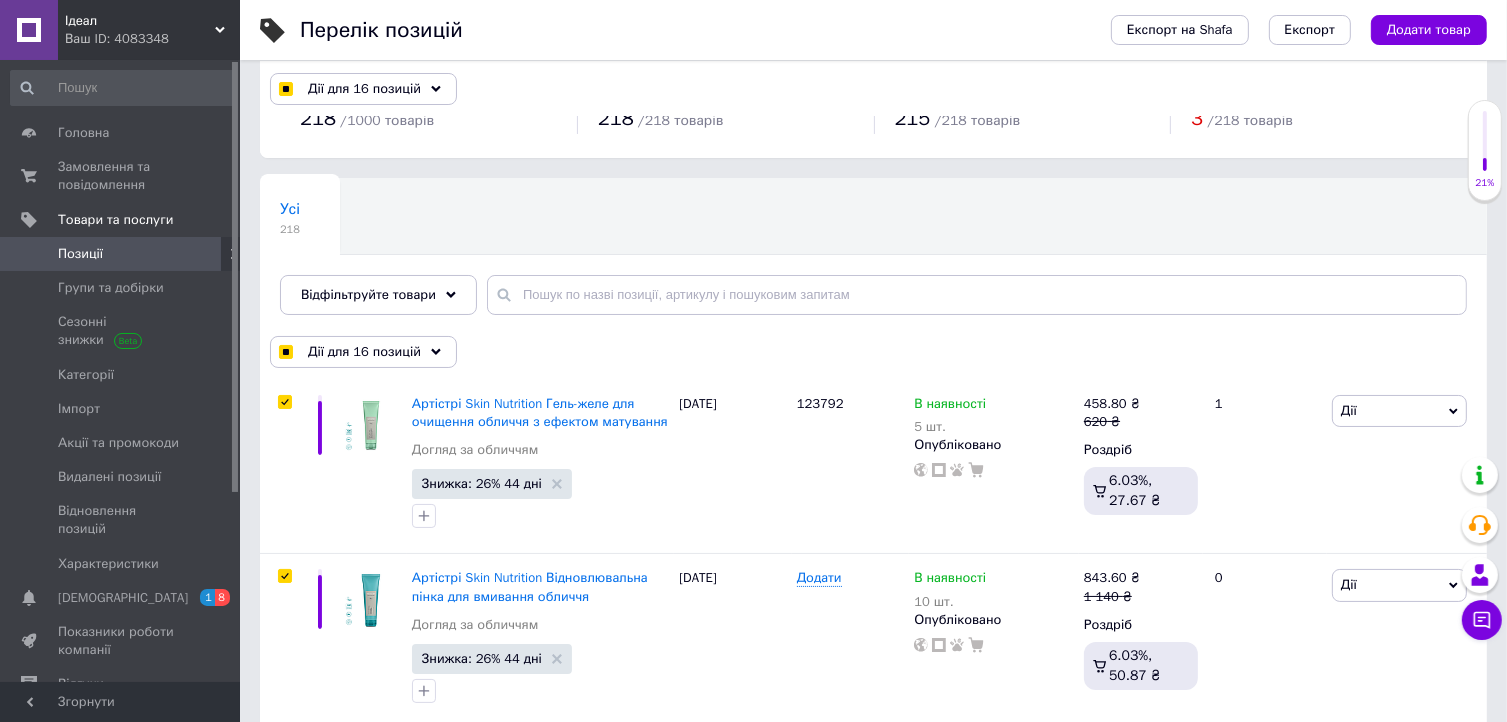 scroll, scrollTop: 0, scrollLeft: 0, axis: both 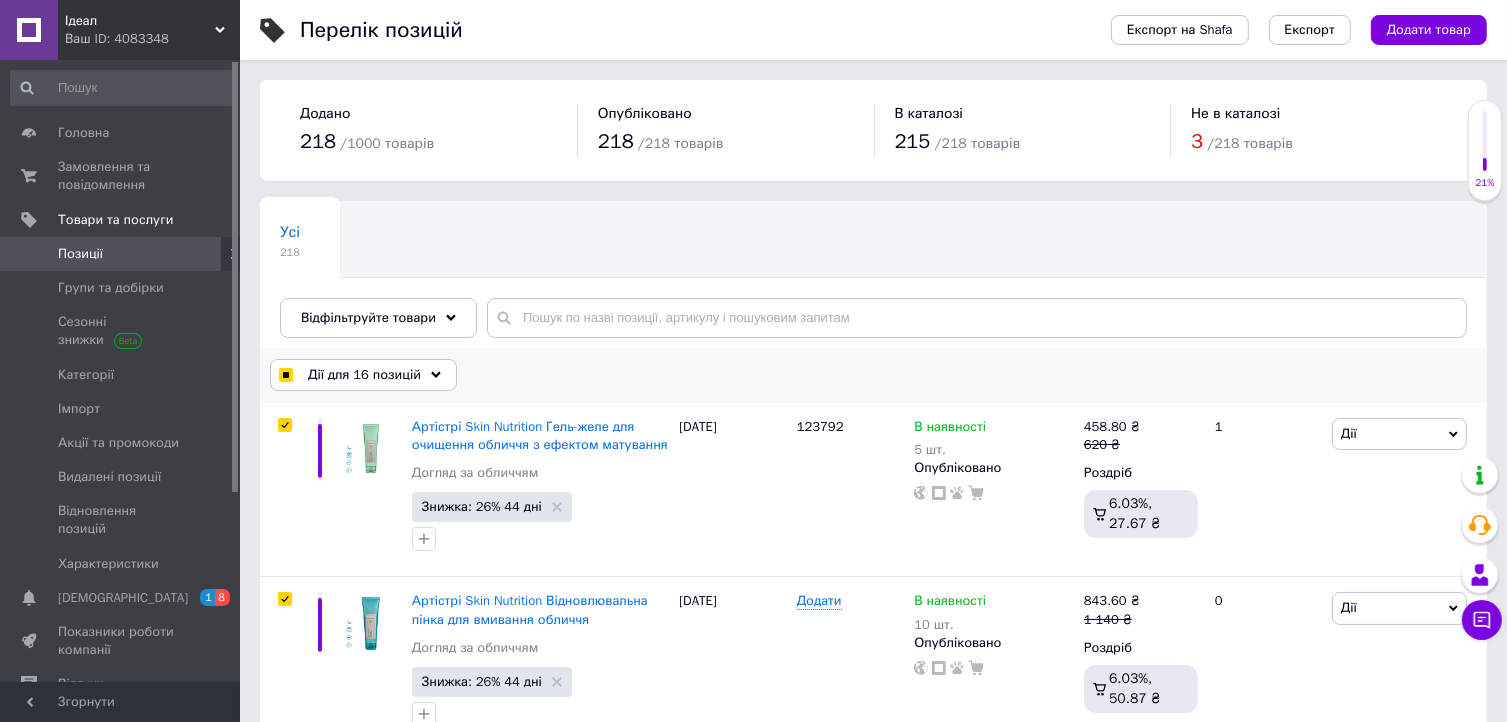 click on "Дії для 16 позицій" at bounding box center (364, 375) 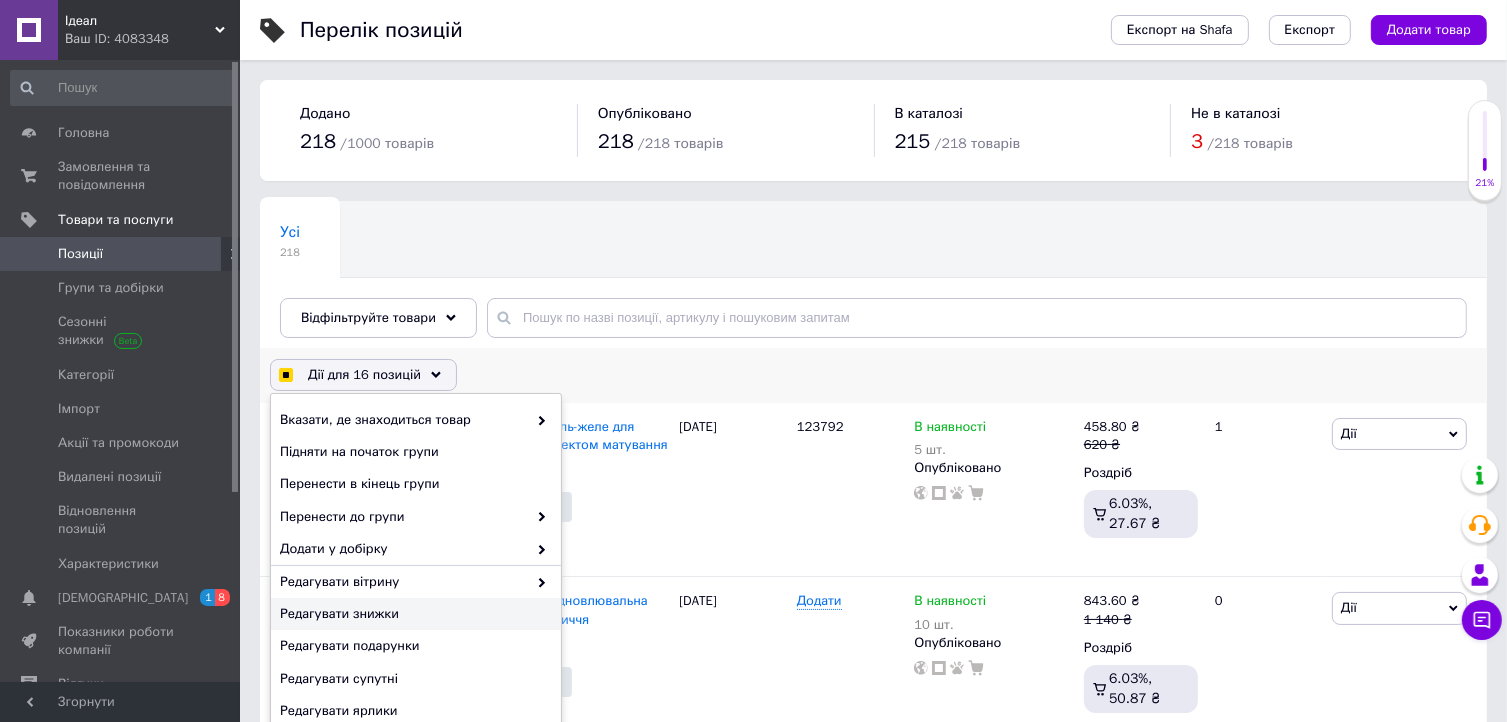 click on "Редагувати знижки" at bounding box center [413, 614] 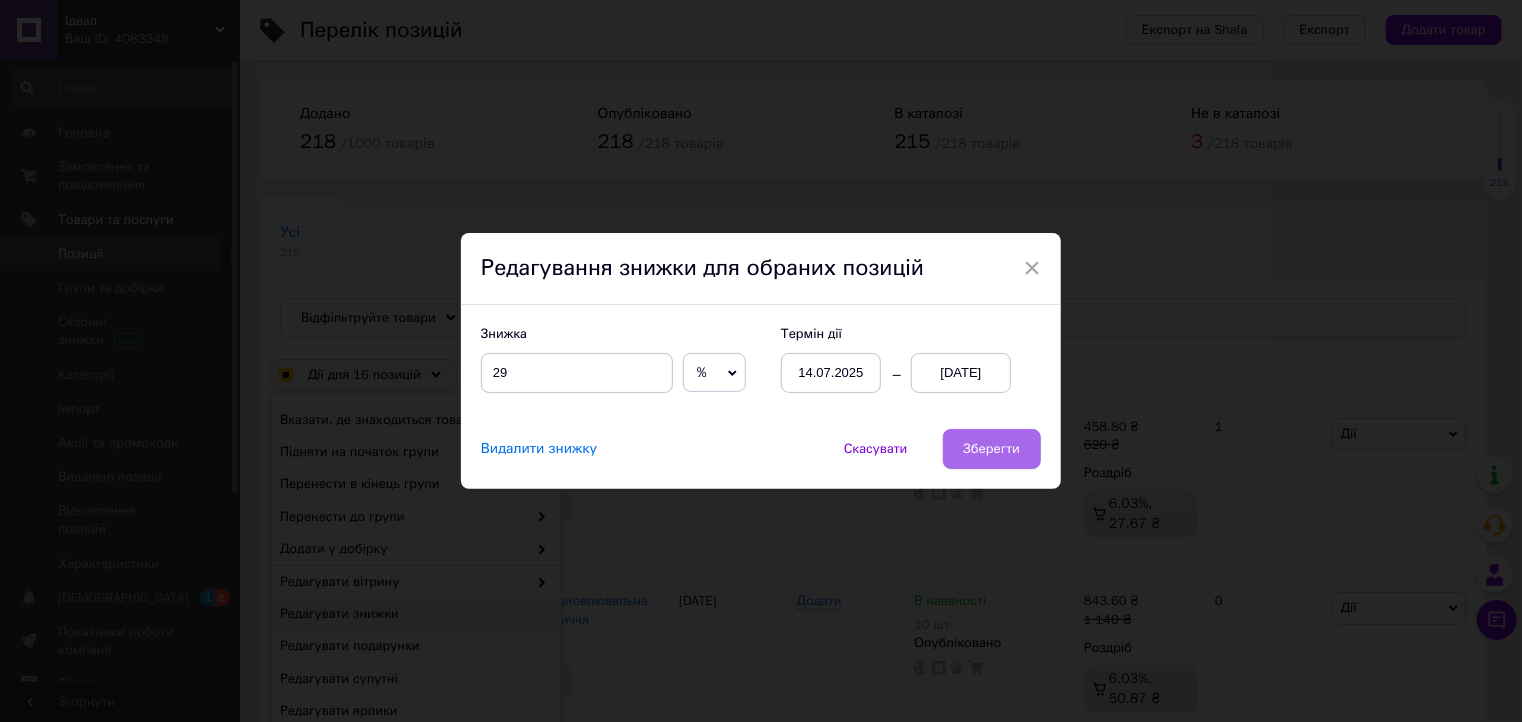 click on "Зберегти" at bounding box center [992, 449] 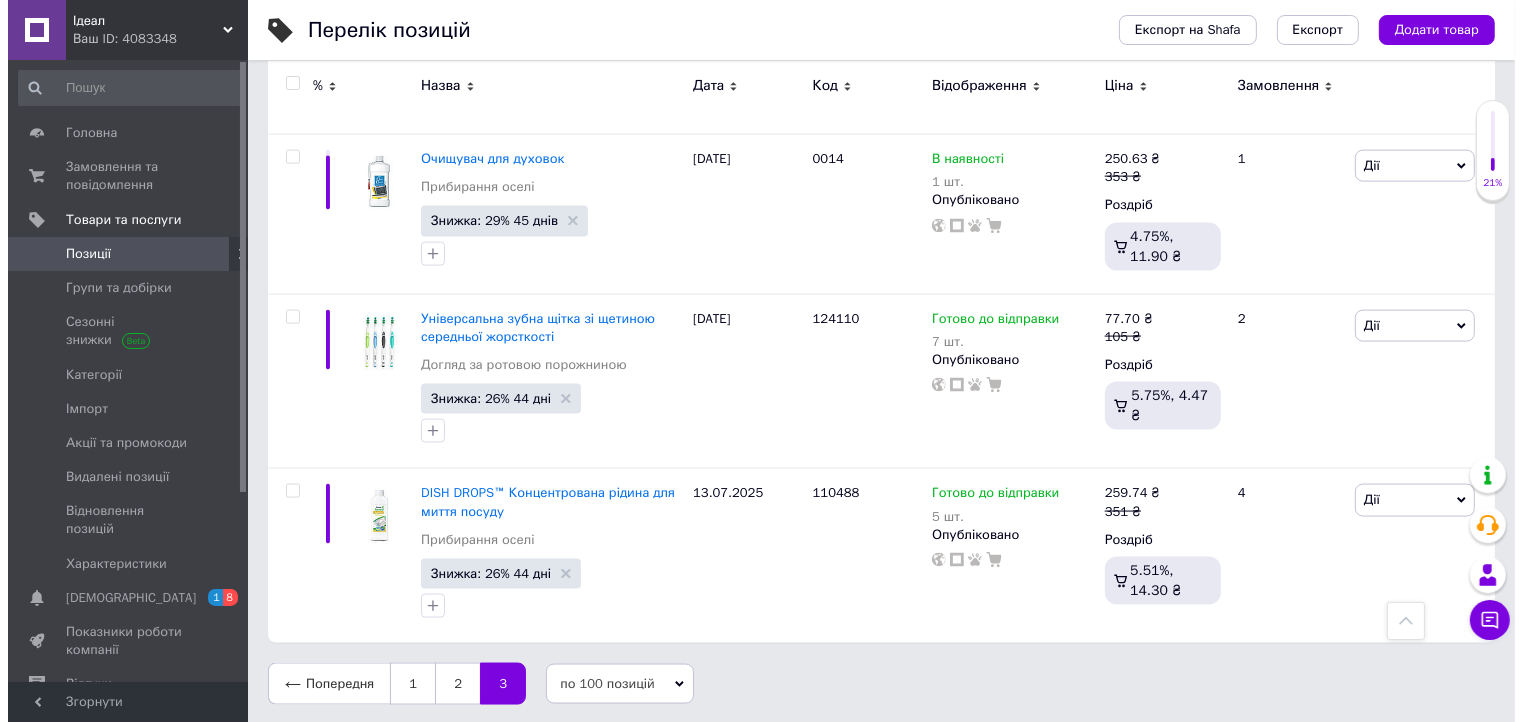 scroll, scrollTop: 2768, scrollLeft: 0, axis: vertical 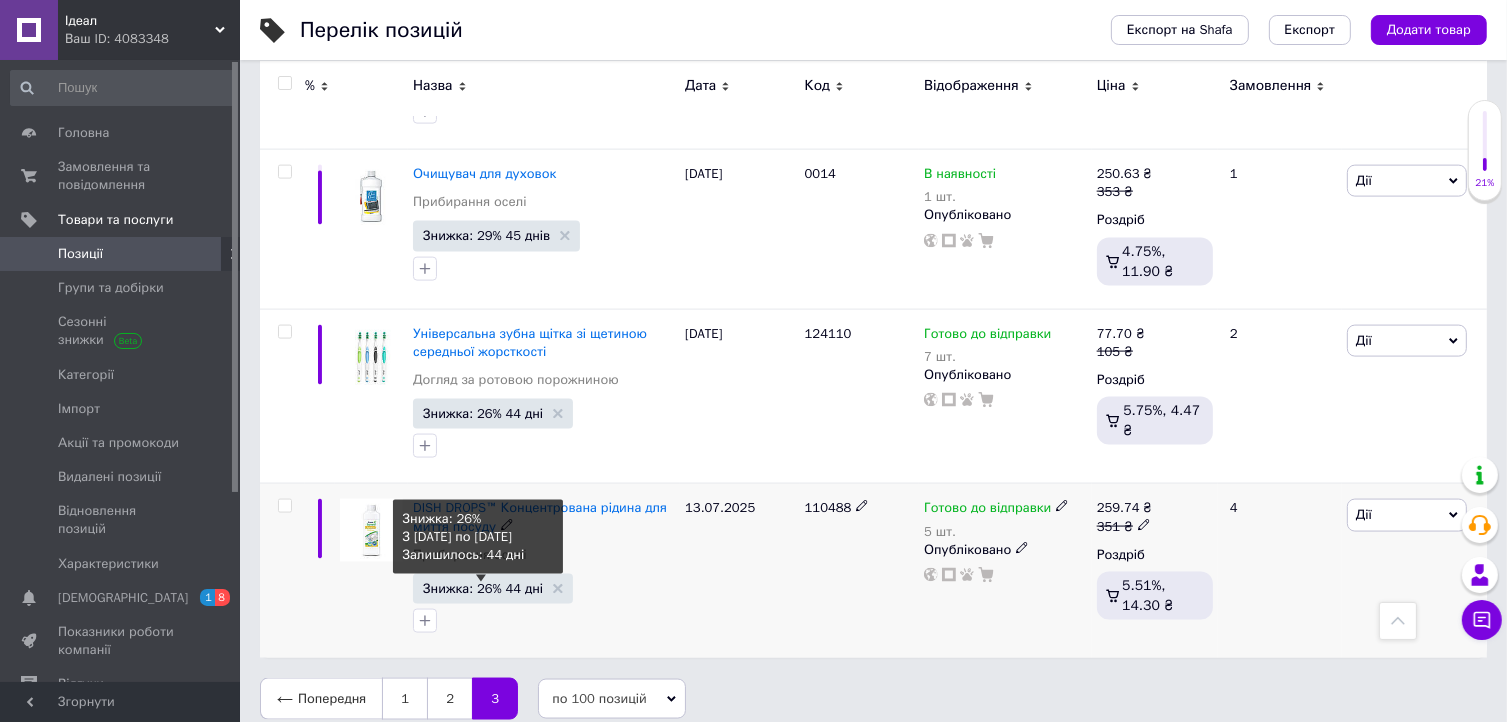 click on "Знижка: 26% 44 дні" at bounding box center (483, 588) 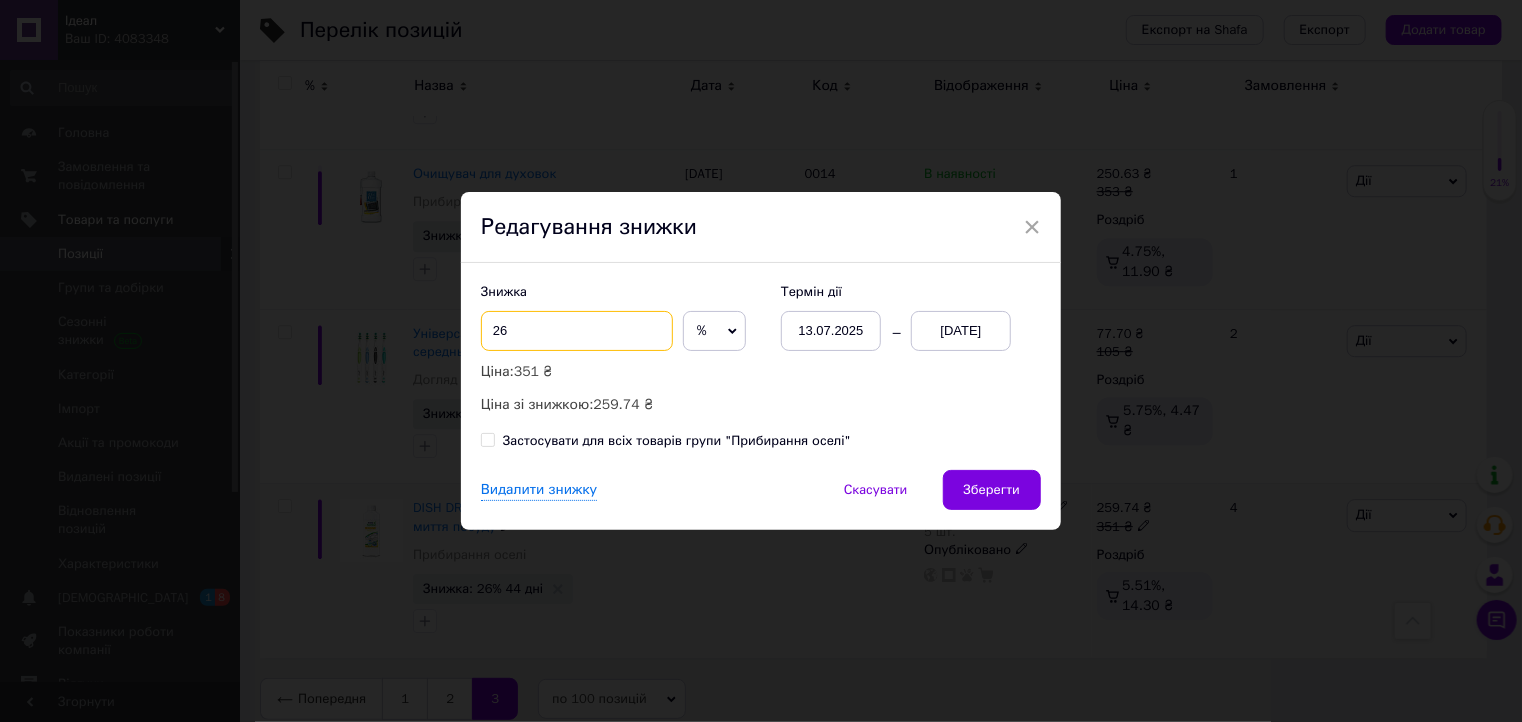 click on "26" at bounding box center [577, 331] 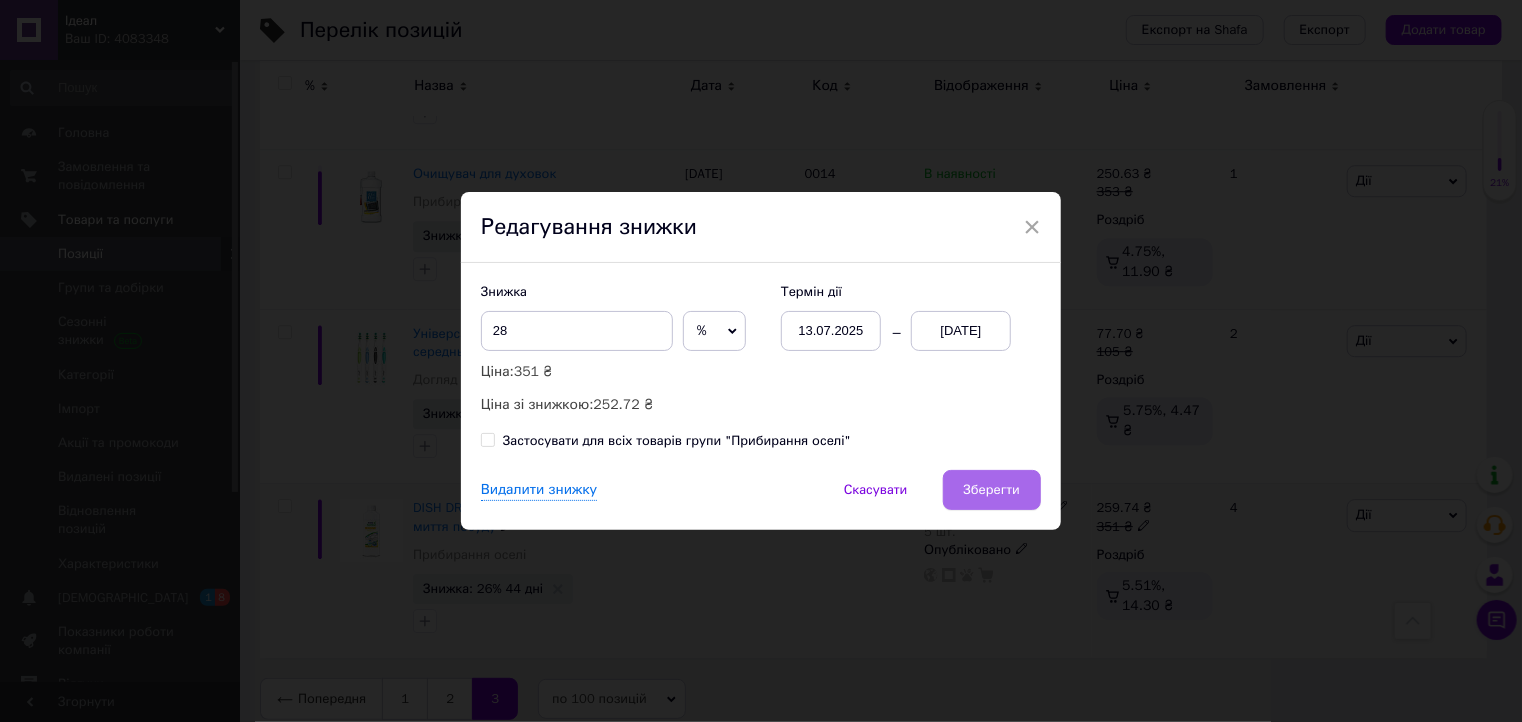 click on "Зберегти" at bounding box center (992, 490) 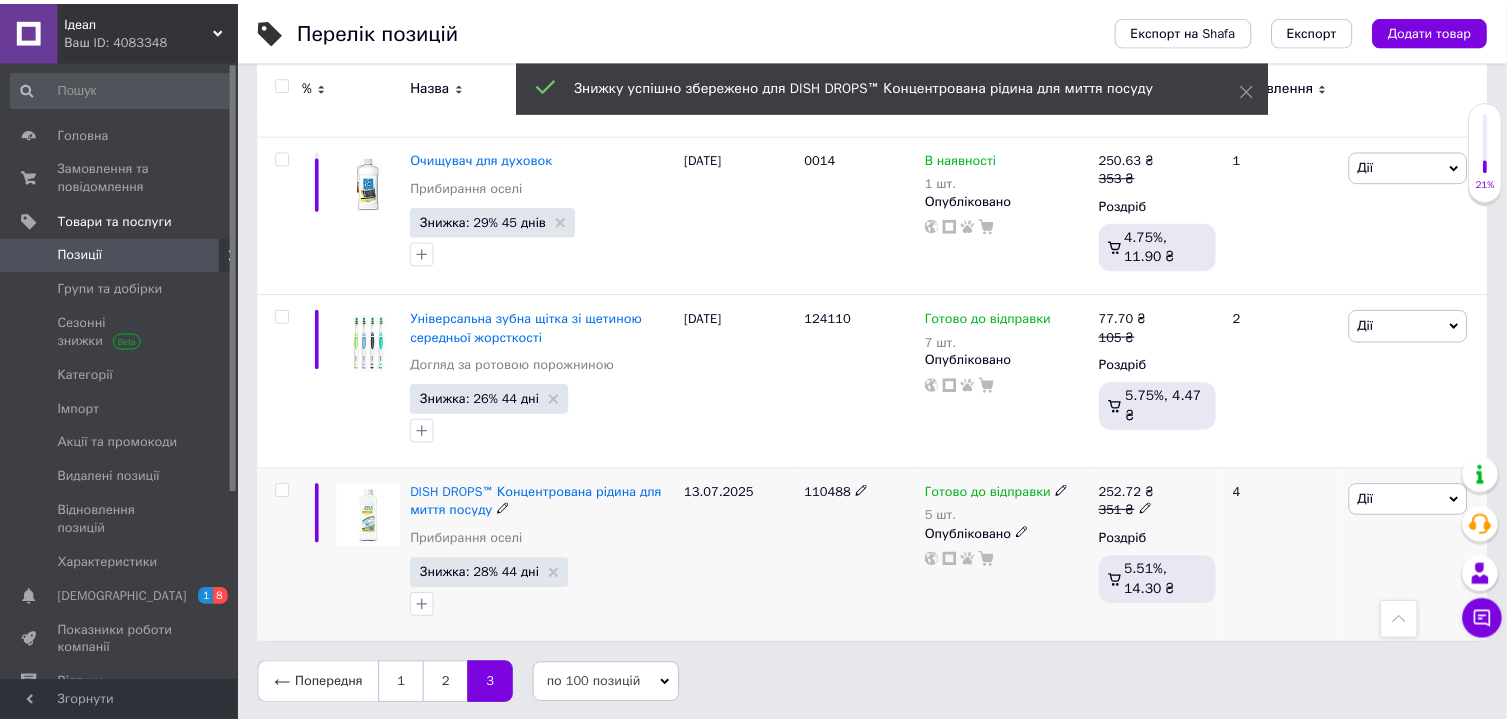 scroll, scrollTop: 2749, scrollLeft: 0, axis: vertical 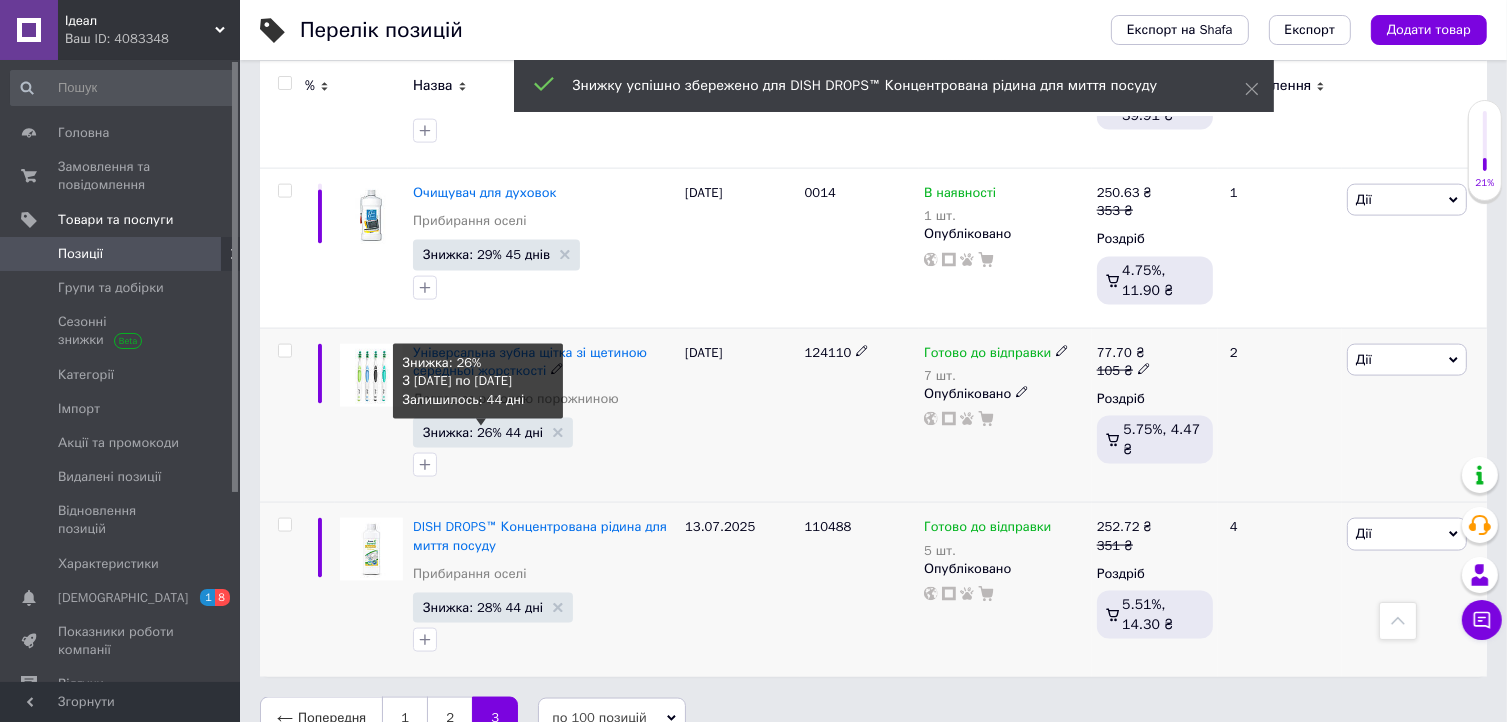 click on "Знижка: 26% 44 дні" at bounding box center (483, 432) 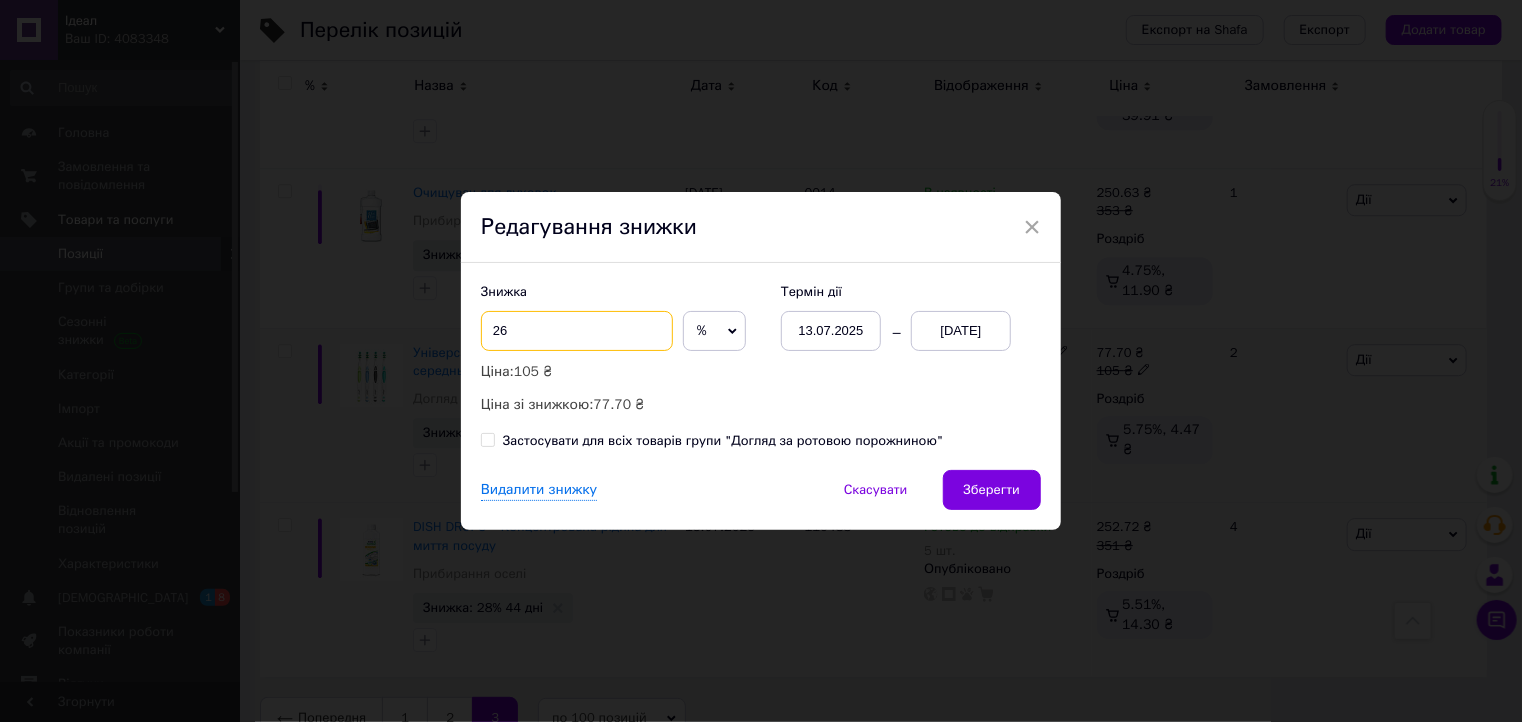 click on "26" at bounding box center [577, 331] 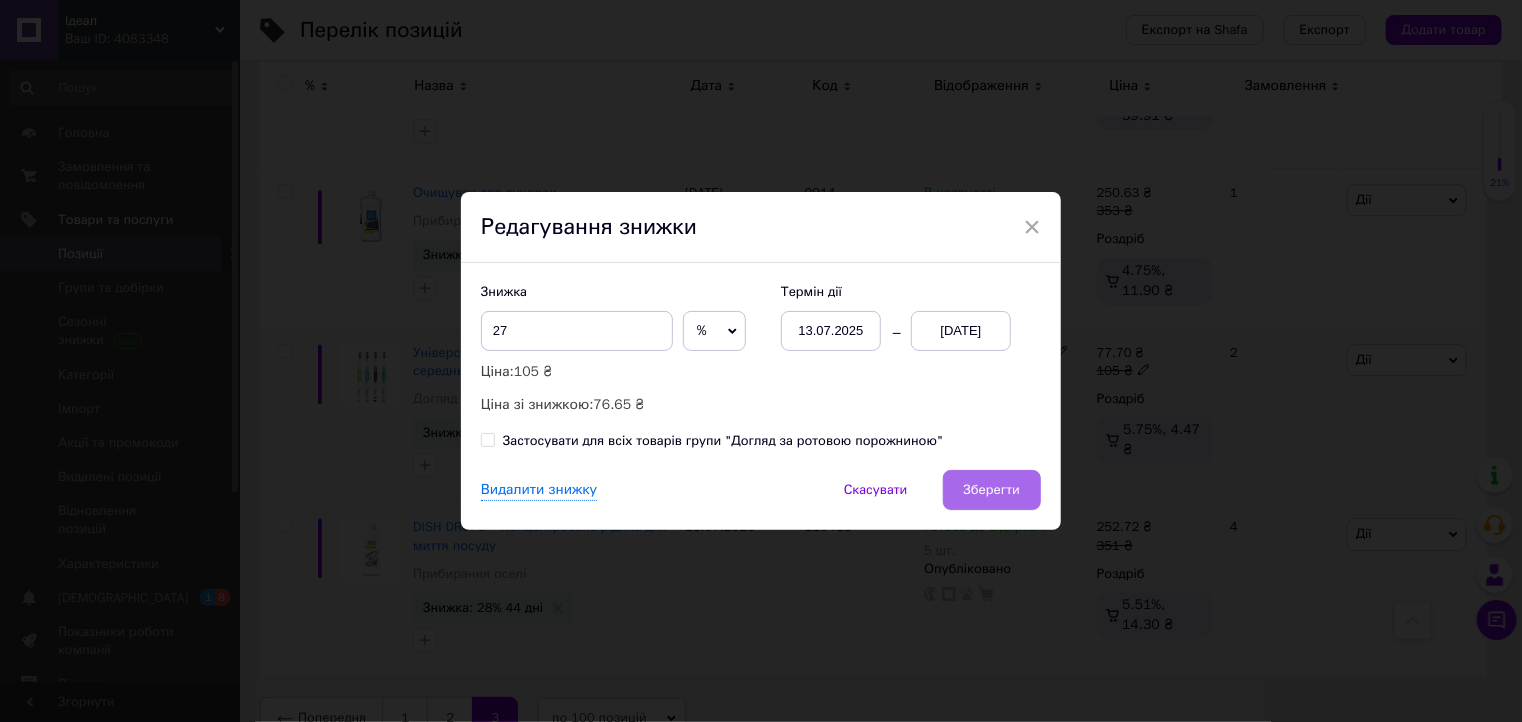 click on "Зберегти" at bounding box center (992, 490) 